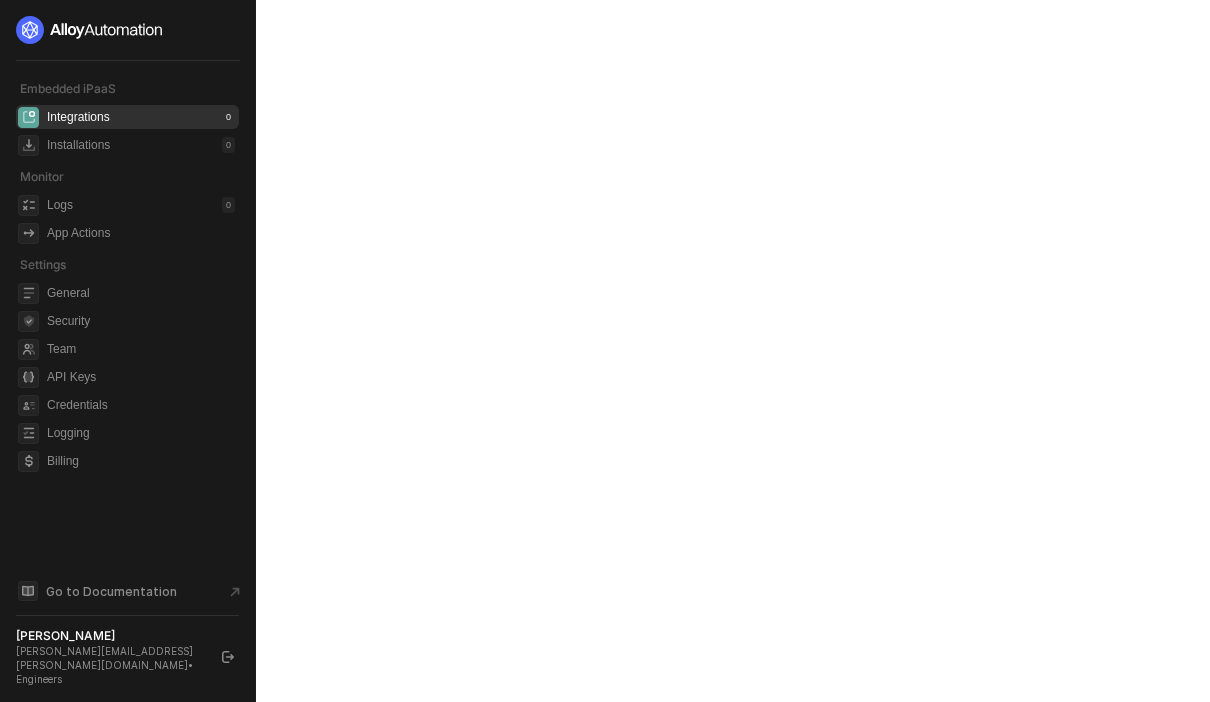 scroll, scrollTop: 0, scrollLeft: 0, axis: both 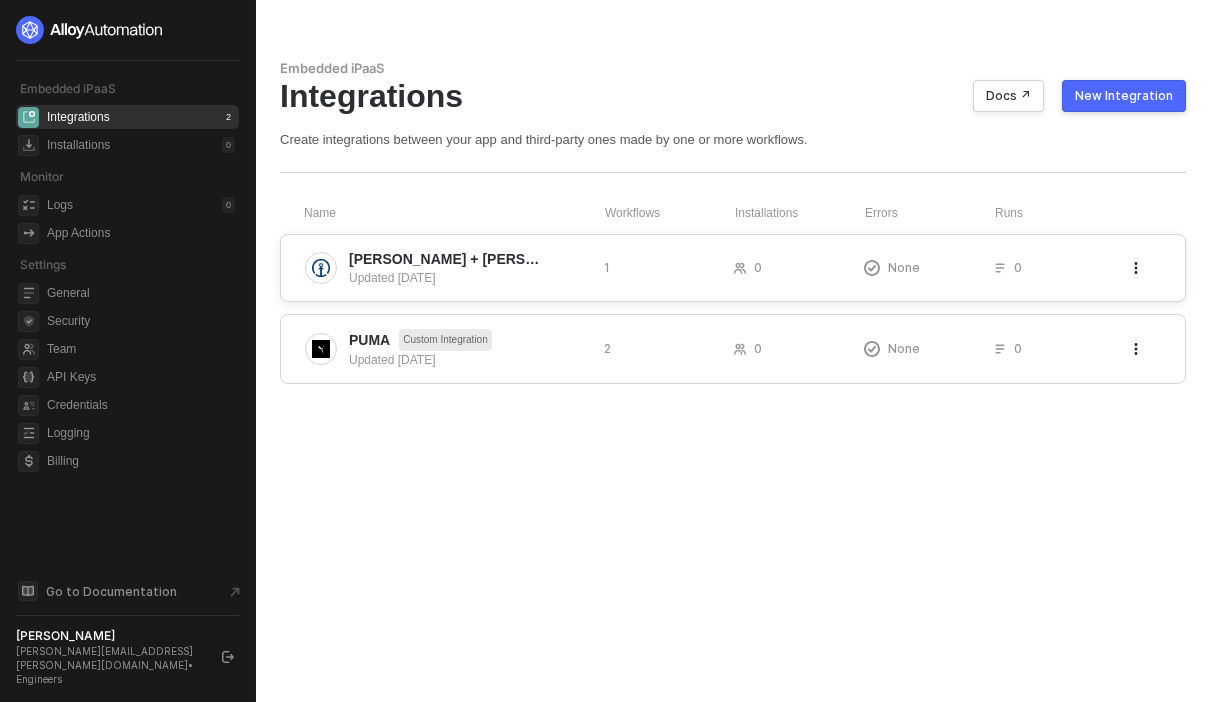 click on "[PERSON_NAME] + [PERSON_NAME]" at bounding box center [468, 259] 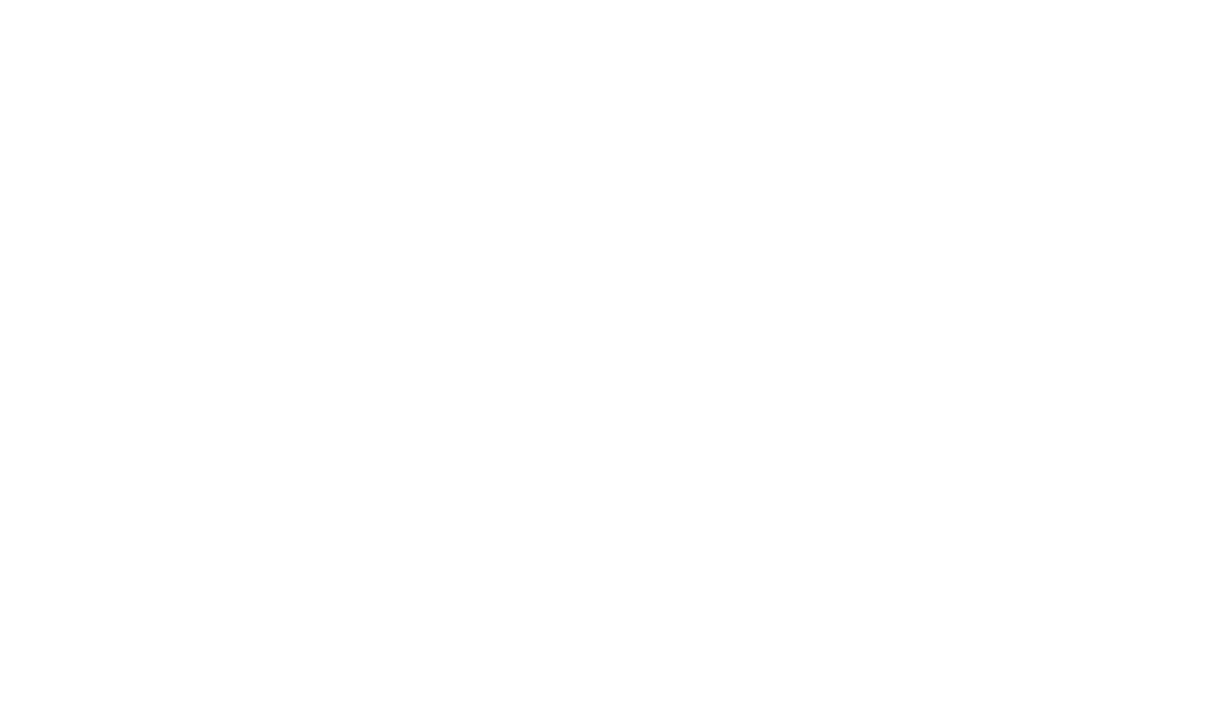 scroll, scrollTop: 0, scrollLeft: 0, axis: both 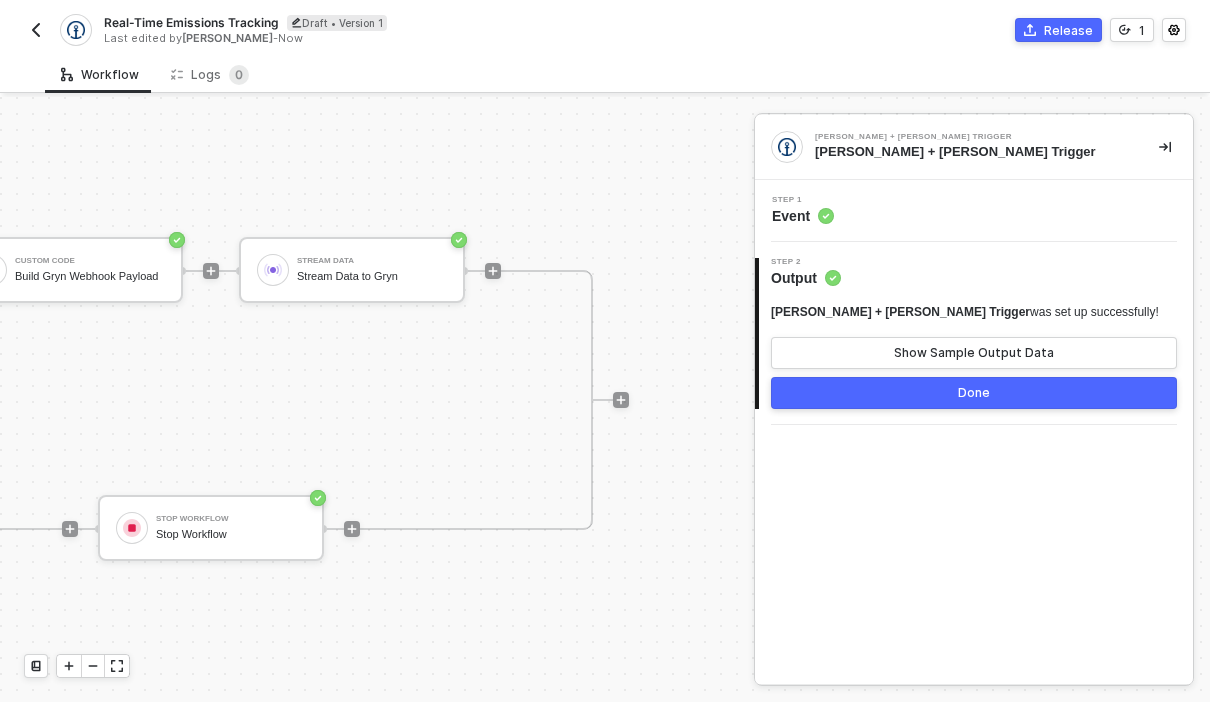 click at bounding box center (36, 30) 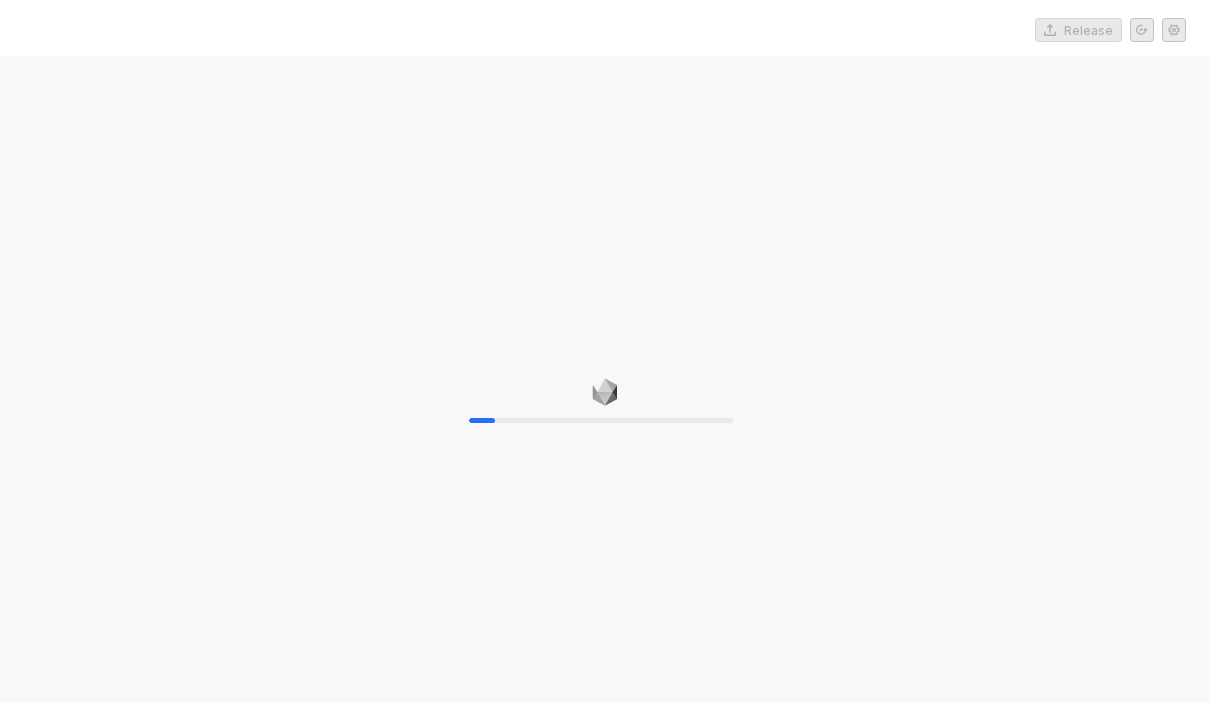 scroll, scrollTop: 0, scrollLeft: 0, axis: both 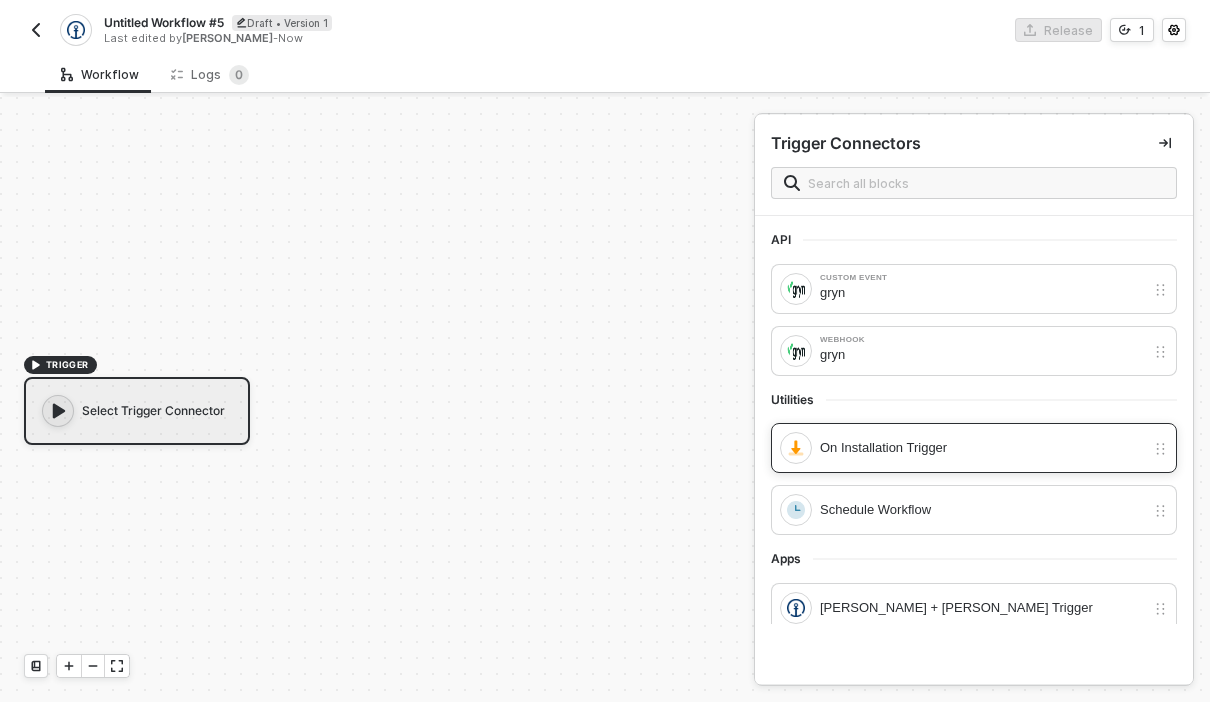 click on "On Installation Trigger" at bounding box center (982, 448) 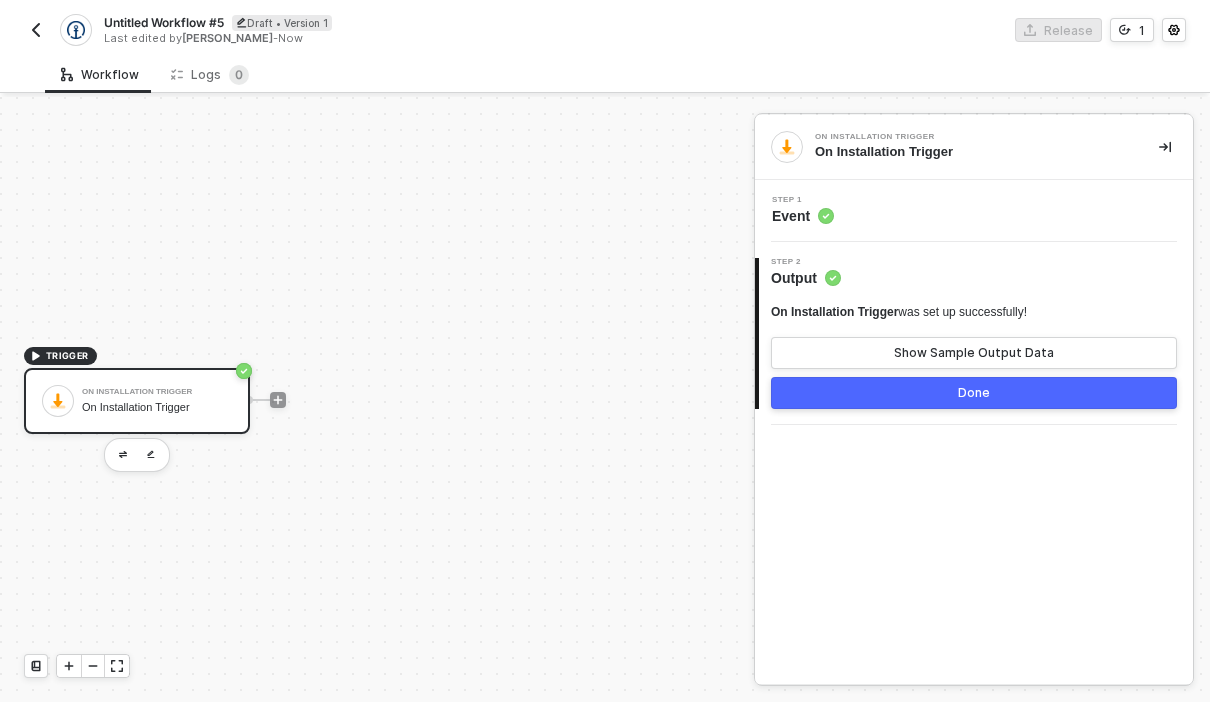 click on "Done" at bounding box center (974, 393) 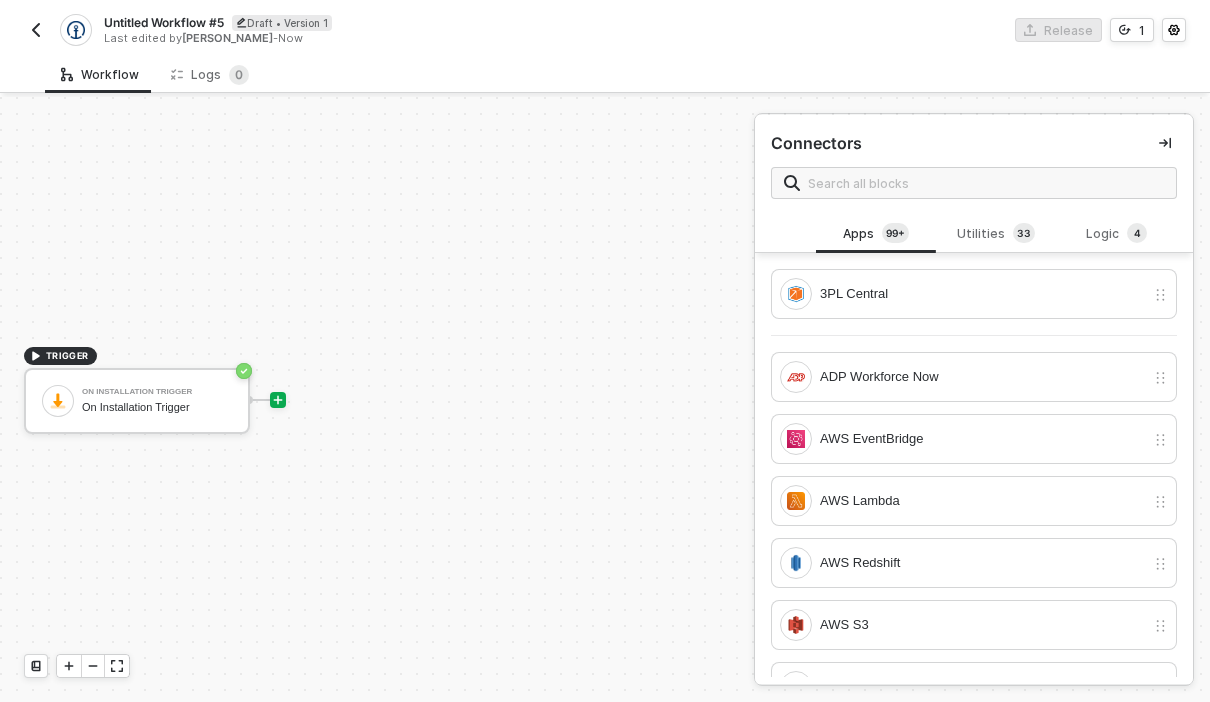 click 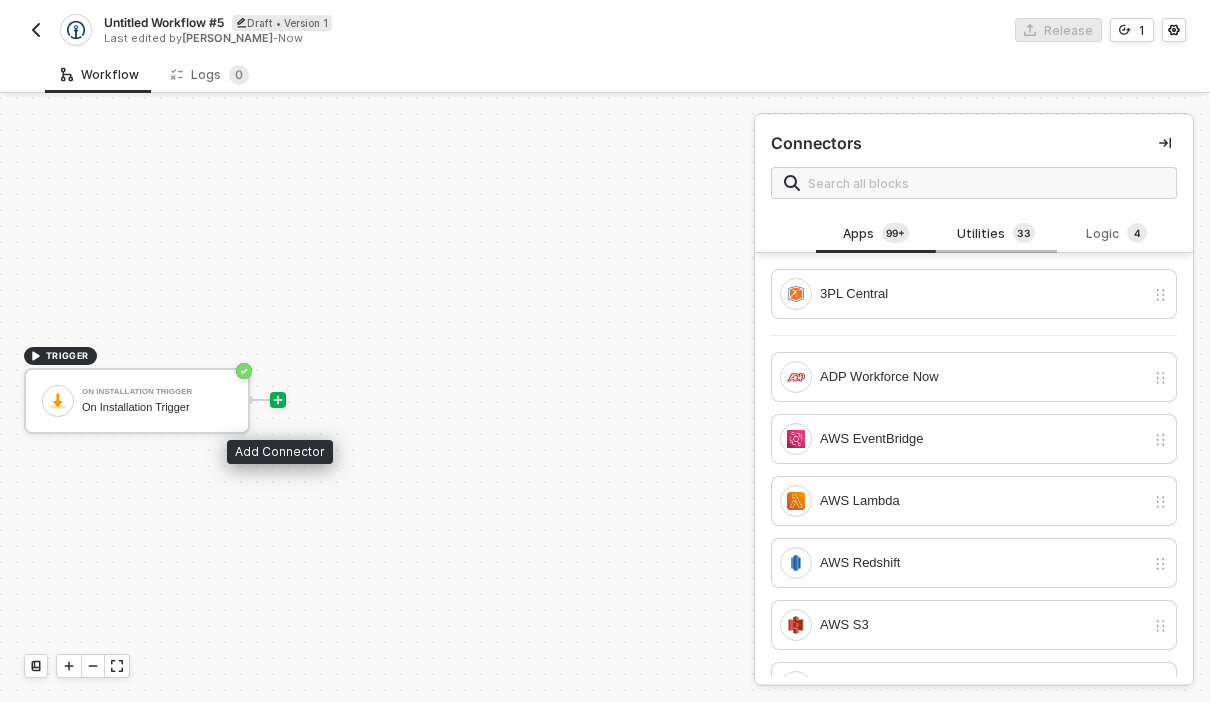 click on "Utilities 3 3" at bounding box center [996, 234] 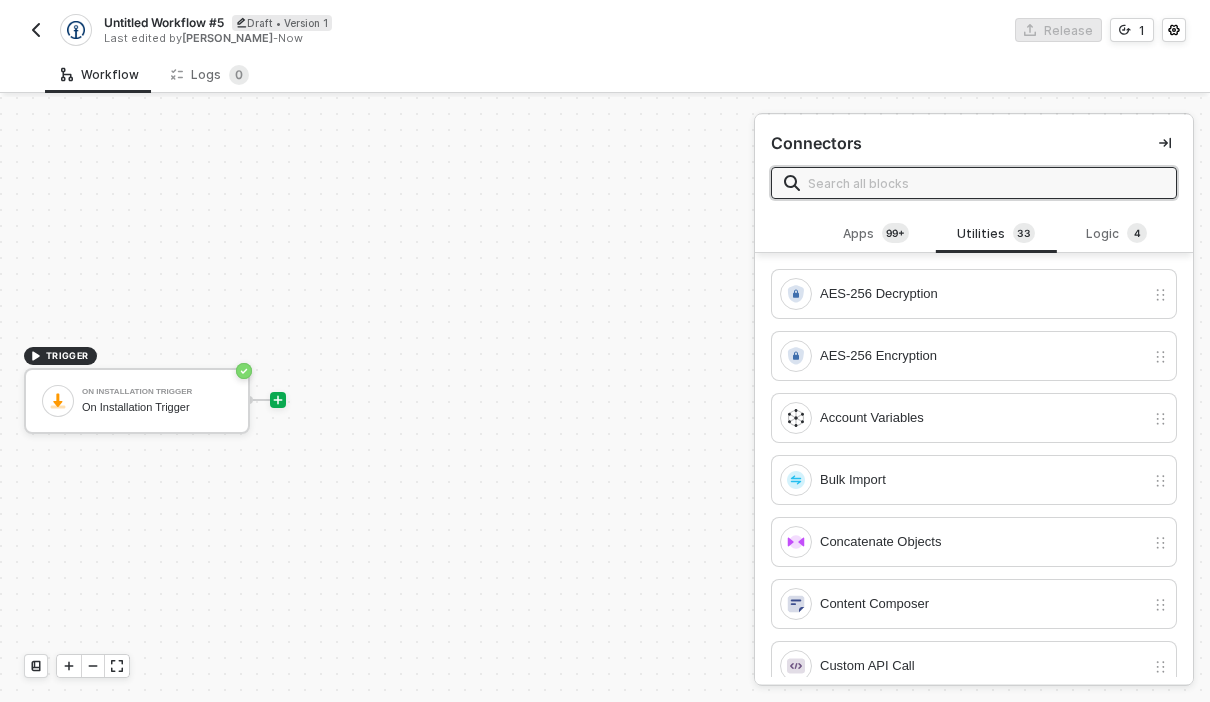 click at bounding box center [986, 183] 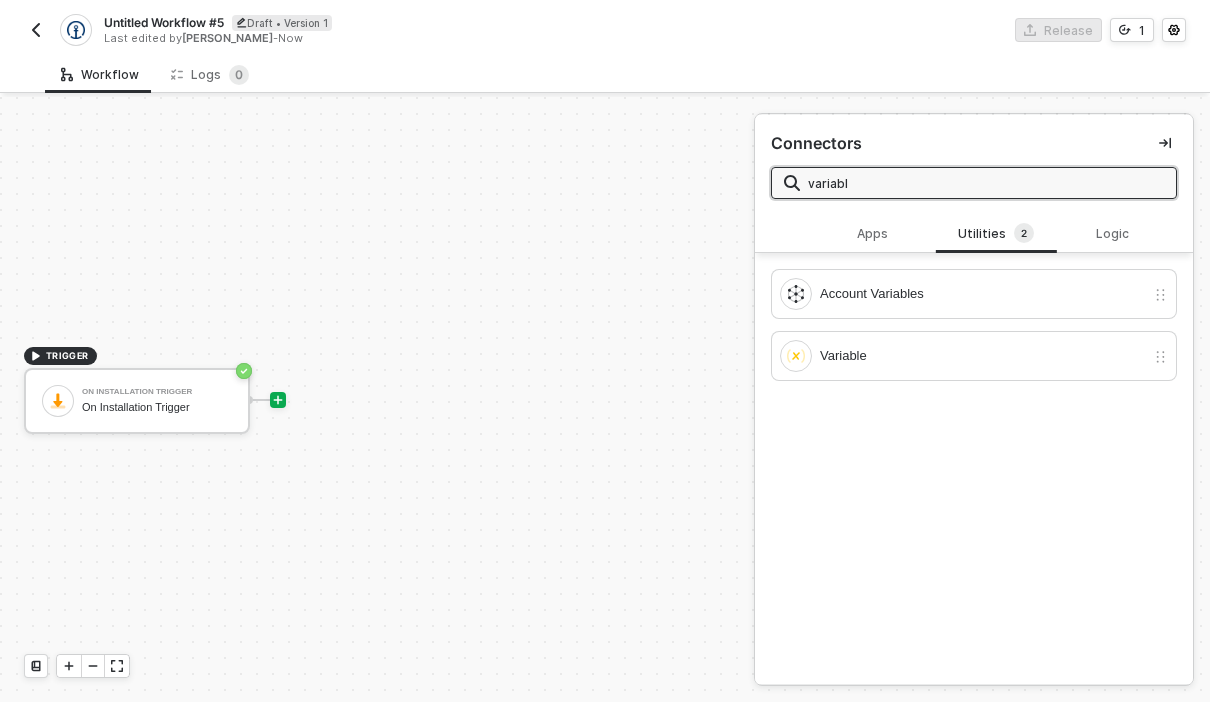 type on "variabl" 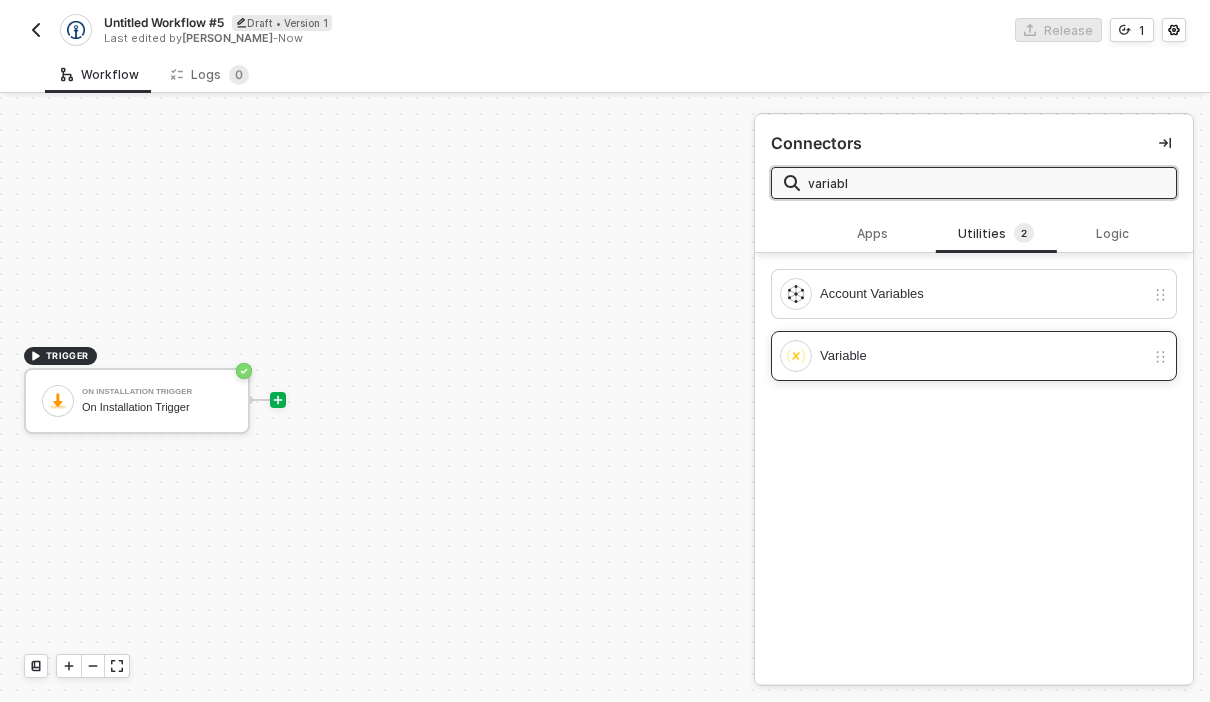 drag, startPoint x: 925, startPoint y: 173, endPoint x: 904, endPoint y: 379, distance: 207.06763 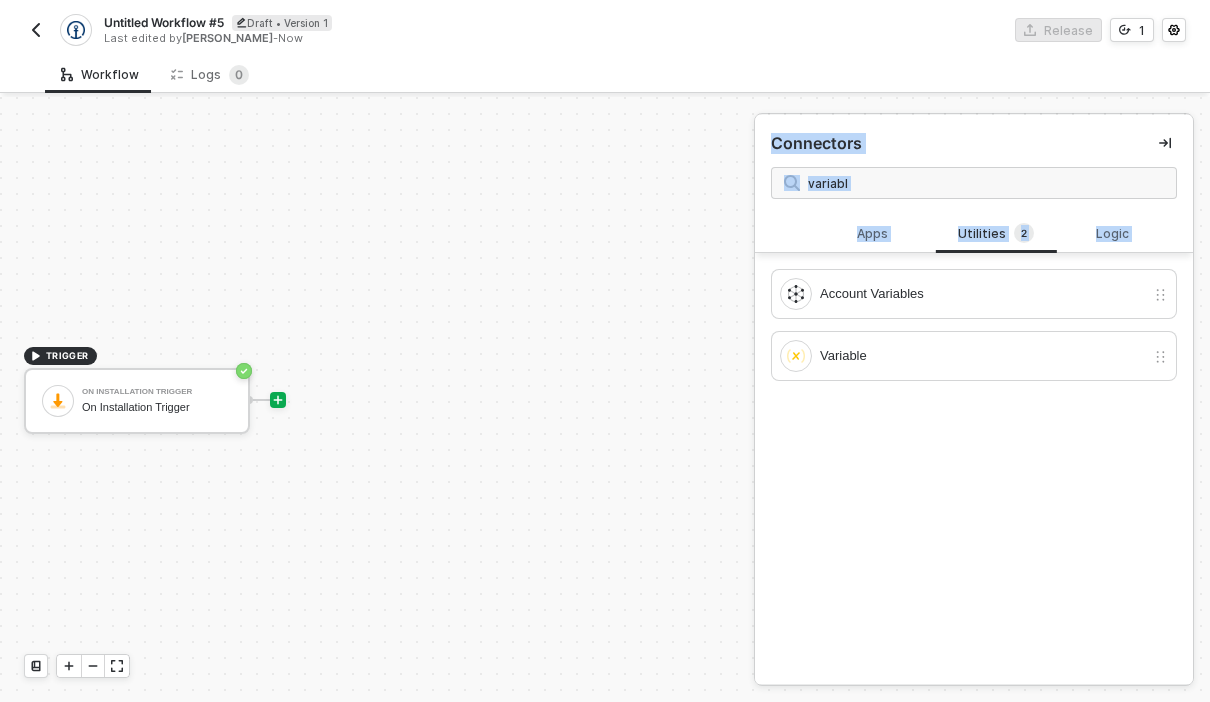 drag, startPoint x: 904, startPoint y: 366, endPoint x: 342, endPoint y: 423, distance: 564.8832 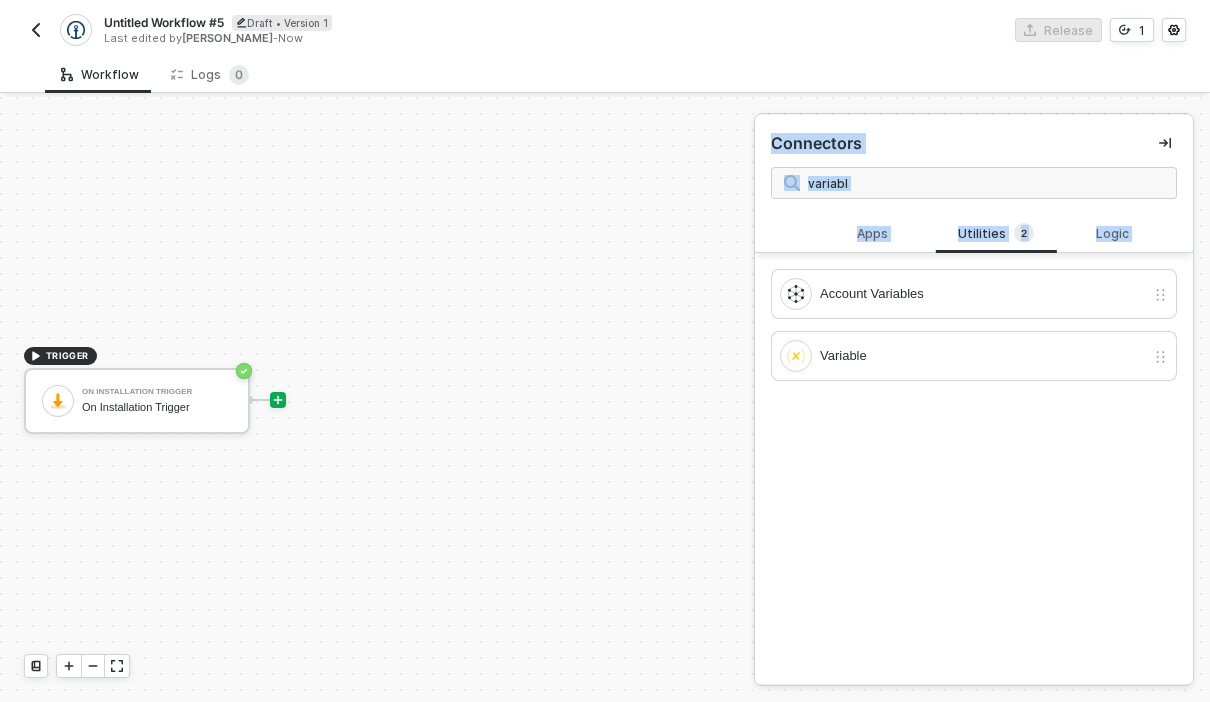 click on "Apps Utilities 2 Logic No results for  “ variabl ” Haven’t found what you want?  Request an app integration for our team’s  consideration. Request App Integration Account Variables Variable" at bounding box center (974, 450) 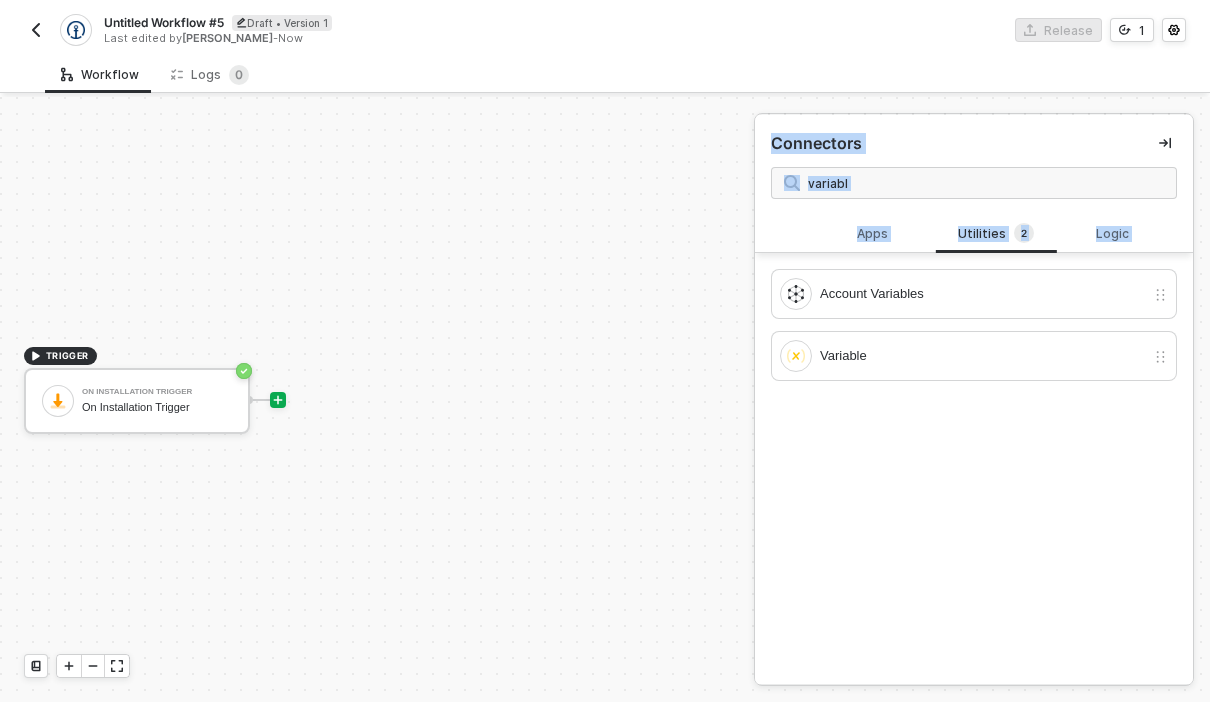 drag, startPoint x: 867, startPoint y: 349, endPoint x: 562, endPoint y: 347, distance: 305.00656 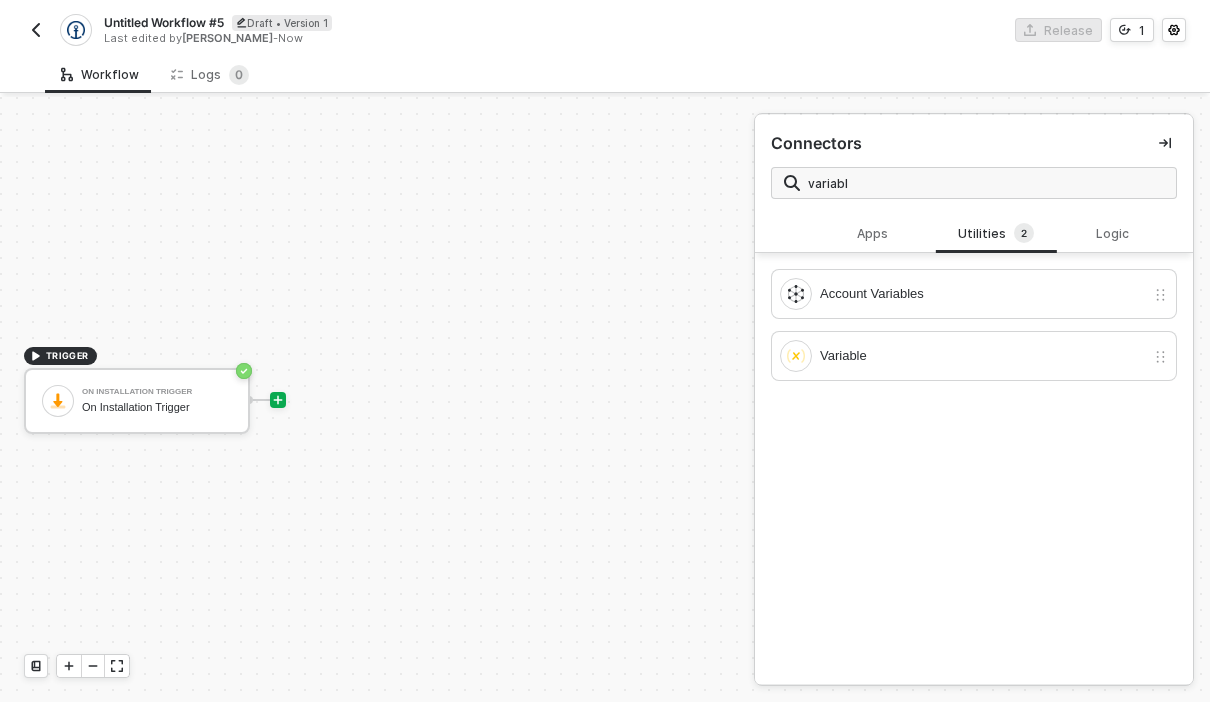 click on "TRIGGER On Installation Trigger On Installation Trigger" at bounding box center [372, 399] 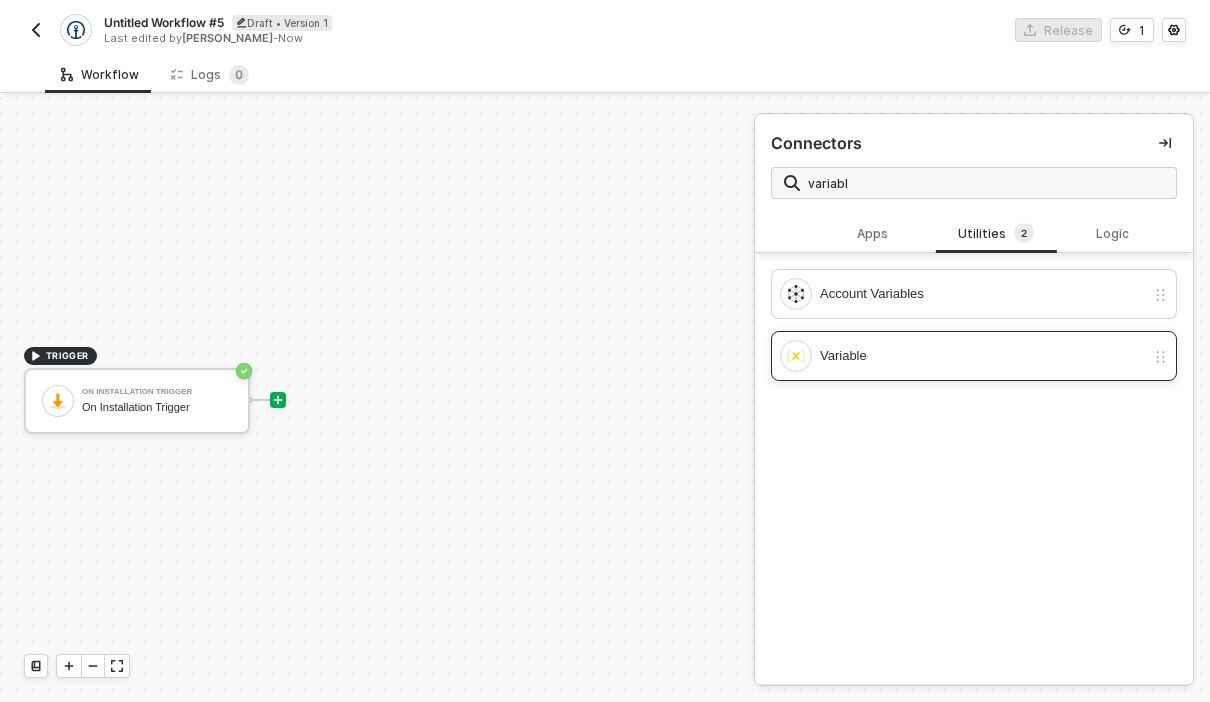click on "Variable" at bounding box center [962, 356] 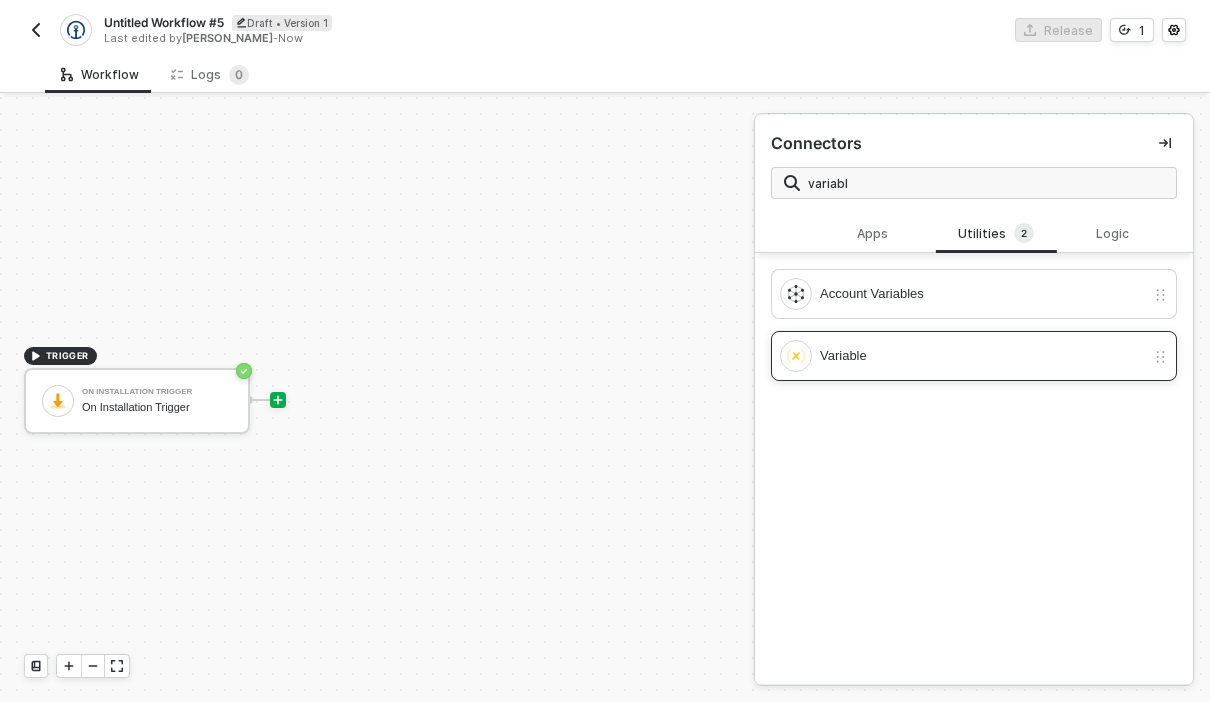 click on "Variable" at bounding box center (962, 356) 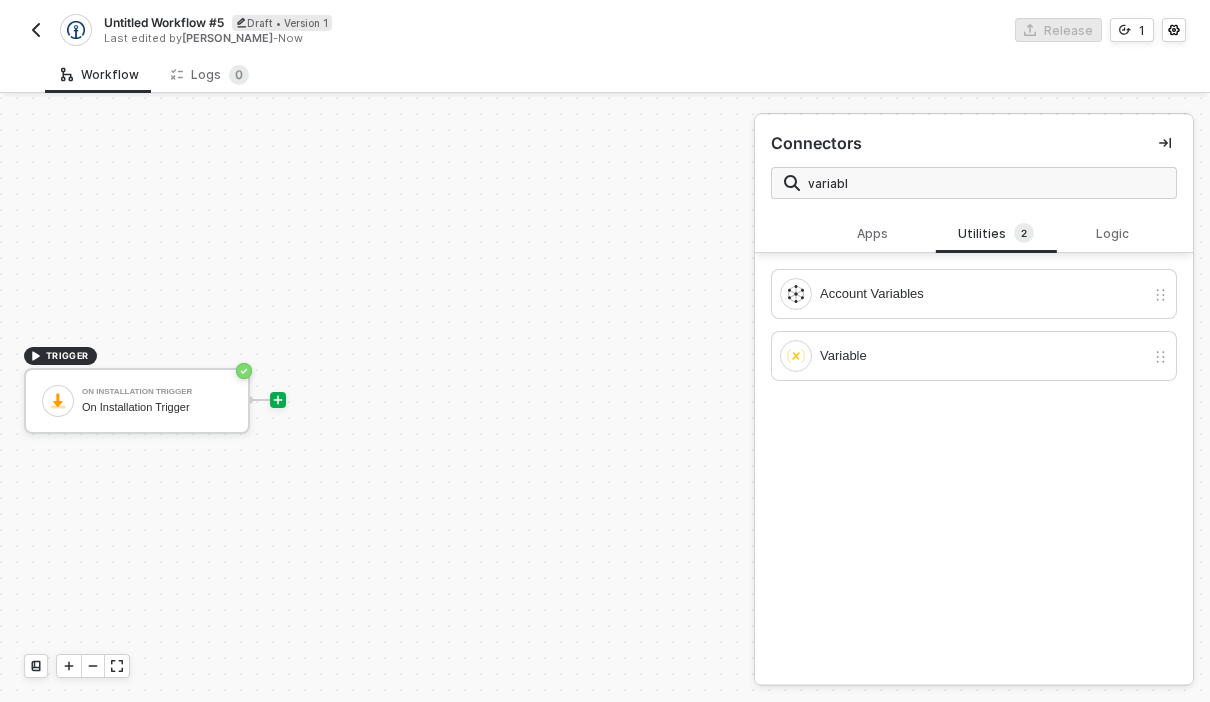 click on "Apps Utilities 2 Logic No results for  “ variabl ” Haven’t found what you want?  Request an app integration for our team’s  consideration. Request App Integration Account Variables Variable" at bounding box center (974, 450) 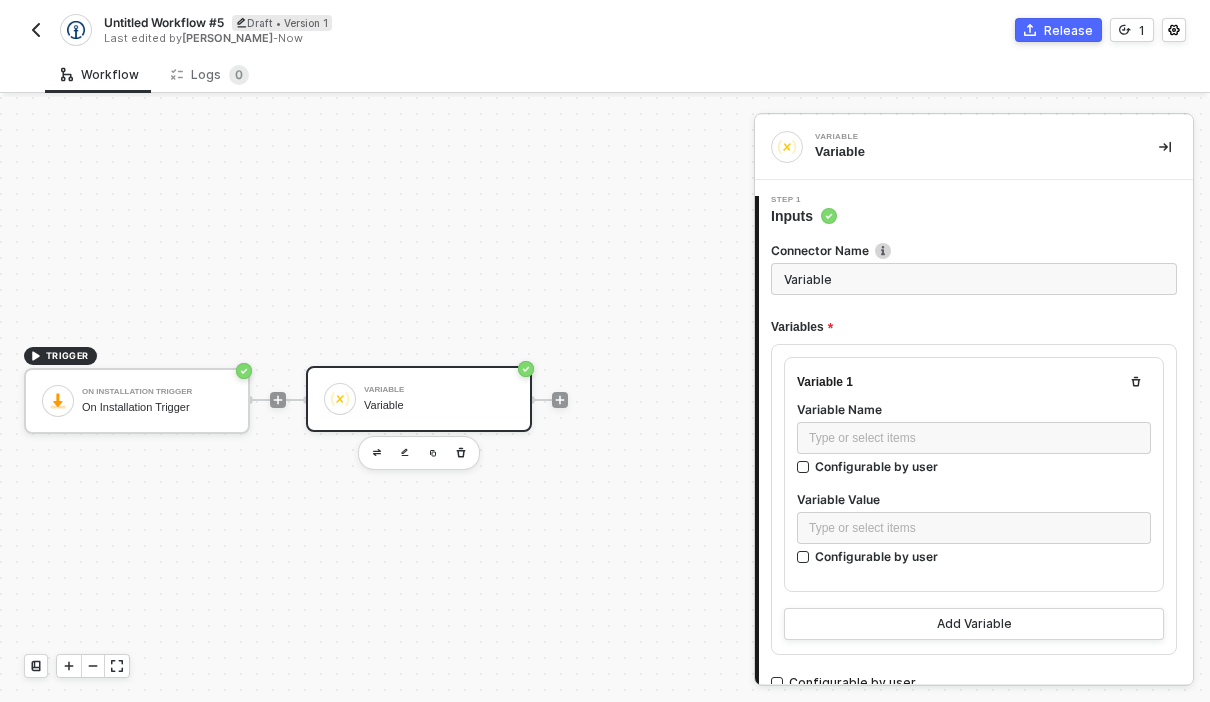 scroll, scrollTop: 94, scrollLeft: 0, axis: vertical 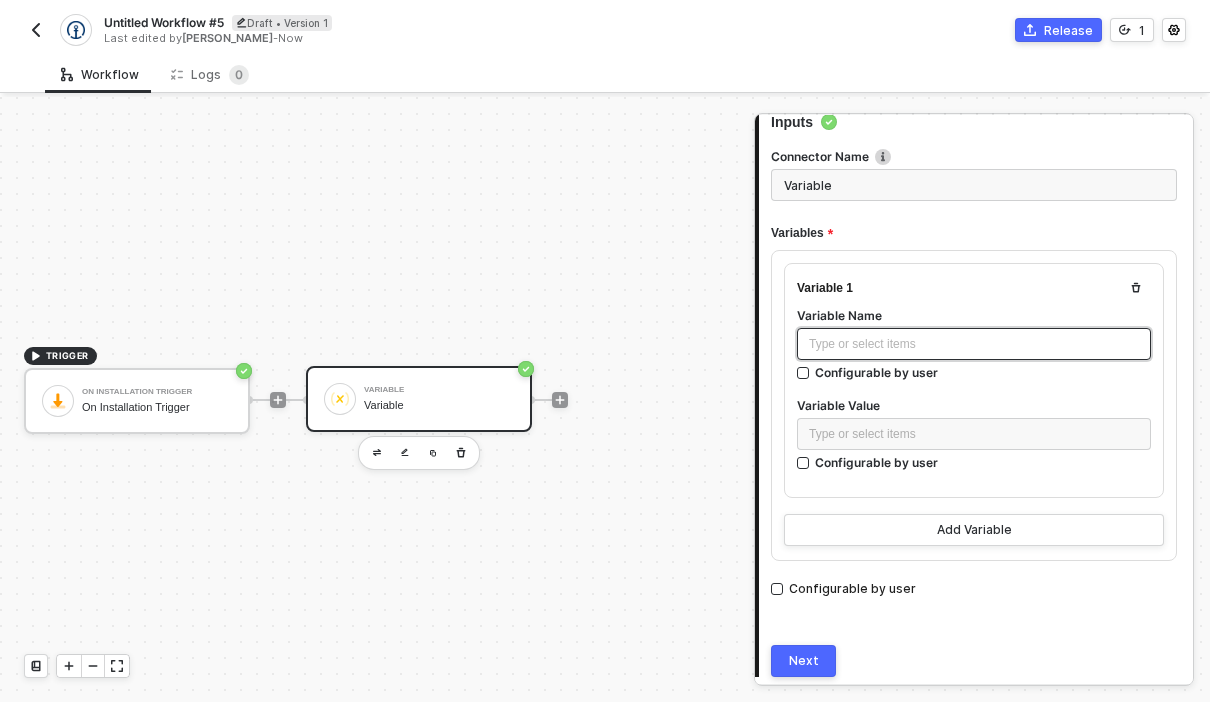 click on "Type or select items ﻿" at bounding box center (974, 344) 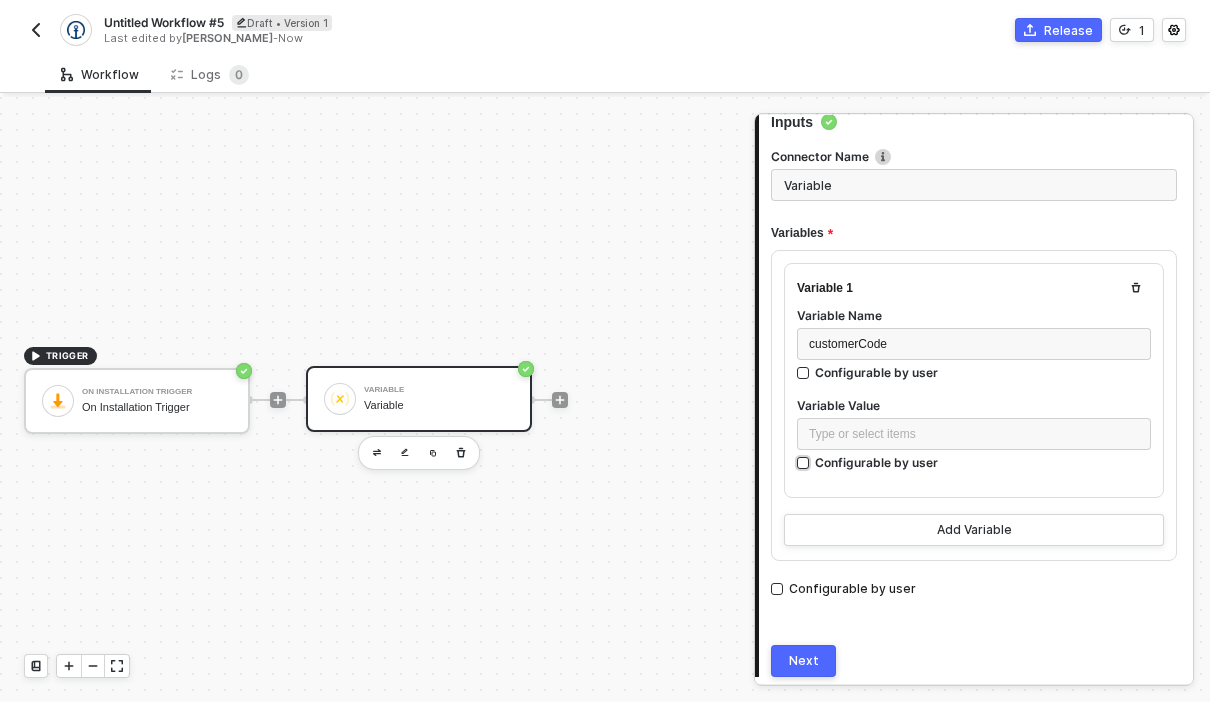 click on "Configurable by user" at bounding box center (876, 372) 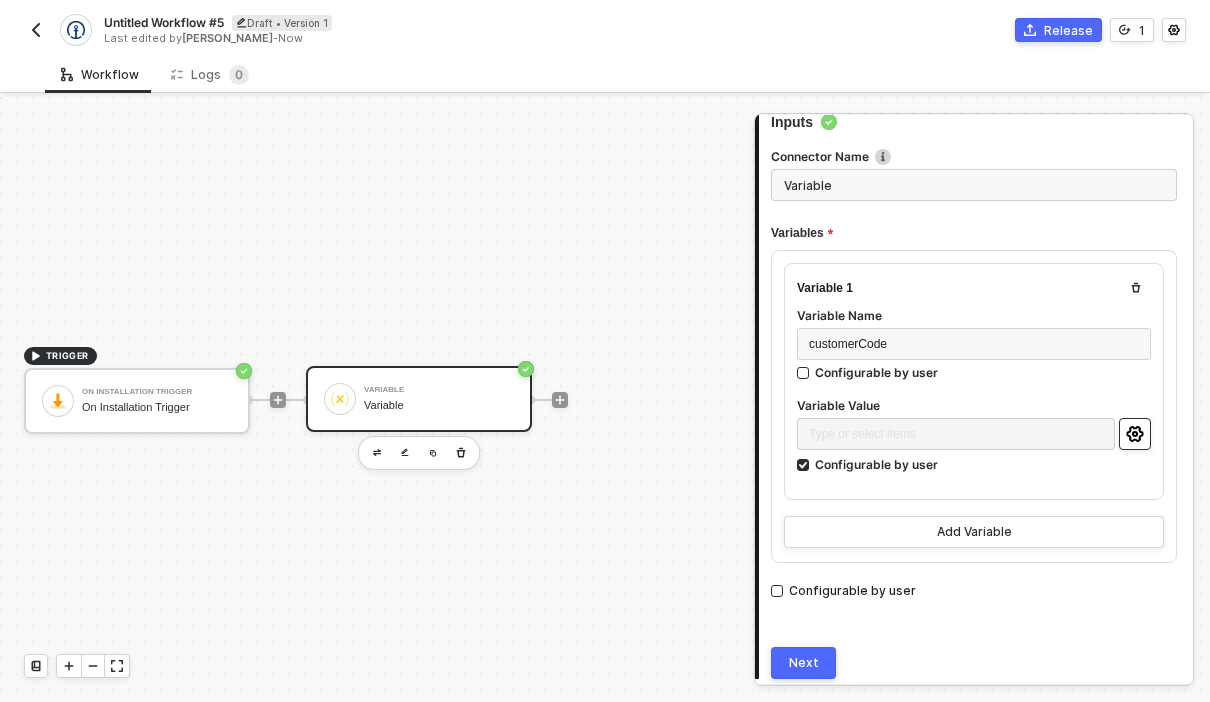 click 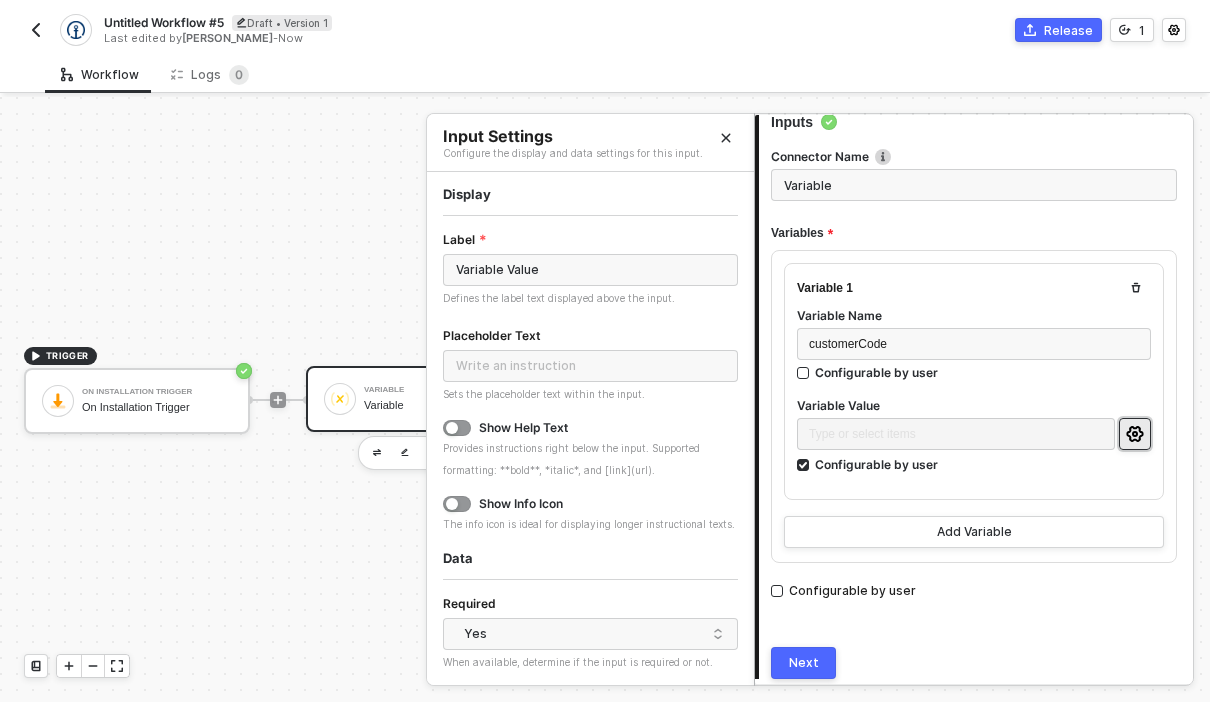 click on "Show Help Text Provides instructions right below the input. Supported formatting: **bold**, *italic*, and [link](url)." at bounding box center [590, 450] 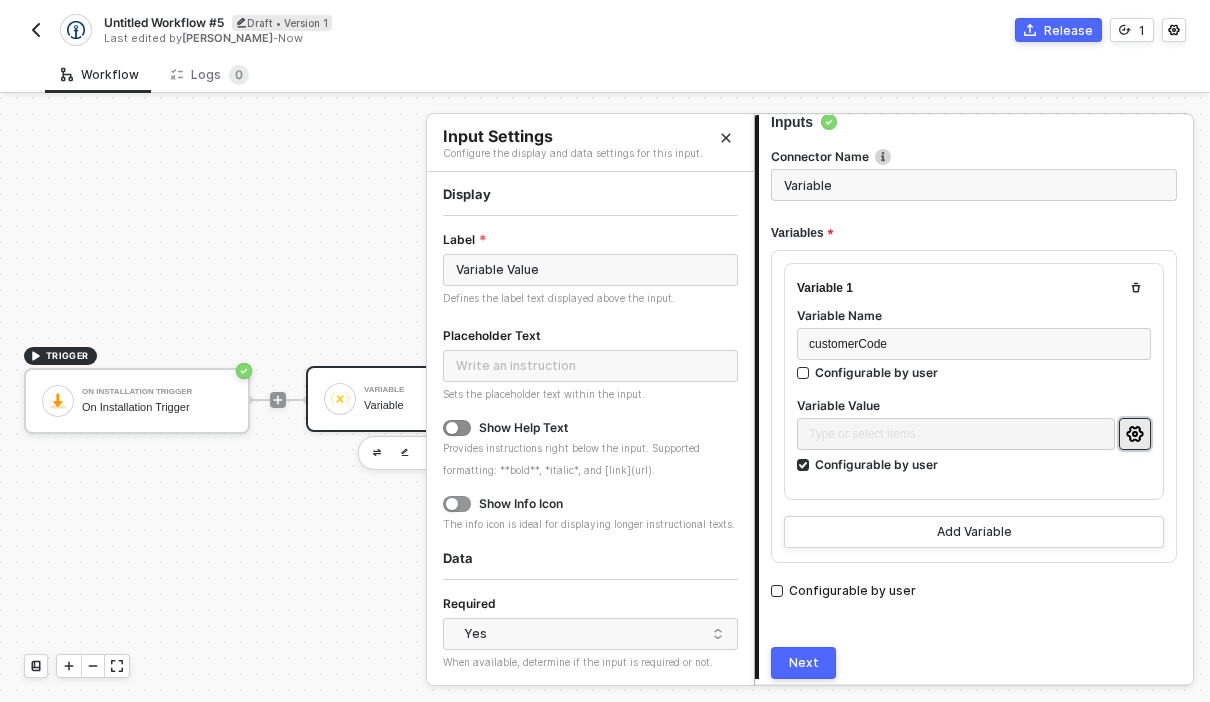 click at bounding box center [452, 428] 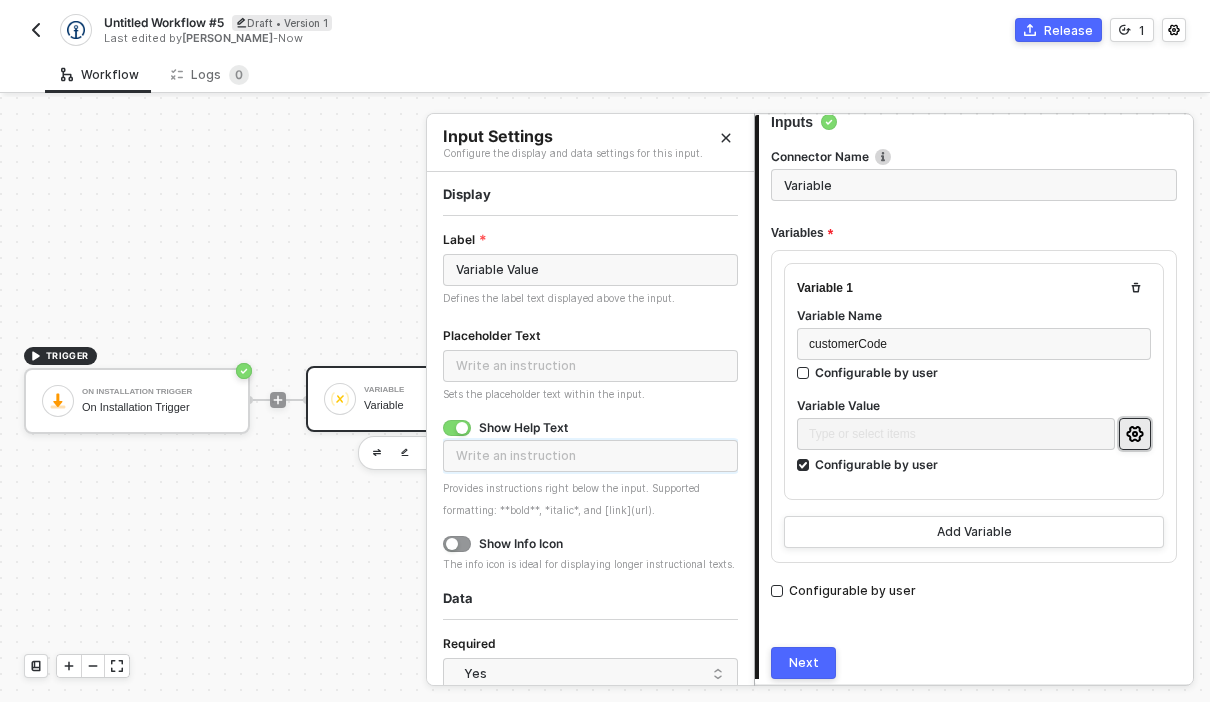 click at bounding box center (590, 456) 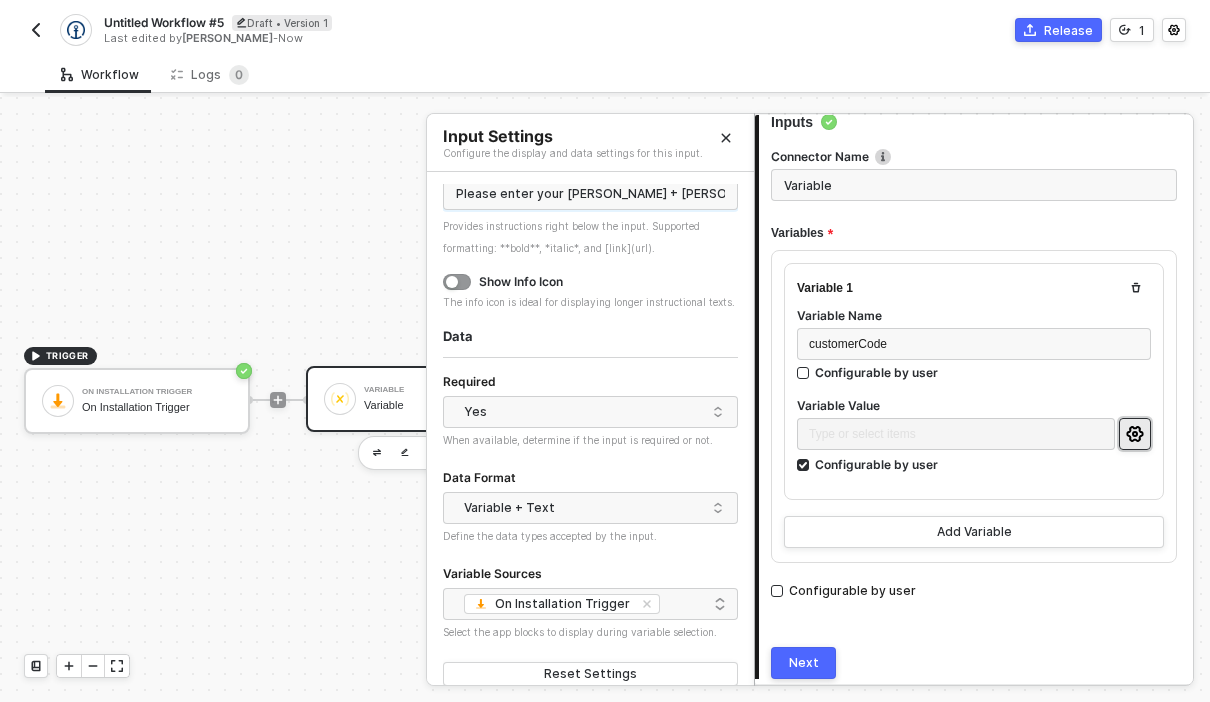 scroll, scrollTop: 260, scrollLeft: 0, axis: vertical 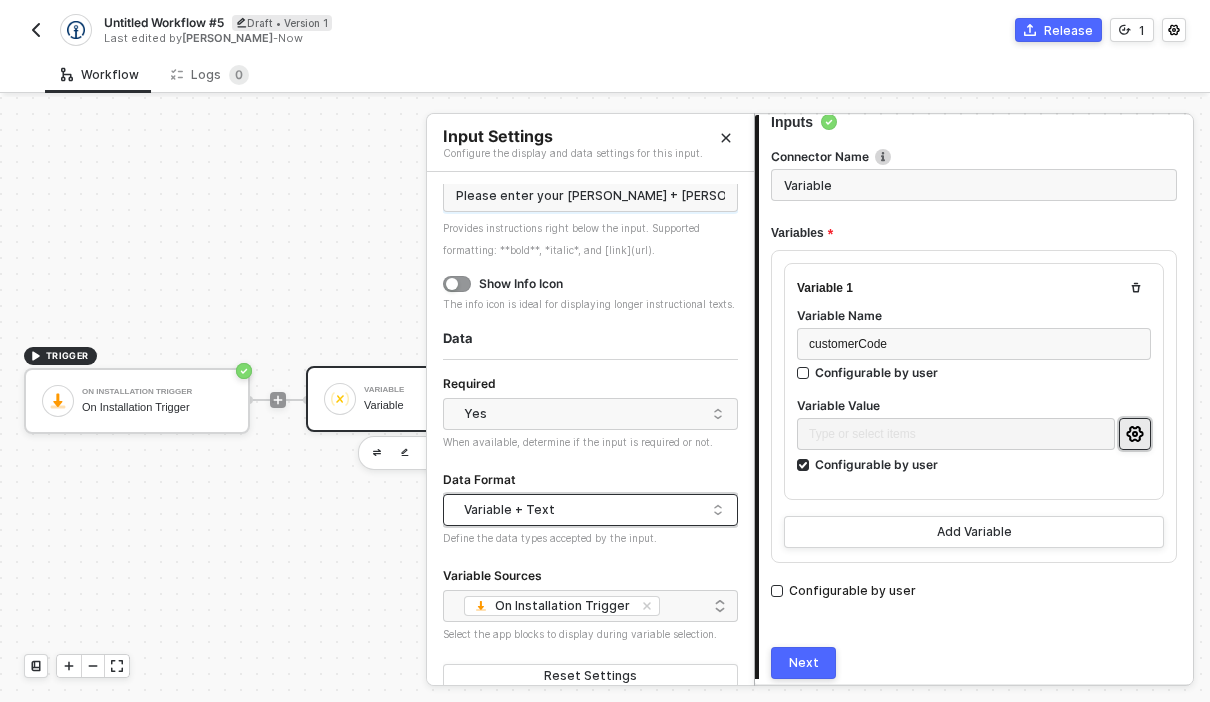 click on "Variable + Text" at bounding box center [585, 510] 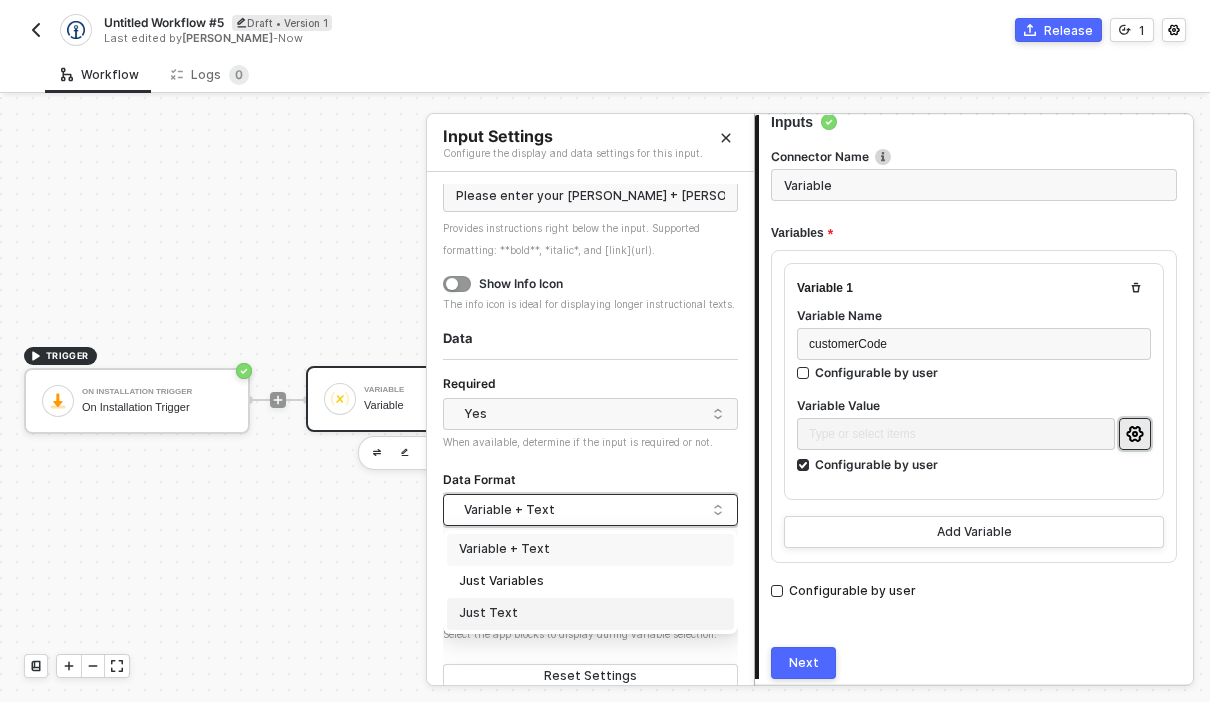 click on "Just Text" at bounding box center (590, 613) 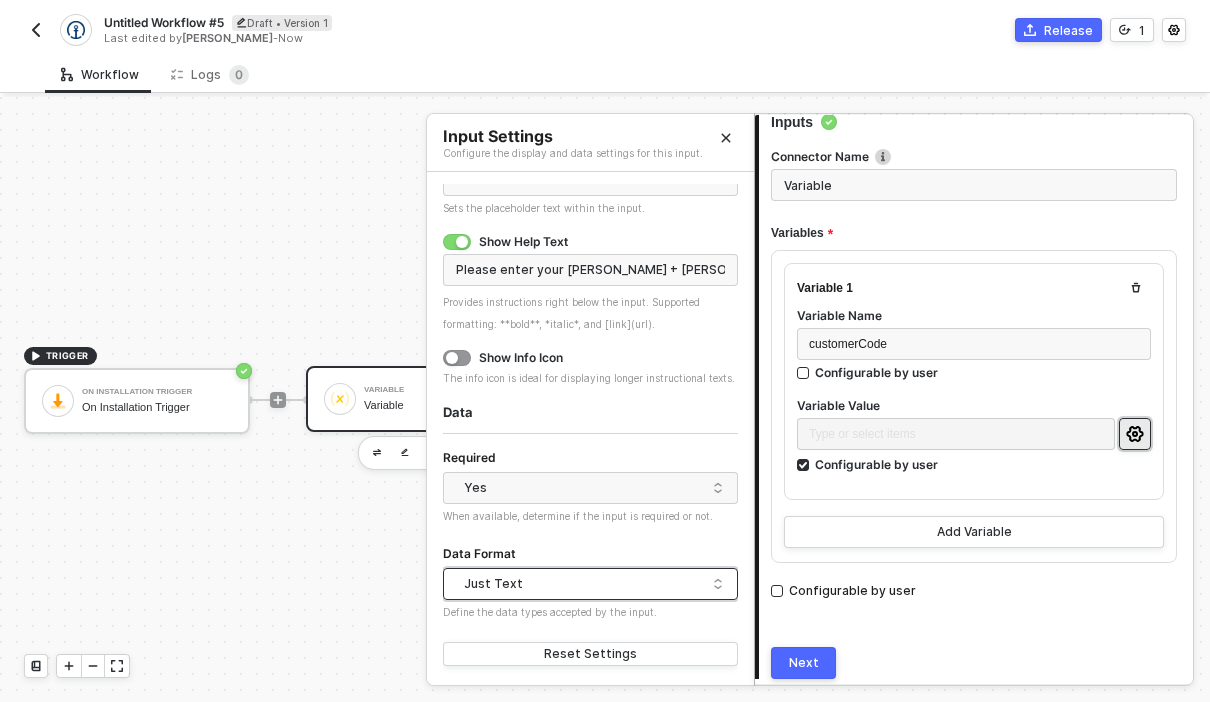 scroll, scrollTop: 164, scrollLeft: 0, axis: vertical 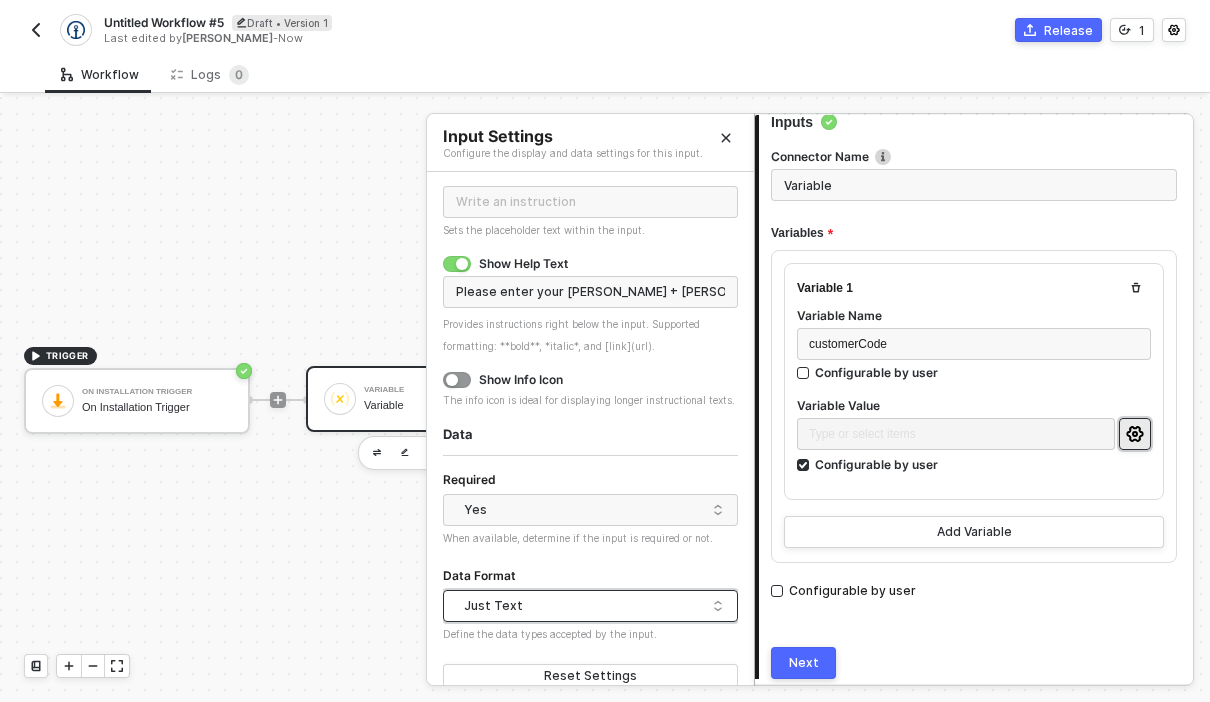 click on "Next" at bounding box center [803, 663] 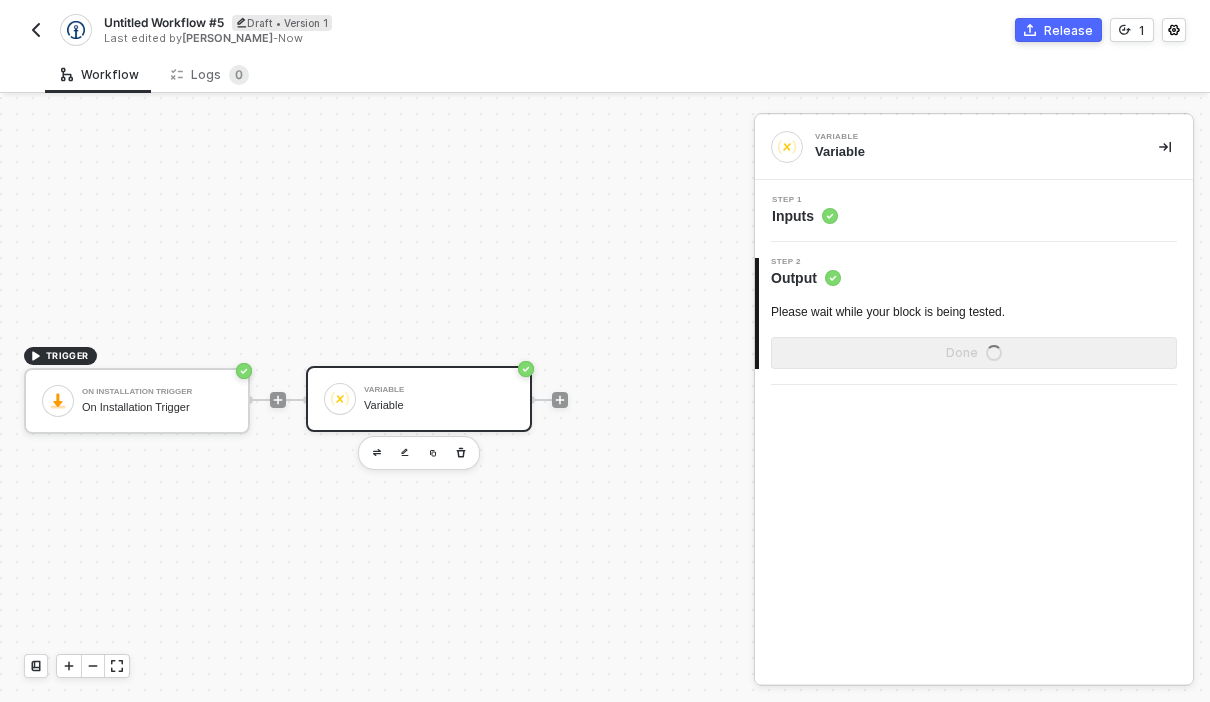 scroll, scrollTop: 0, scrollLeft: 0, axis: both 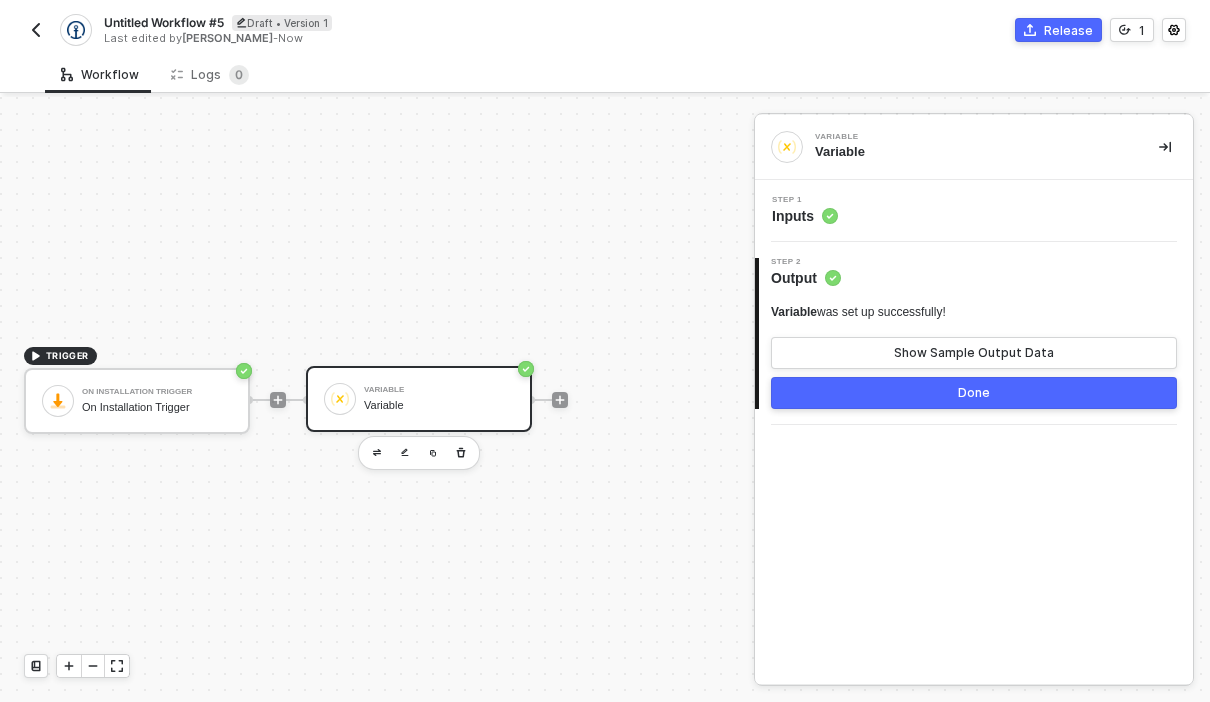 click on "Done" at bounding box center [974, 393] 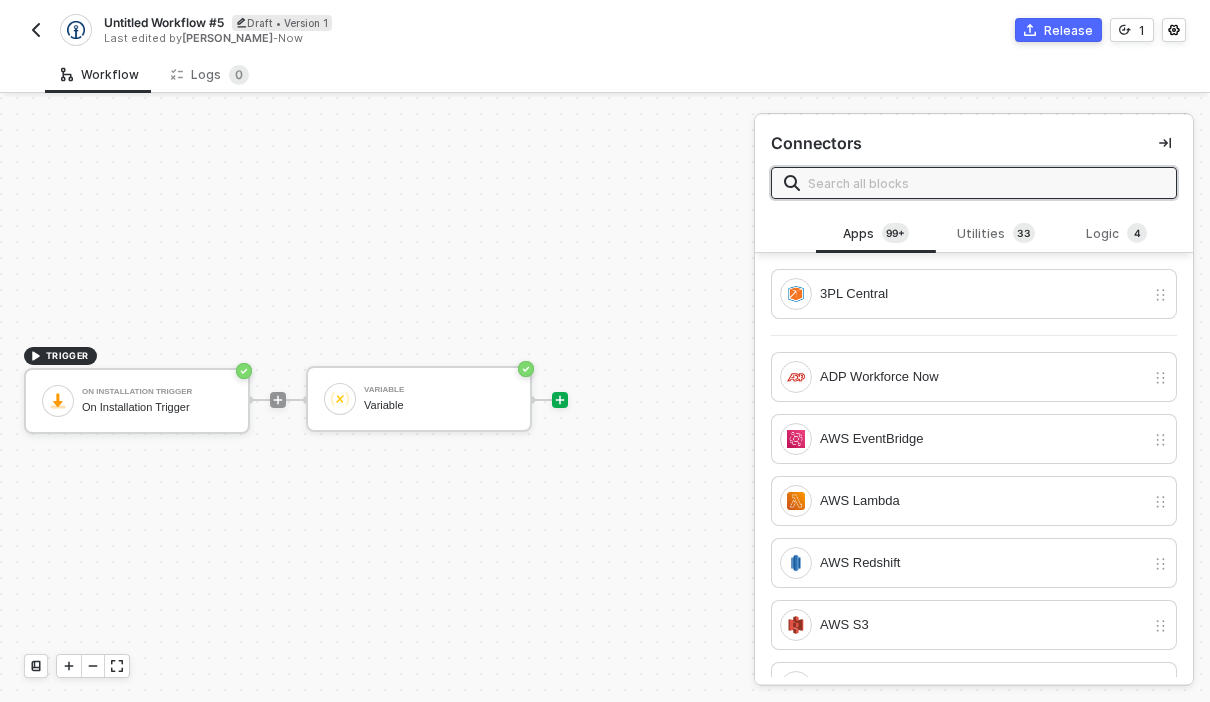 click 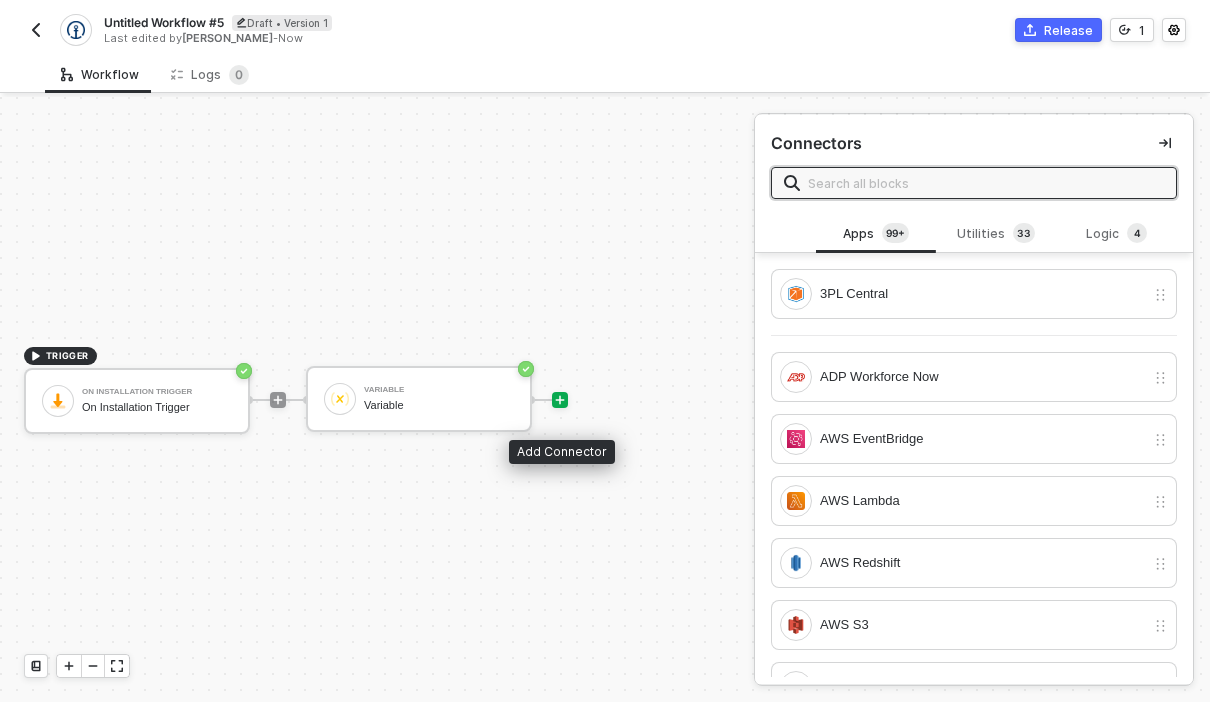 click at bounding box center [986, 183] 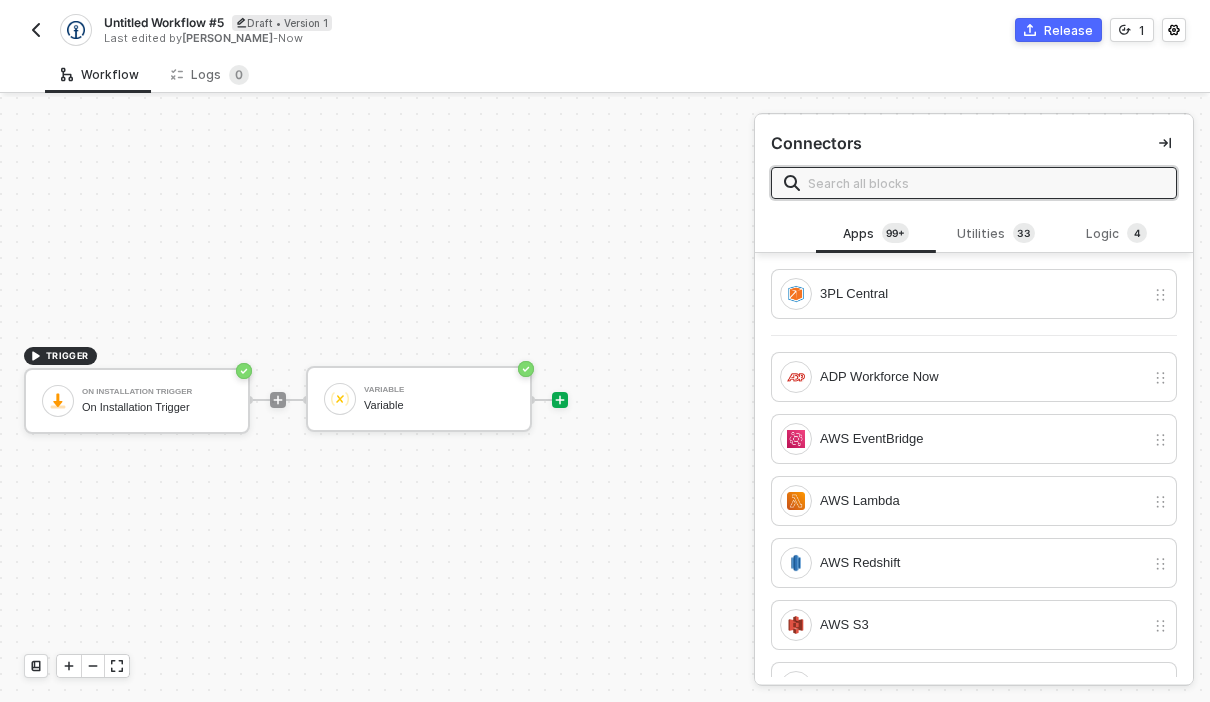 type on "g" 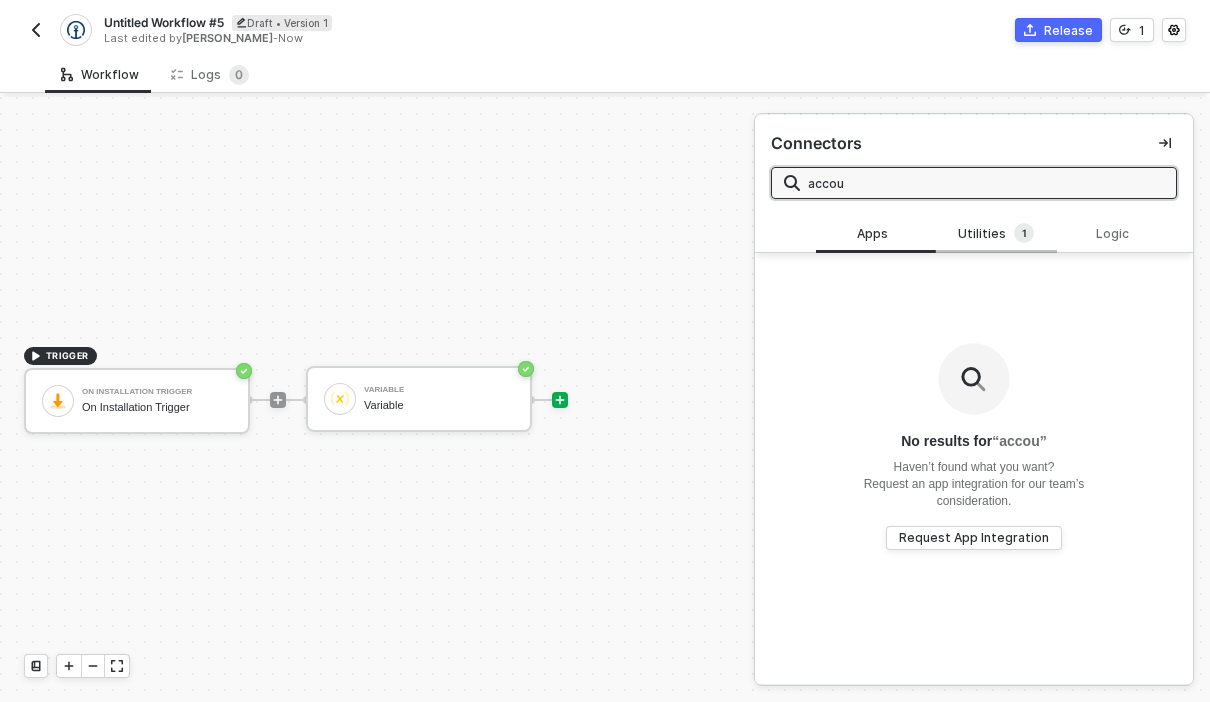 type on "accou" 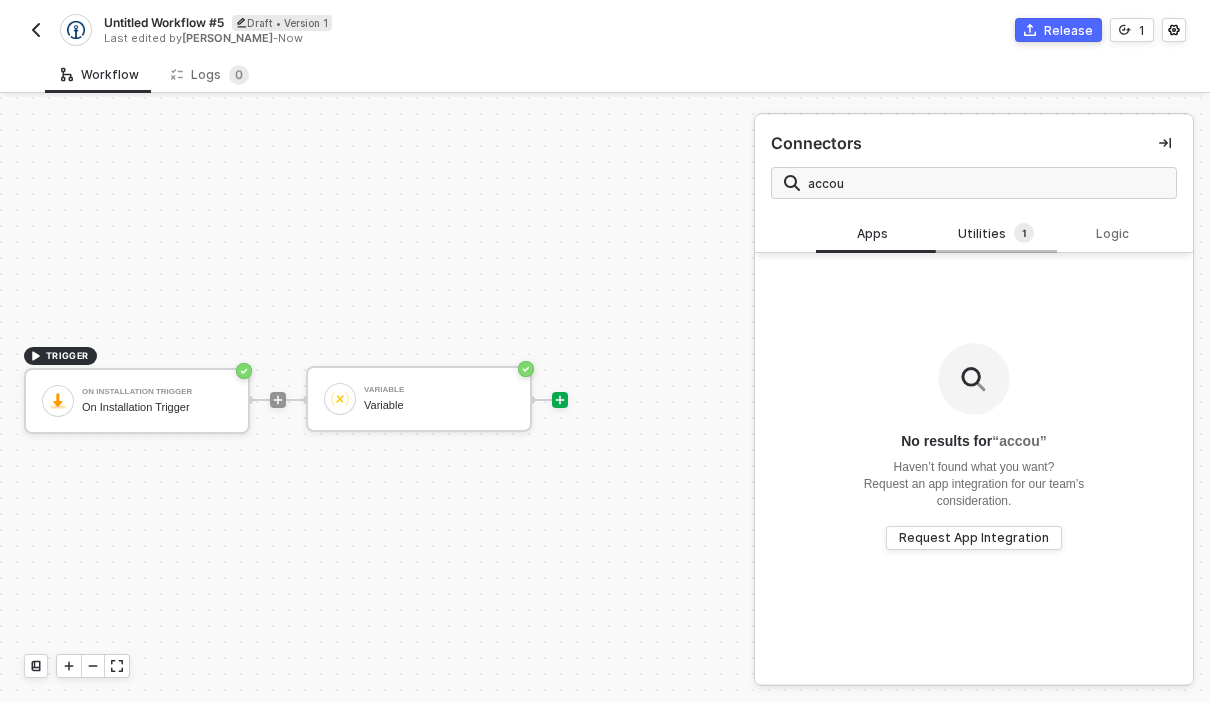 click on "Utilities 1" at bounding box center (996, 234) 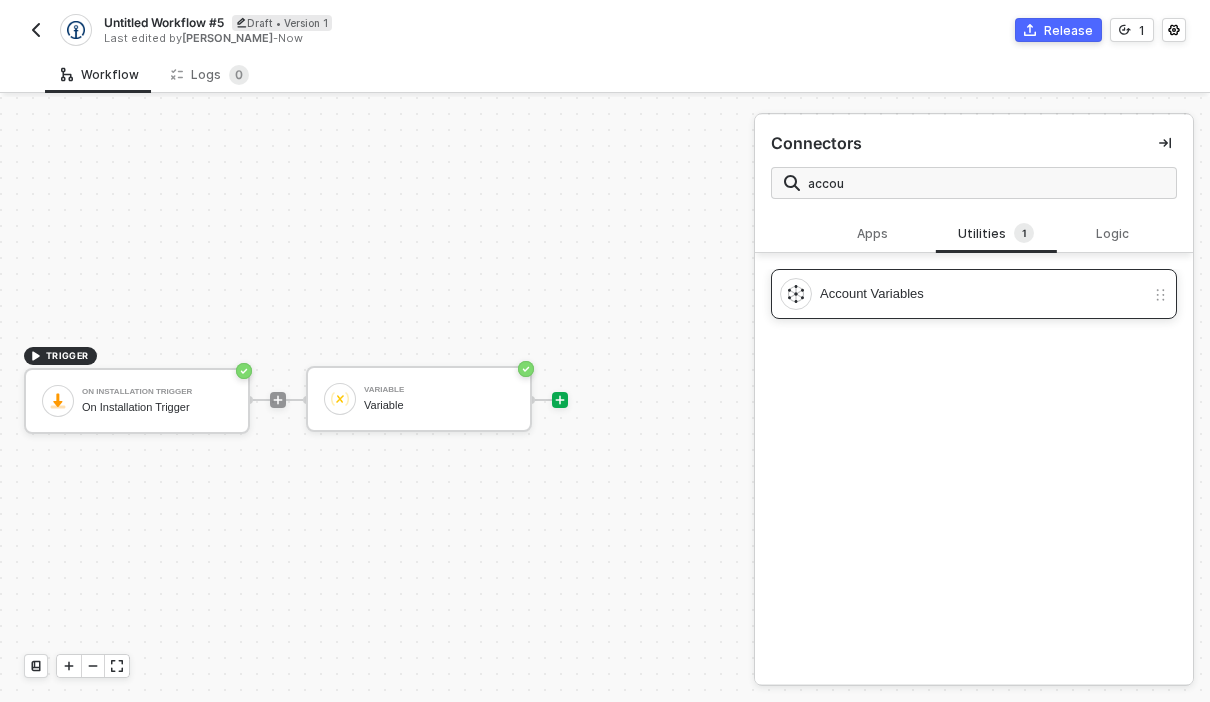 click on "Account Variables" at bounding box center [962, 294] 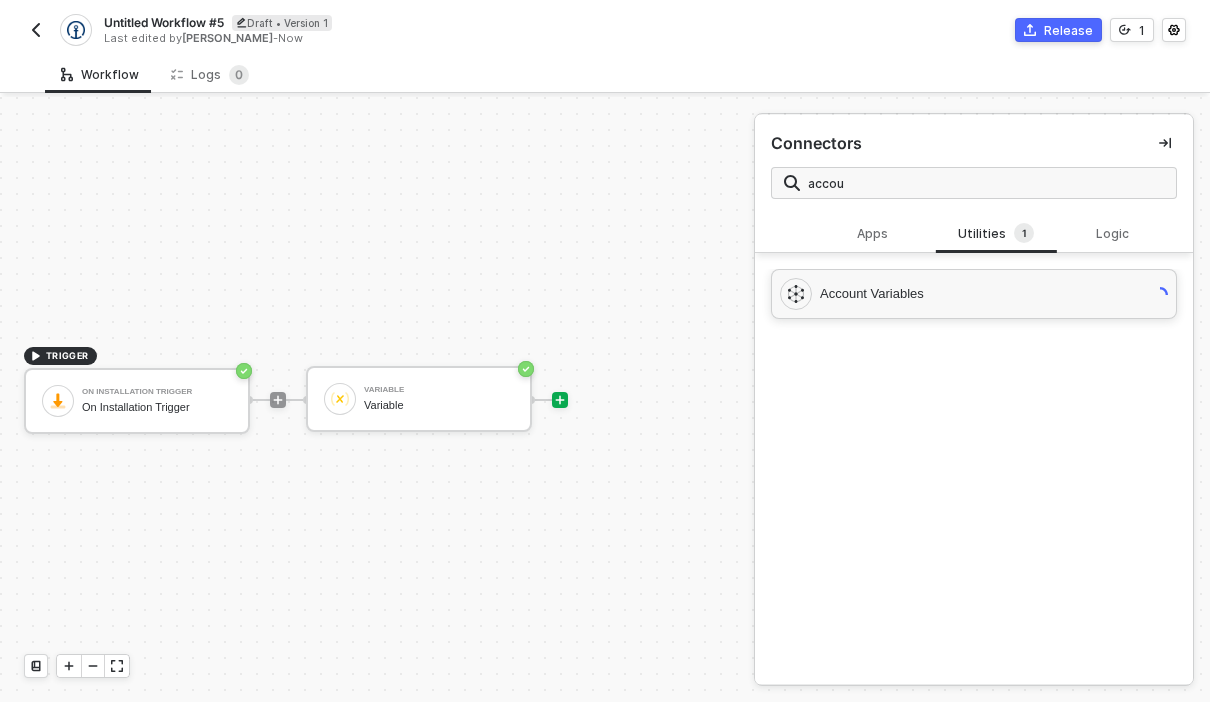click on "Account Variables" at bounding box center (962, 294) 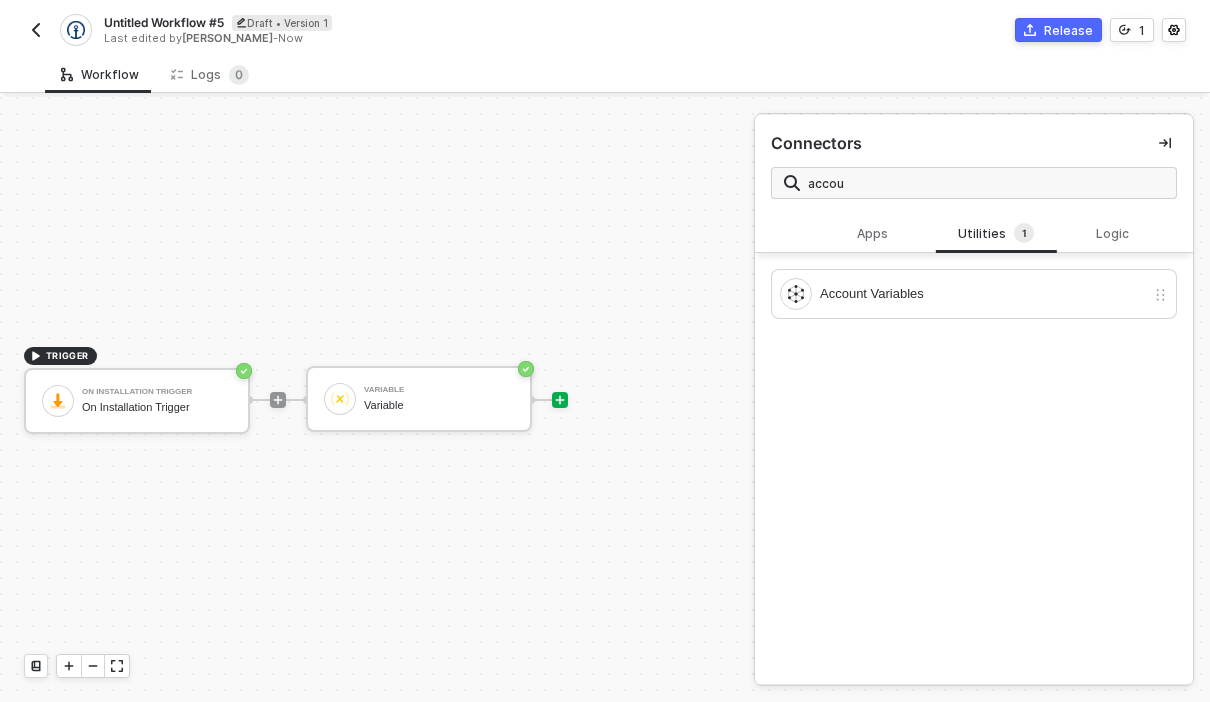 click on "Apps Utilities 1 Logic No results for  “ accou ” Haven’t found what you want?  Request an app integration for our team’s  consideration. Request App Integration Account Variables" at bounding box center (974, 450) 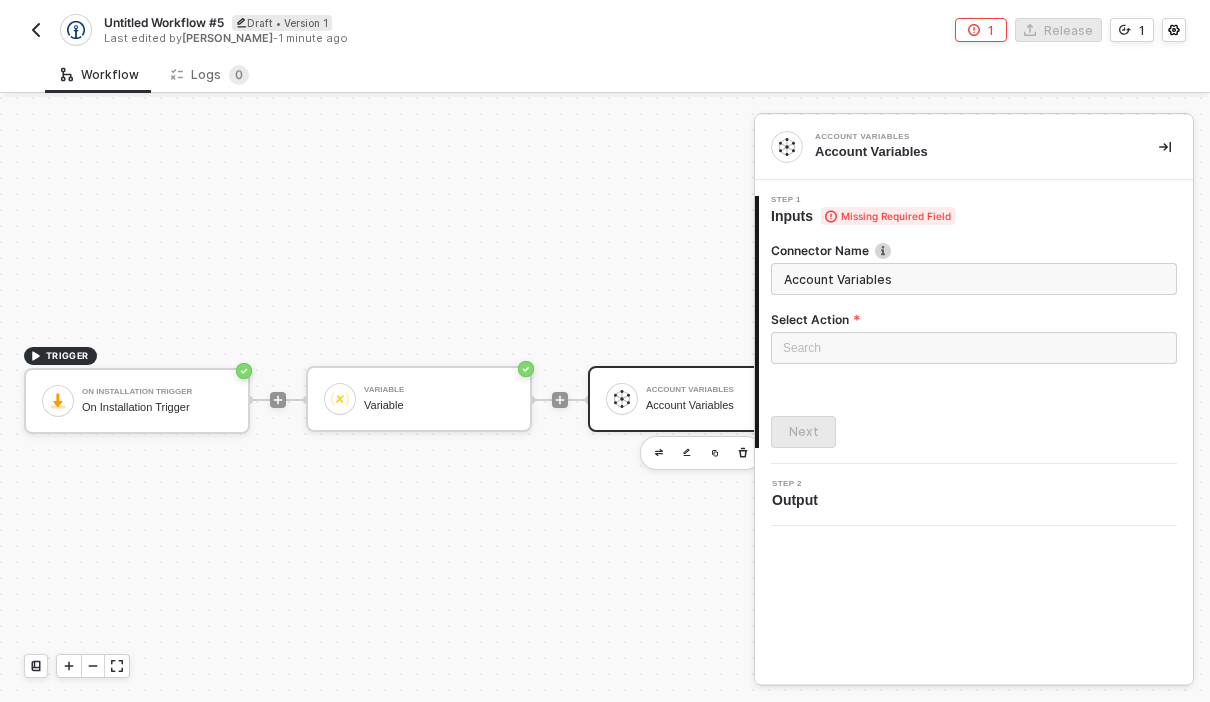 scroll, scrollTop: 0, scrollLeft: 105, axis: horizontal 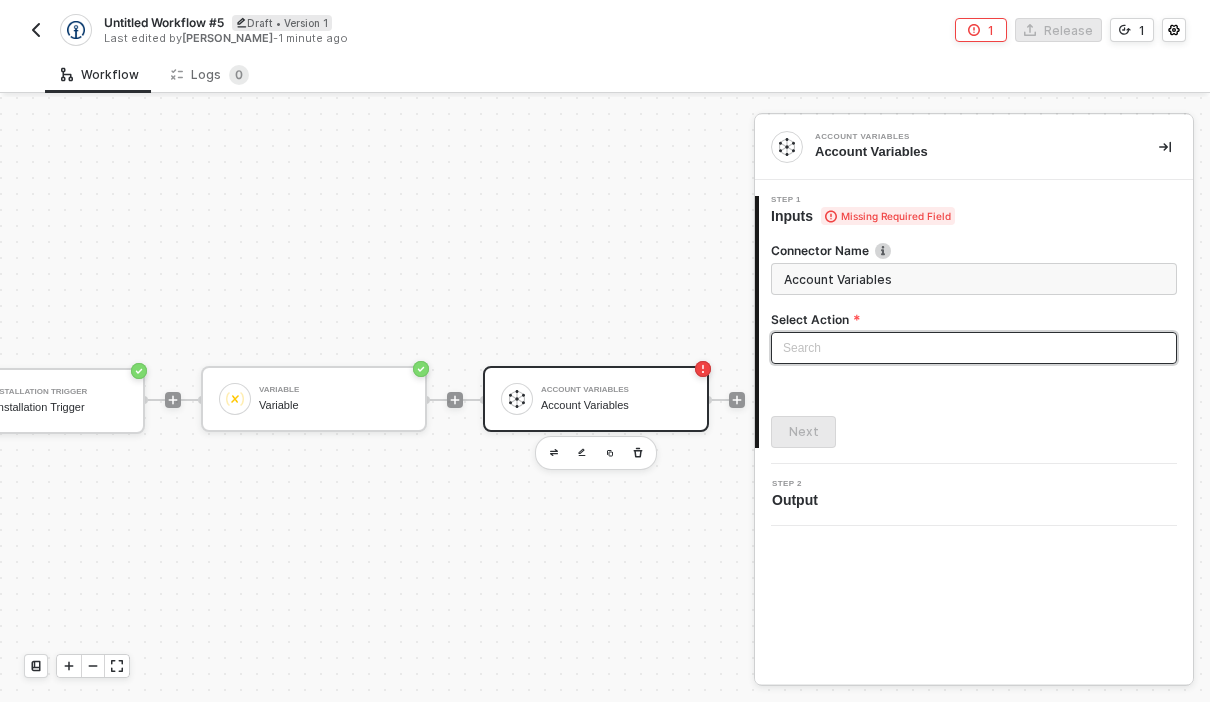 click at bounding box center [974, 348] 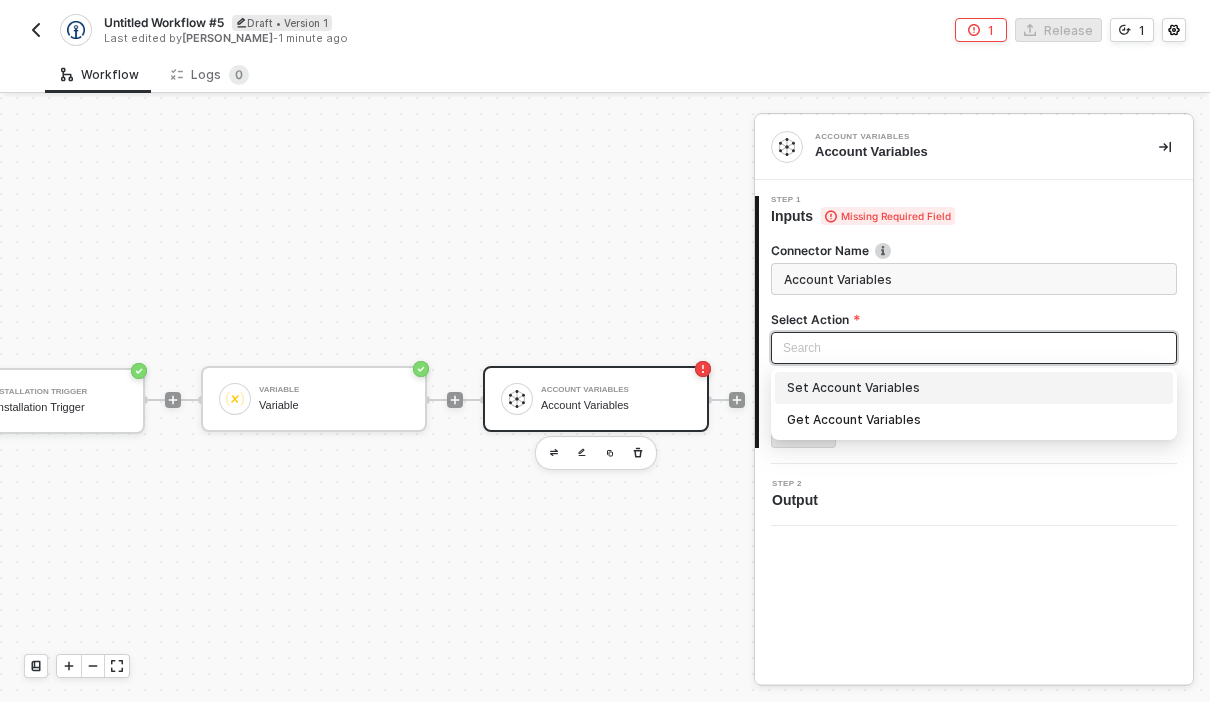 click on "Set Account Variables" at bounding box center [974, 388] 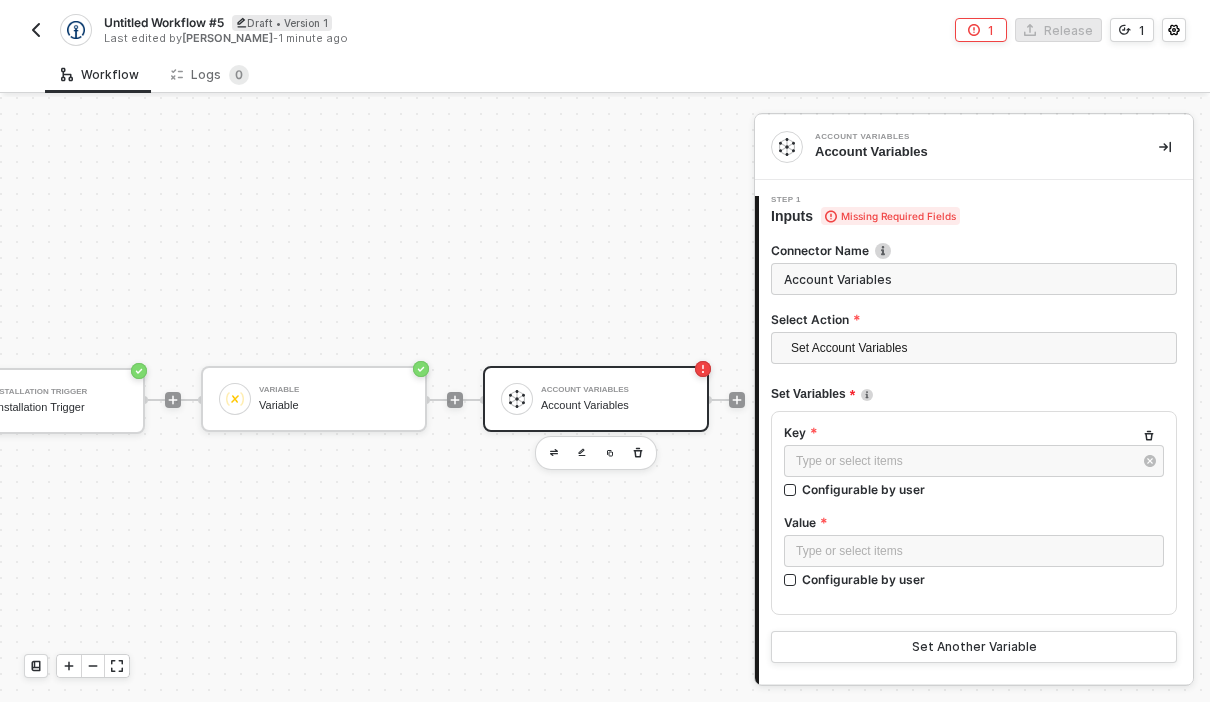 click at bounding box center (883, 251) 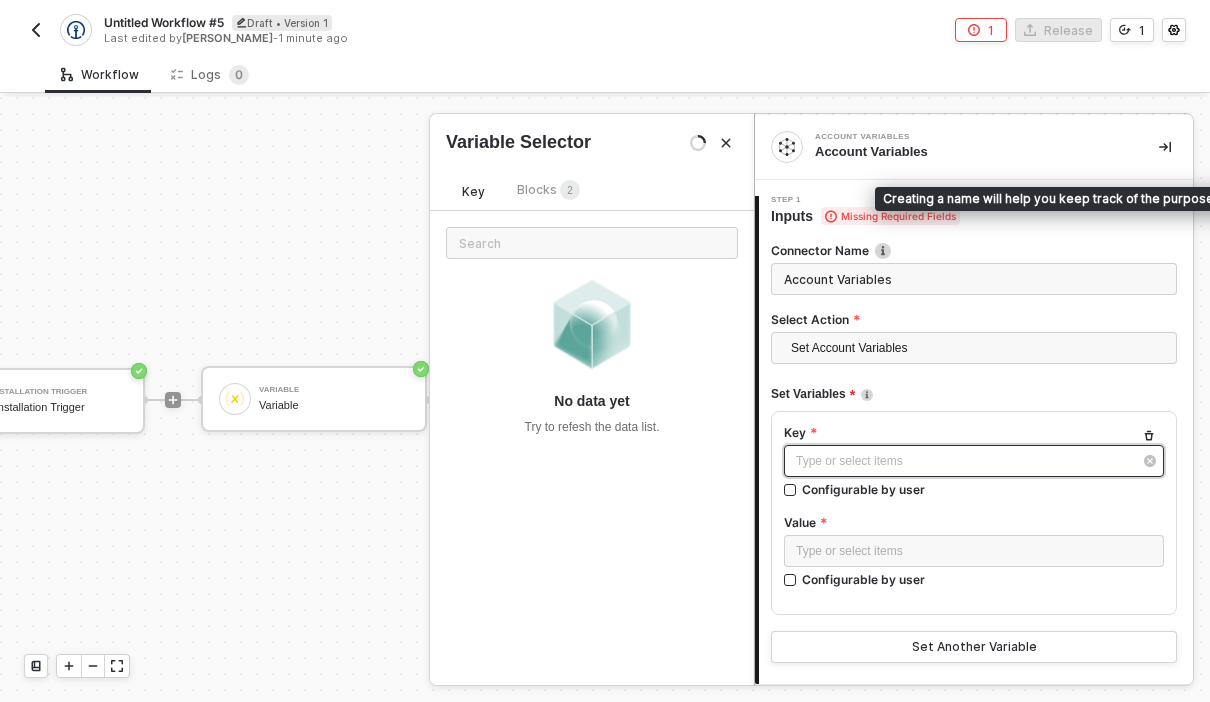 click on "Type or select items ﻿" at bounding box center [974, 461] 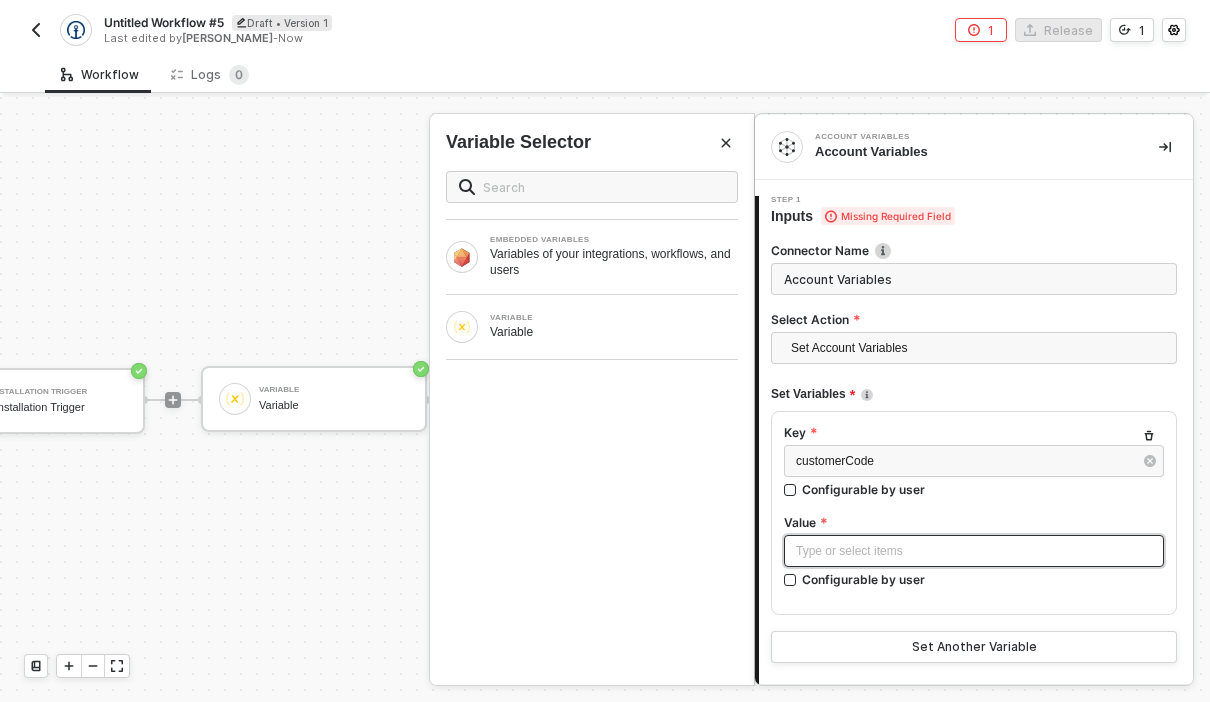 drag, startPoint x: 854, startPoint y: 564, endPoint x: 828, endPoint y: 548, distance: 30.528675 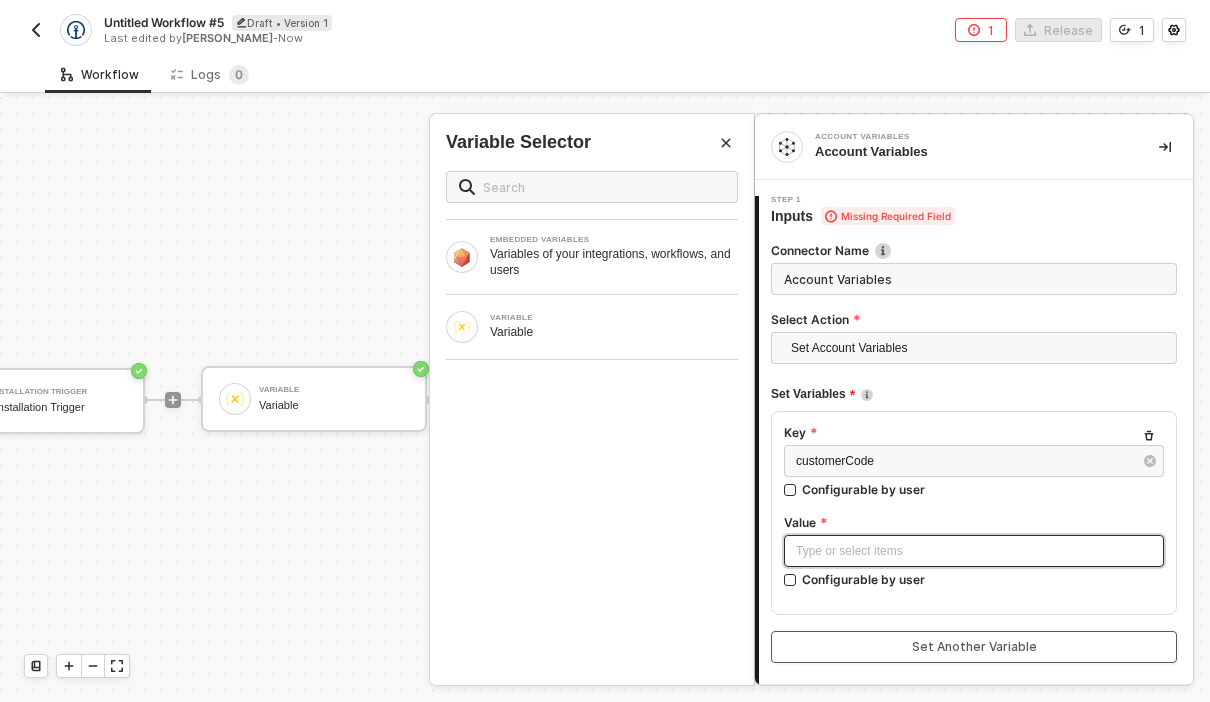 drag, startPoint x: 828, startPoint y: 548, endPoint x: 973, endPoint y: 481, distance: 159.73102 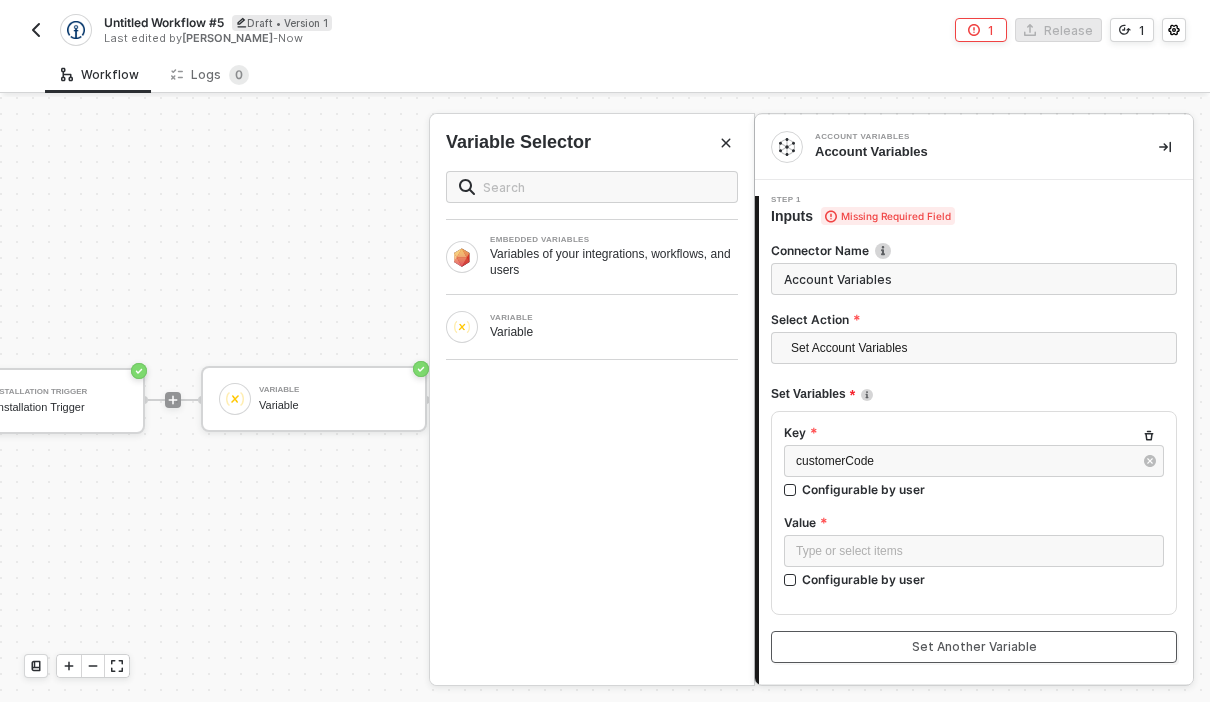 click on "Connector Name Creating a name will help you keep track of the purpose of your connector Account Variables Select Action Set Account Variables Set Account Variables Get Account Variables Set Variables Key customerCode Configurable by user Value Type or select items ﻿ Configurable by user Set Another Variable Next" at bounding box center [974, 481] 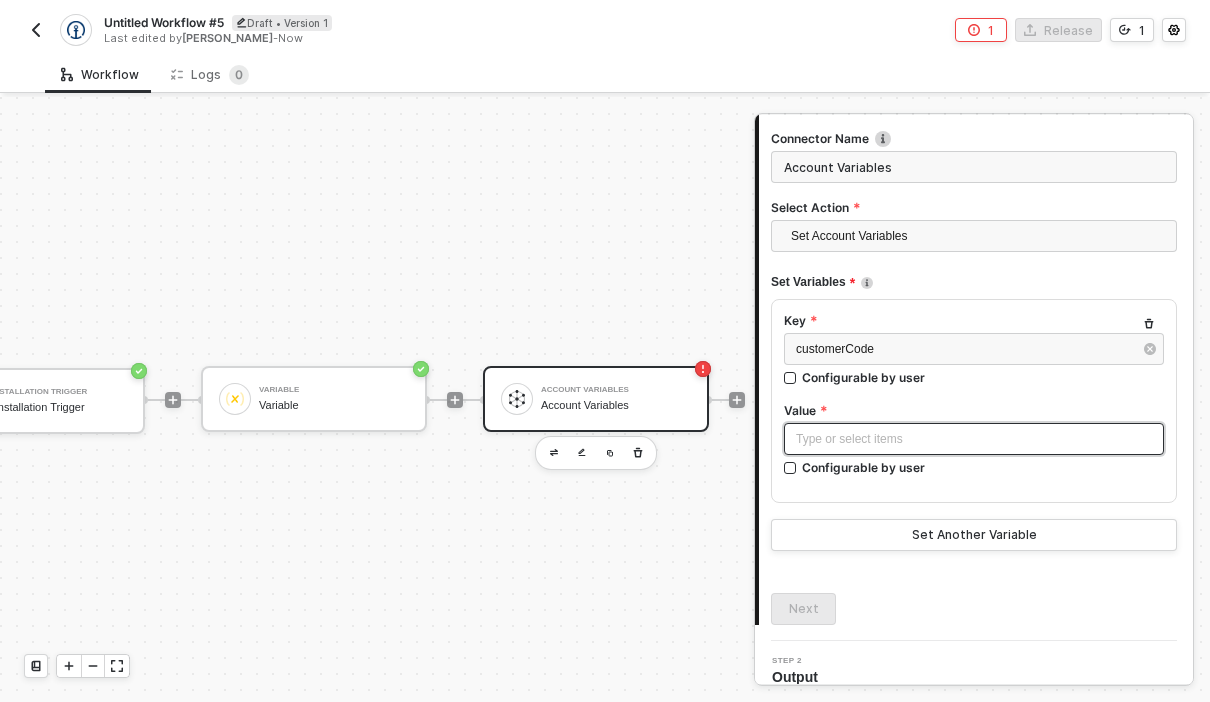 scroll, scrollTop: 111, scrollLeft: 0, axis: vertical 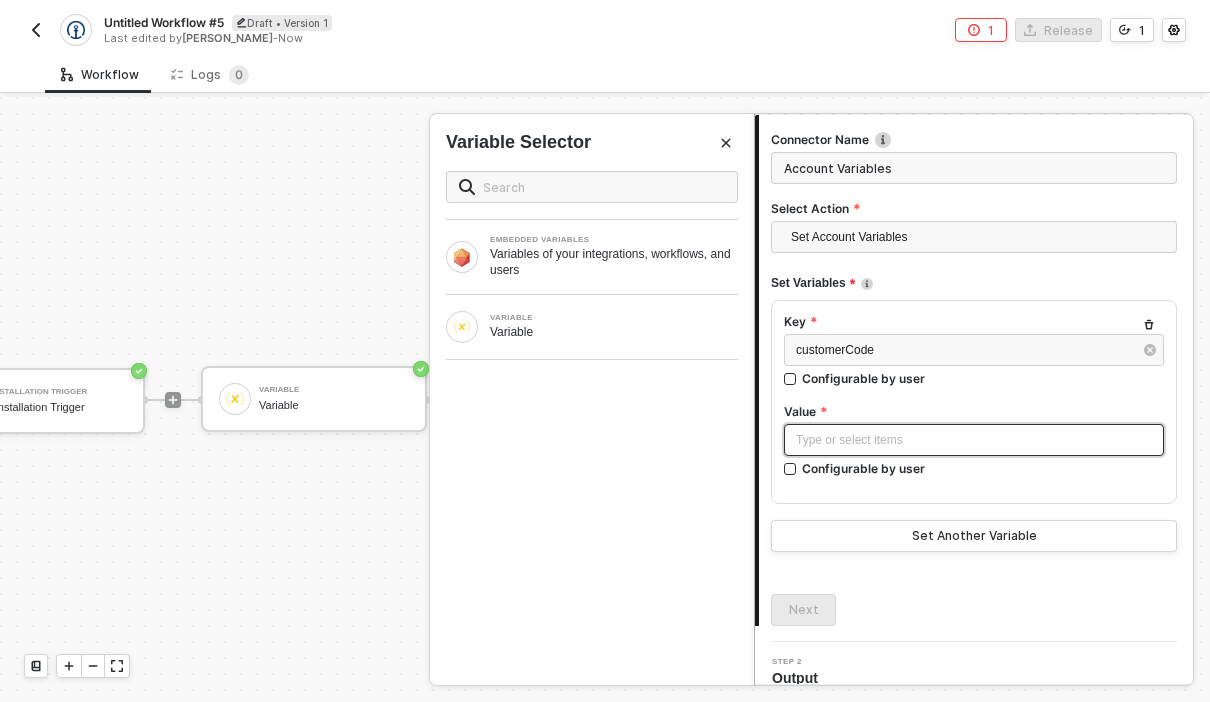 click on "Type or select items ﻿" at bounding box center (974, 440) 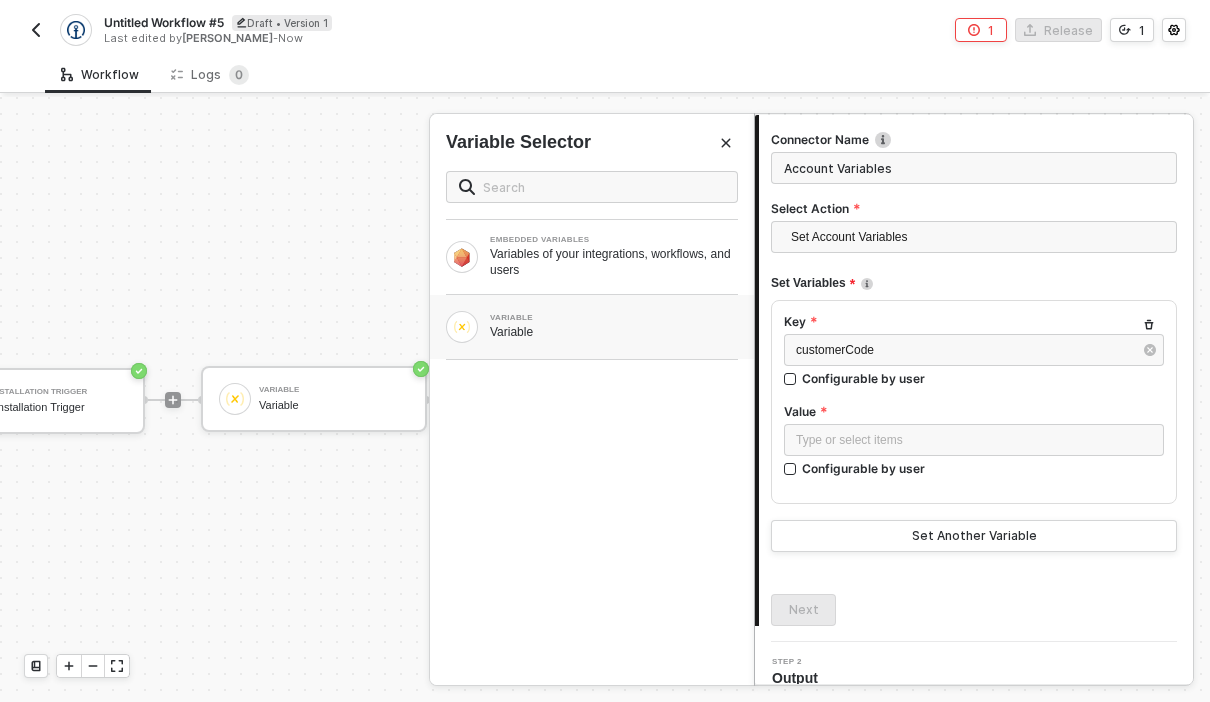 click on "Variable" at bounding box center [614, 332] 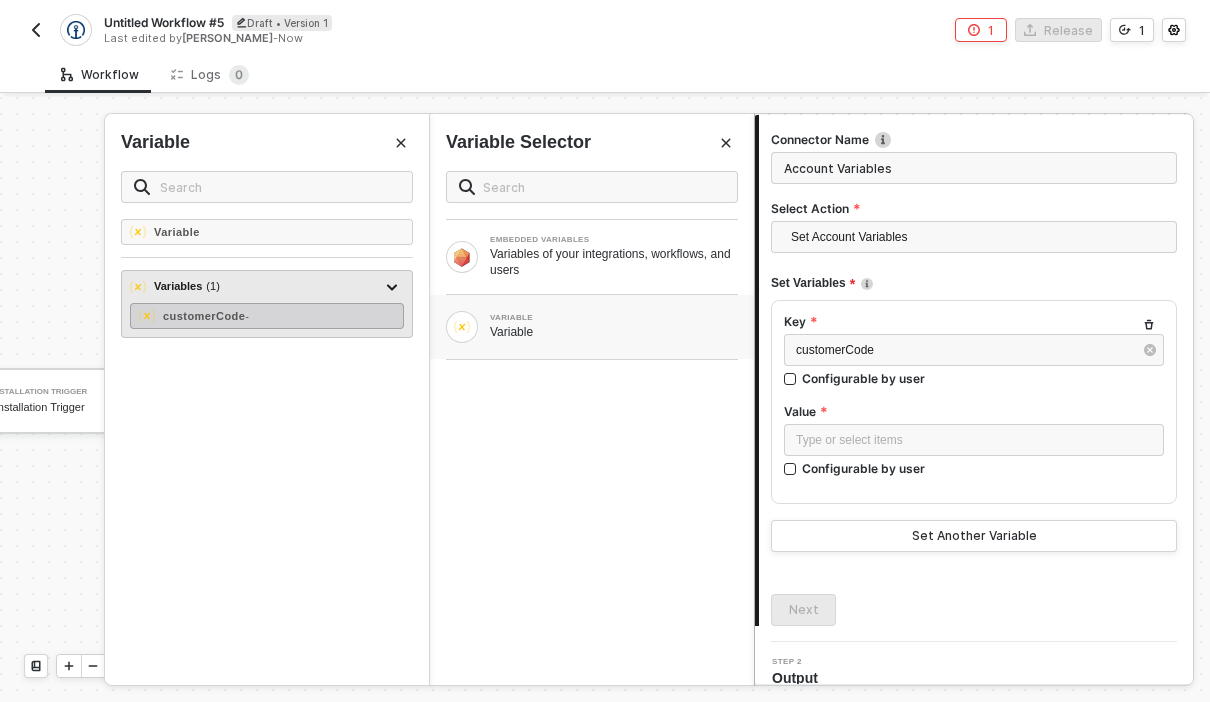 click on "customerCode  -" at bounding box center [267, 316] 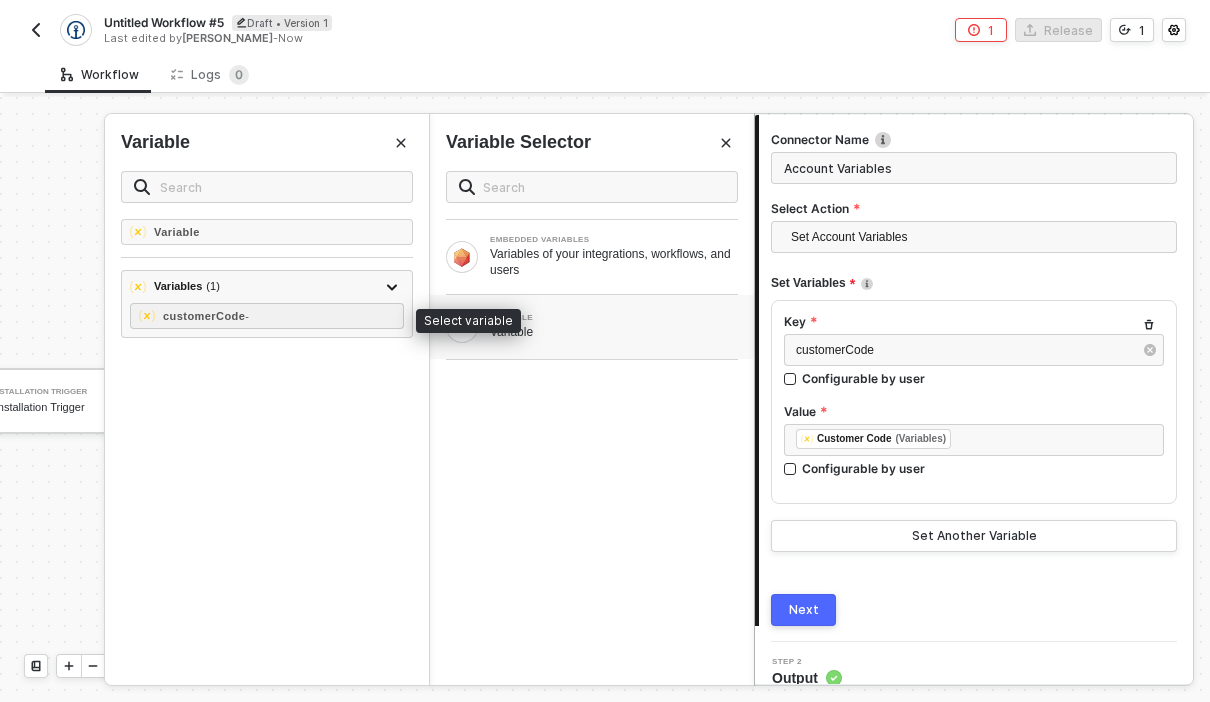 click on "Next" at bounding box center [804, 610] 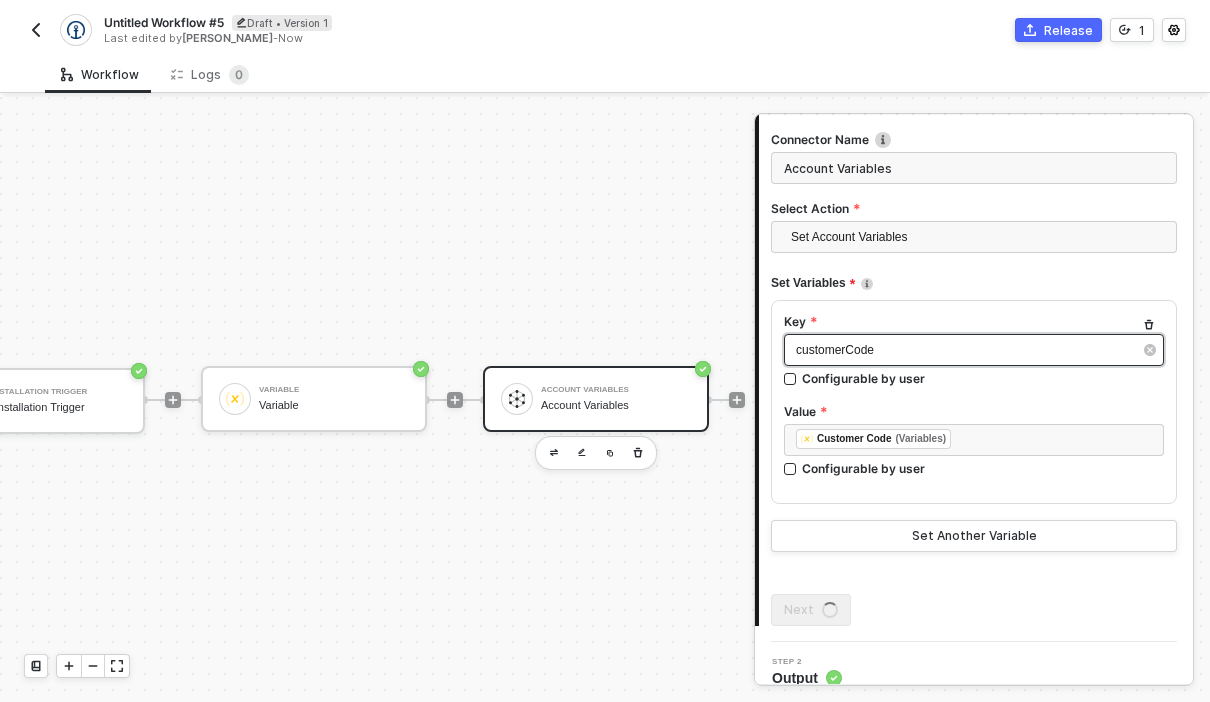 scroll, scrollTop: 20, scrollLeft: 0, axis: vertical 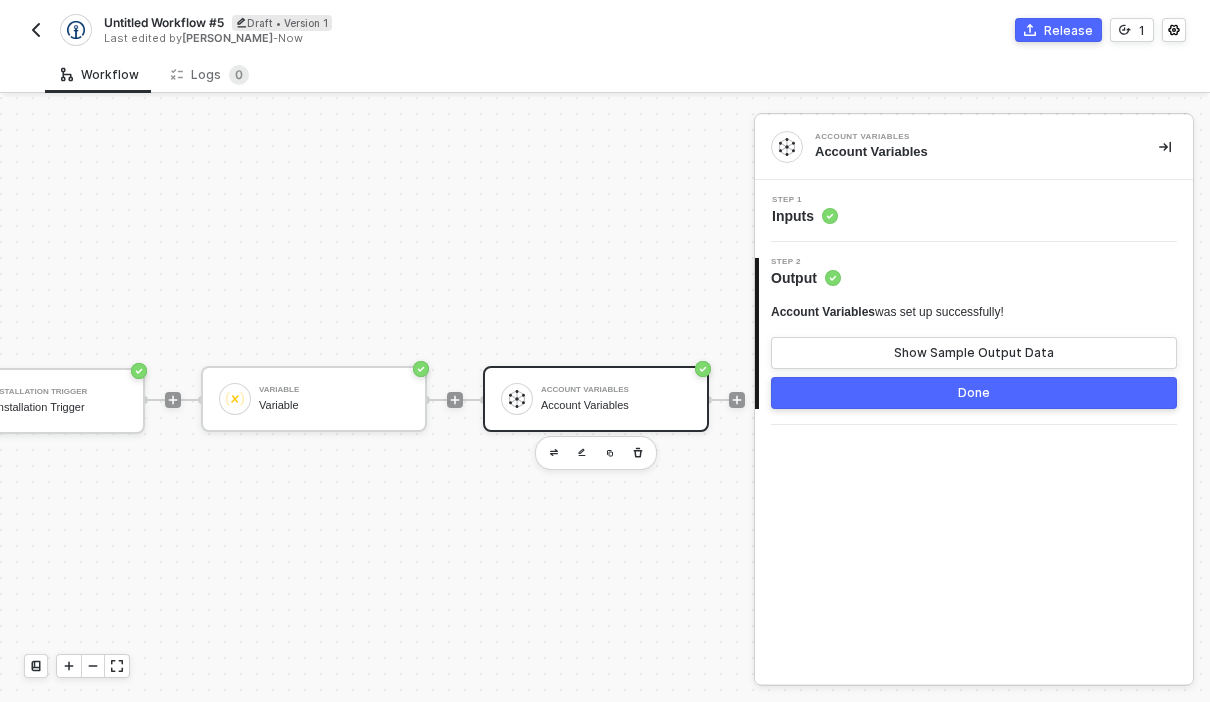 click on "Done" at bounding box center [974, 393] 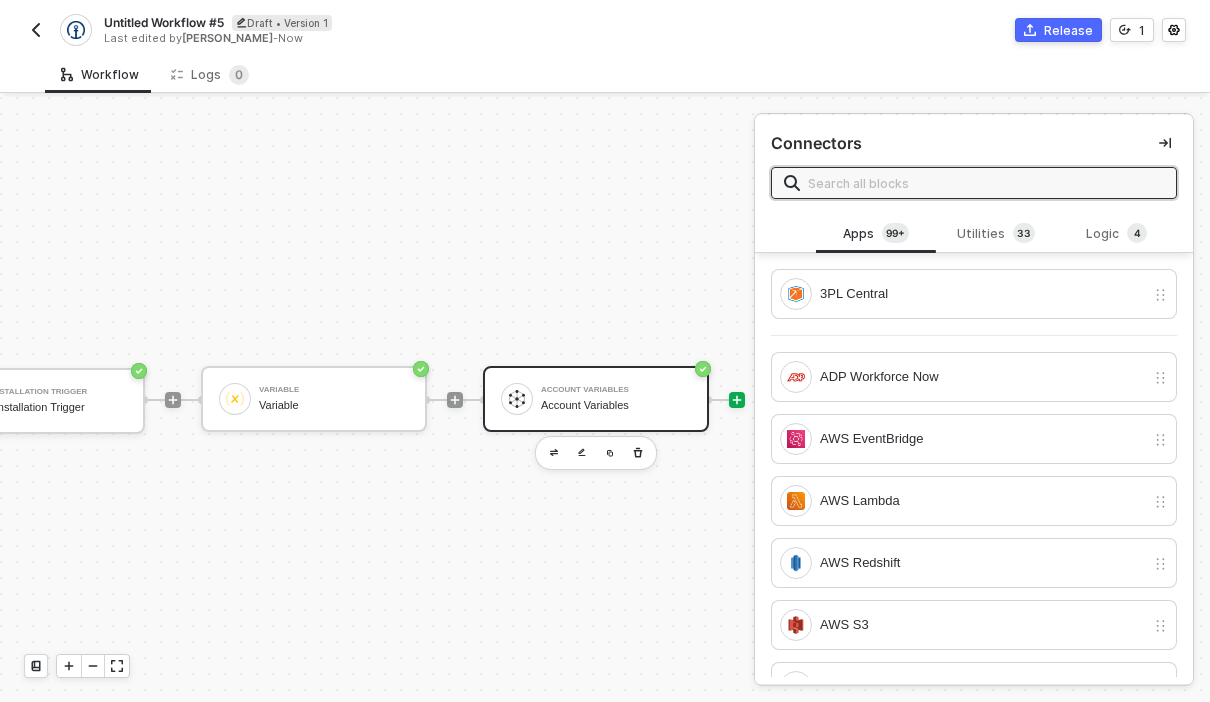 scroll, scrollTop: 0, scrollLeft: 0, axis: both 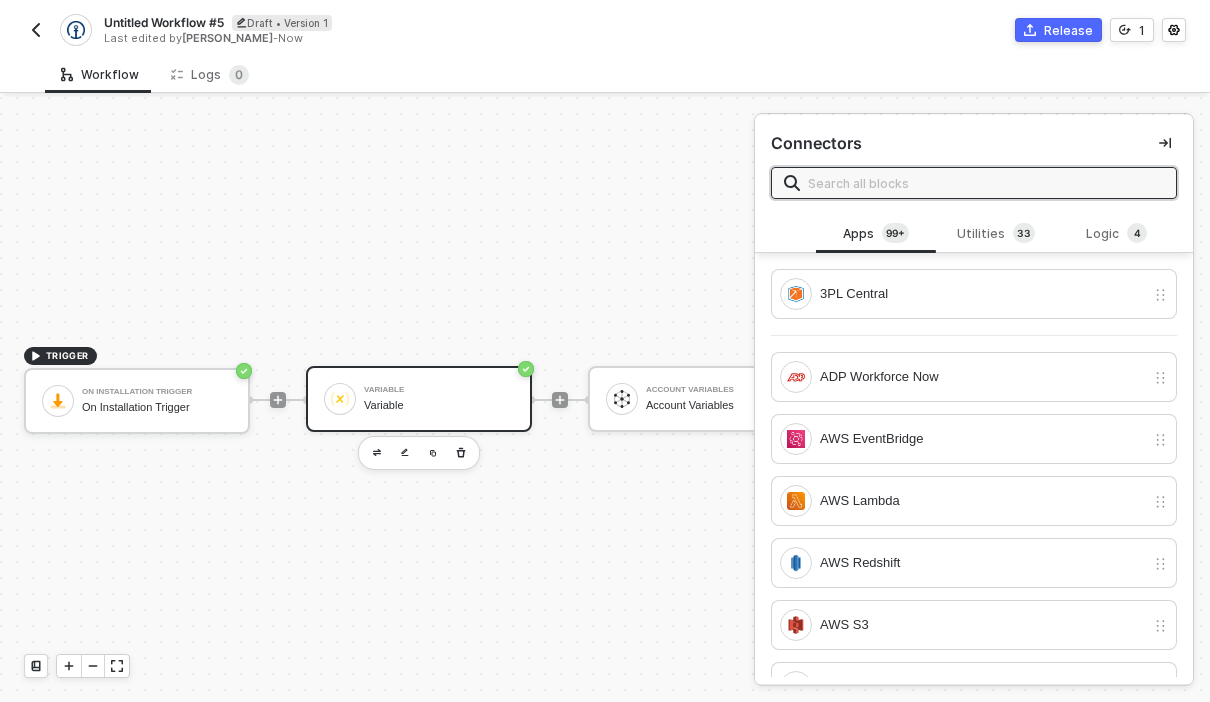 click on "Variable Variable" at bounding box center (439, 399) 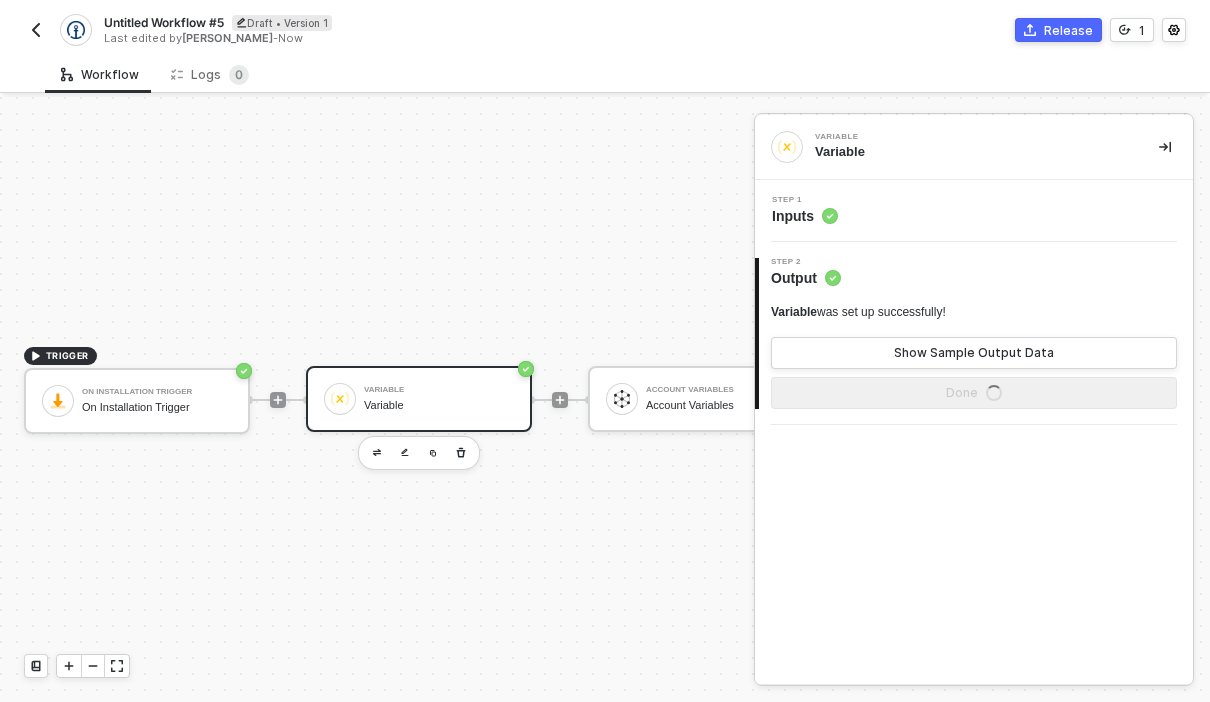 click on "Step 1 Inputs" at bounding box center [976, 211] 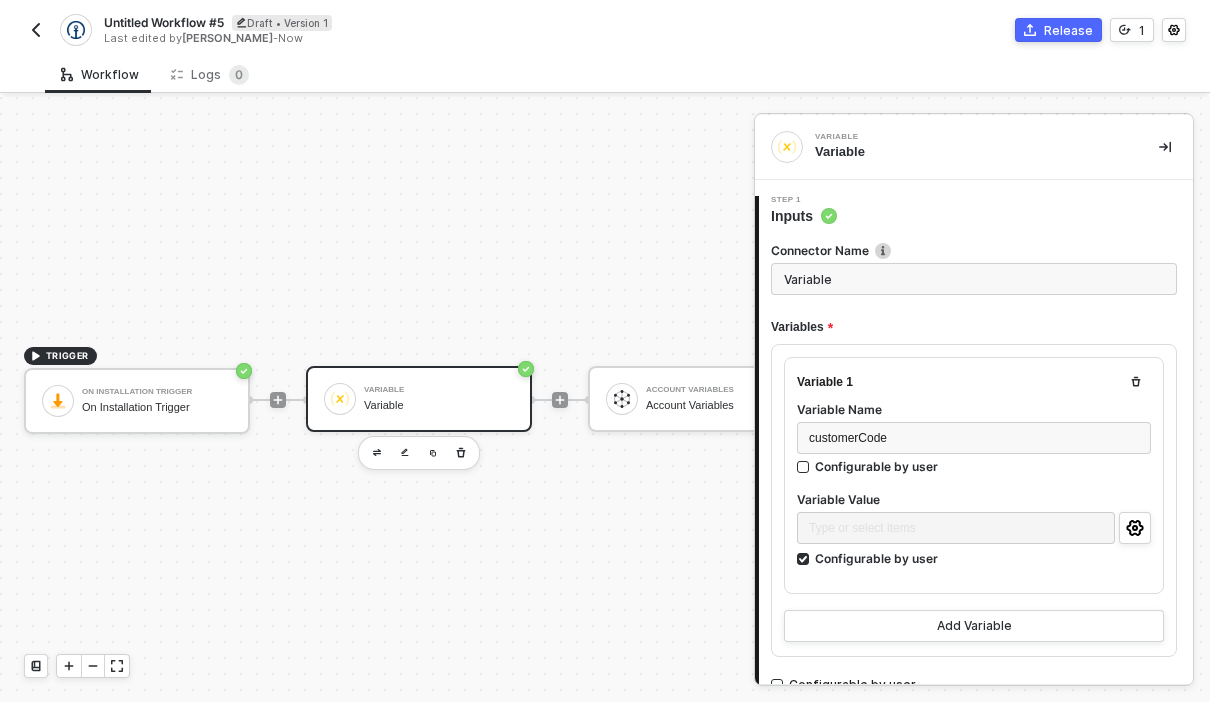 click on "Variable" at bounding box center [974, 279] 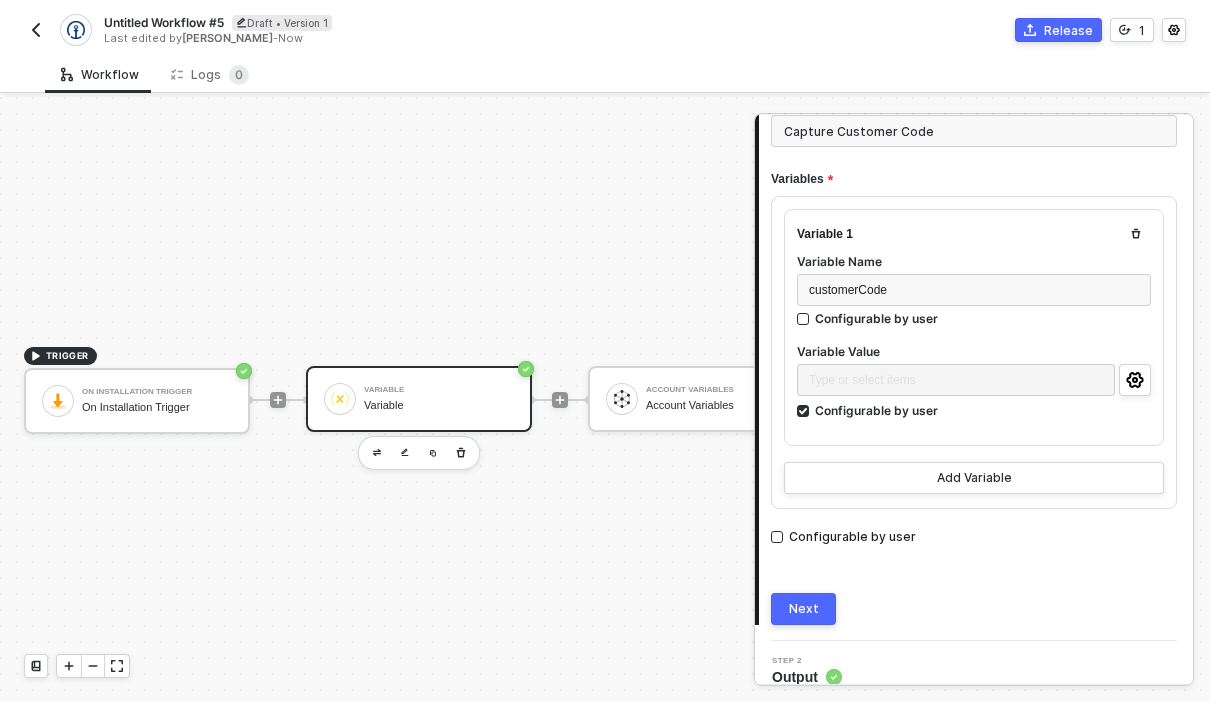 scroll, scrollTop: 146, scrollLeft: 0, axis: vertical 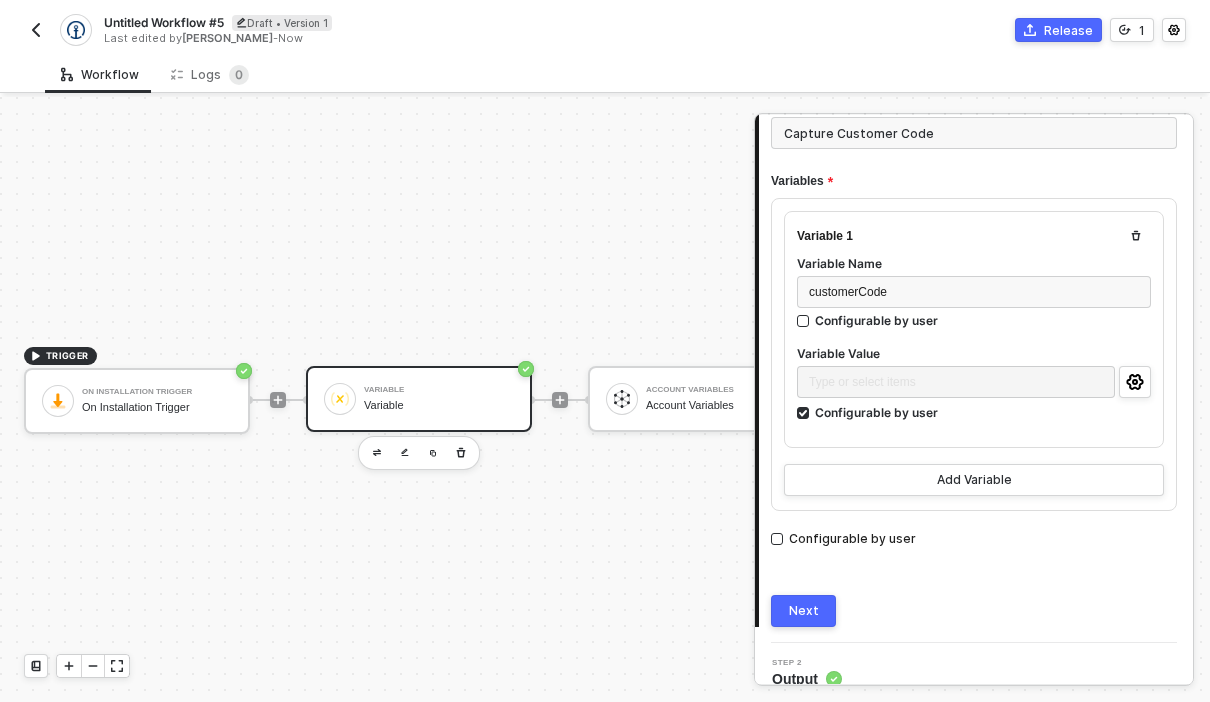 type on "Capture Customer Code" 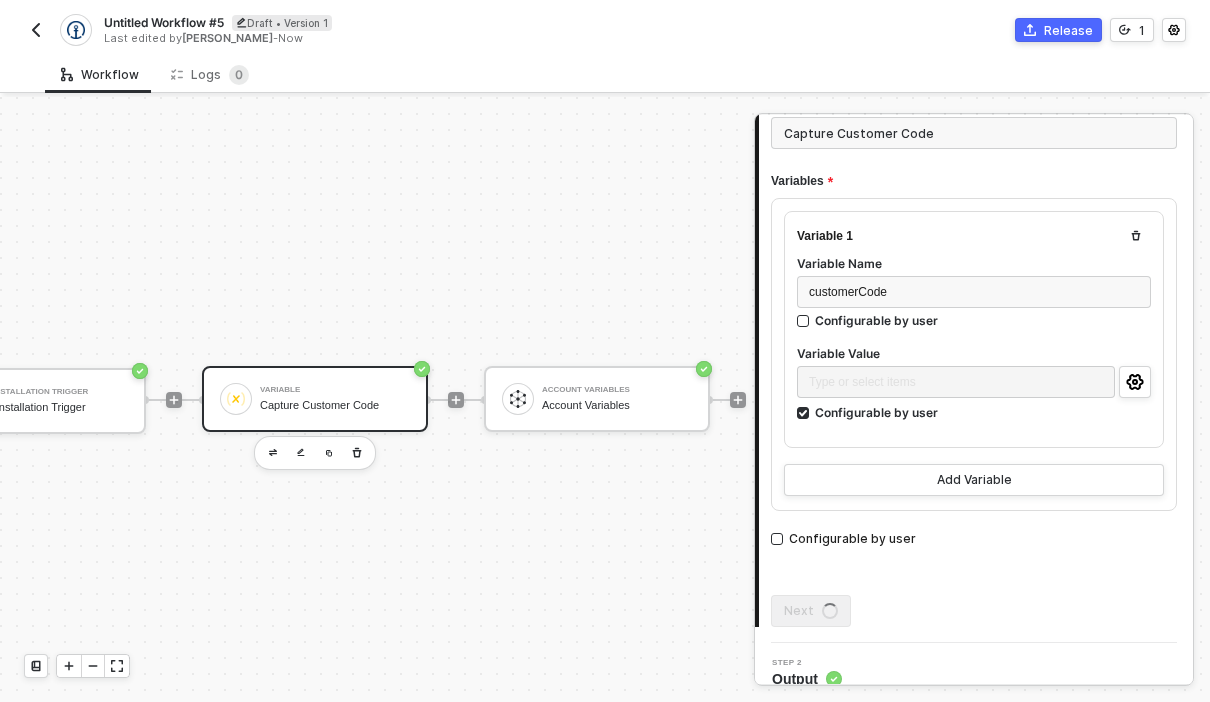 scroll, scrollTop: 0, scrollLeft: 190, axis: horizontal 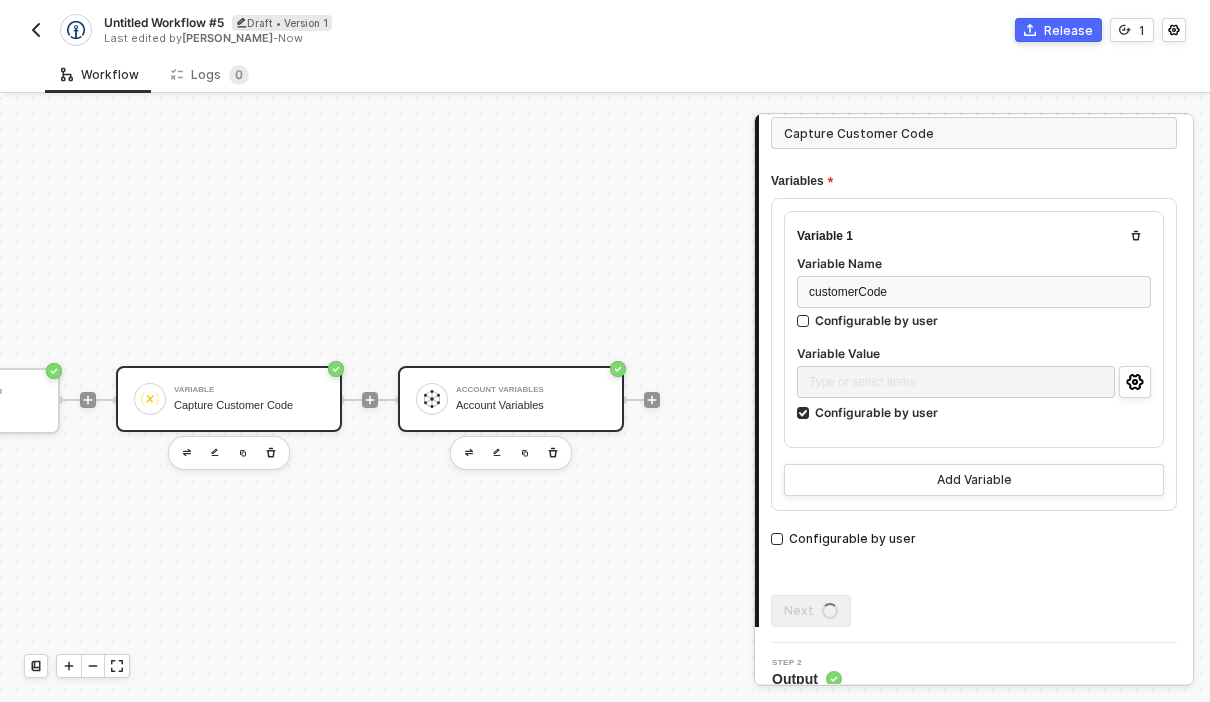 click on "Account Variables" at bounding box center [531, 405] 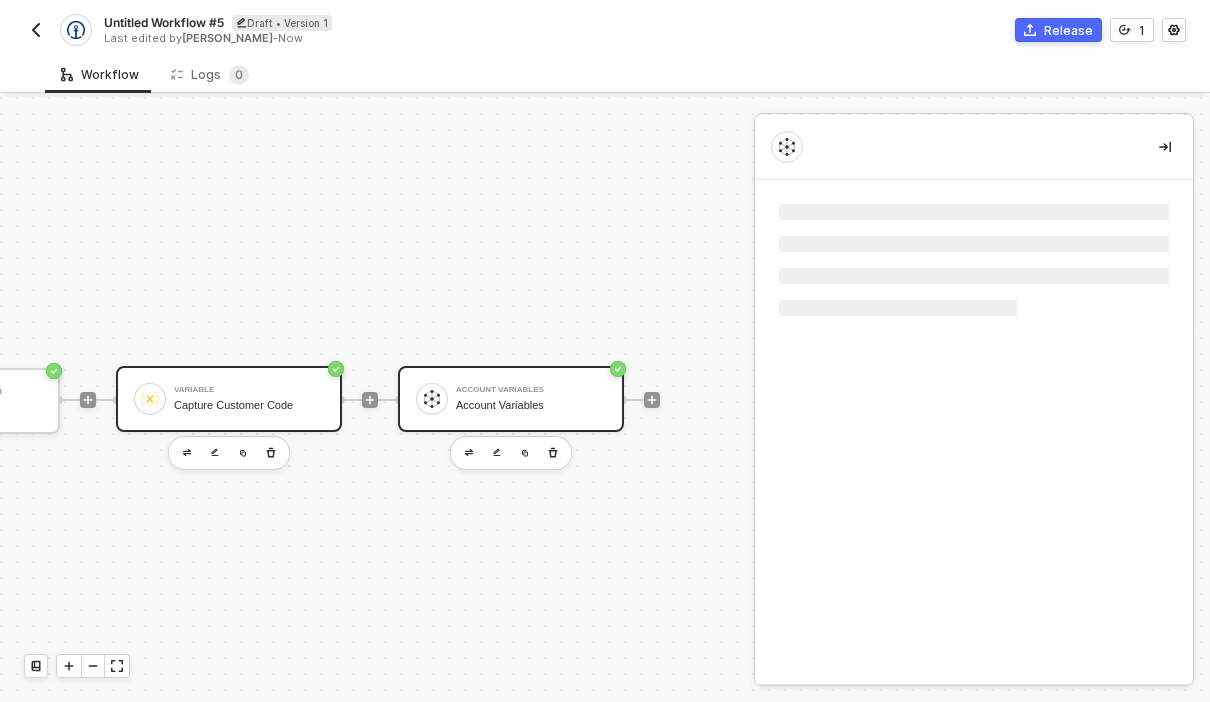 scroll, scrollTop: 0, scrollLeft: 0, axis: both 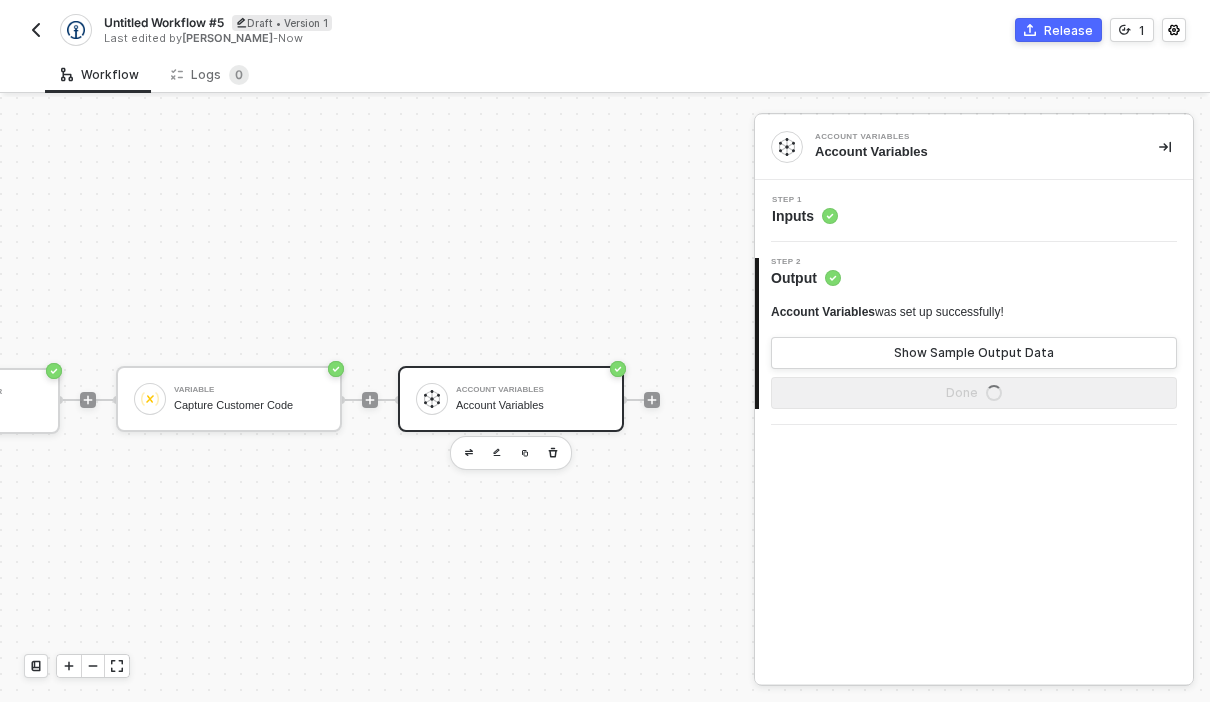drag, startPoint x: 841, startPoint y: 211, endPoint x: 853, endPoint y: 199, distance: 16.970562 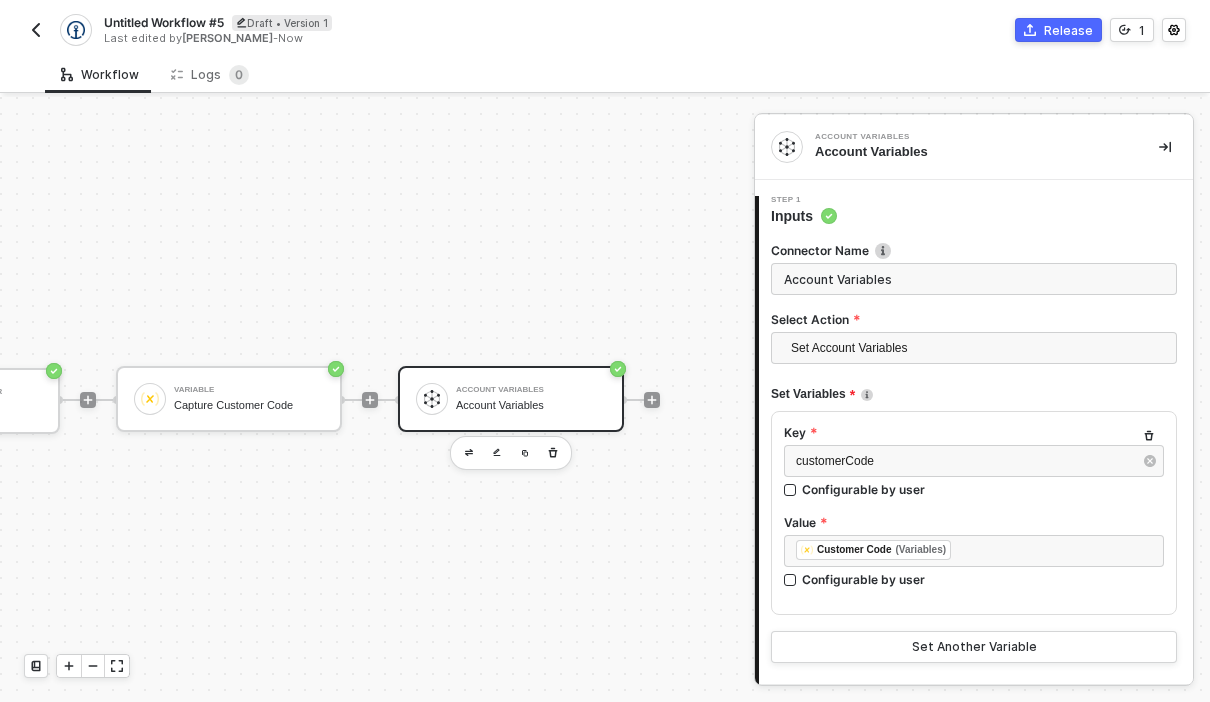 click on "Account Variables" at bounding box center [974, 279] 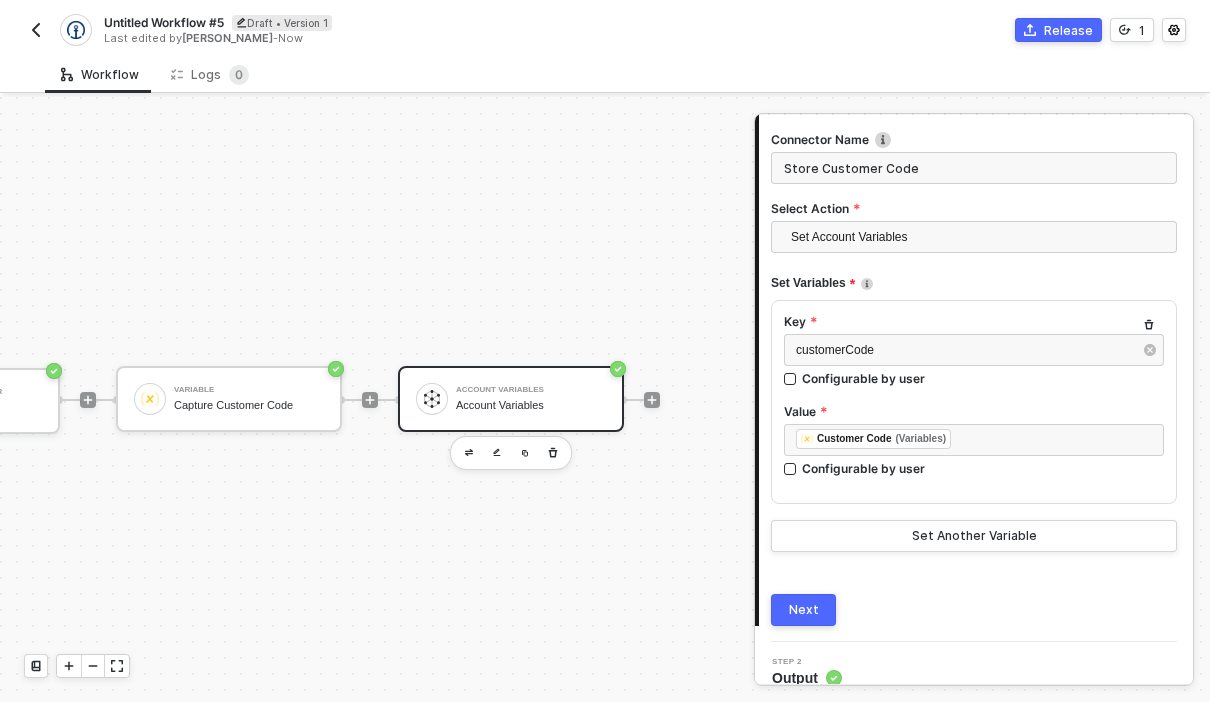 scroll, scrollTop: 111, scrollLeft: 0, axis: vertical 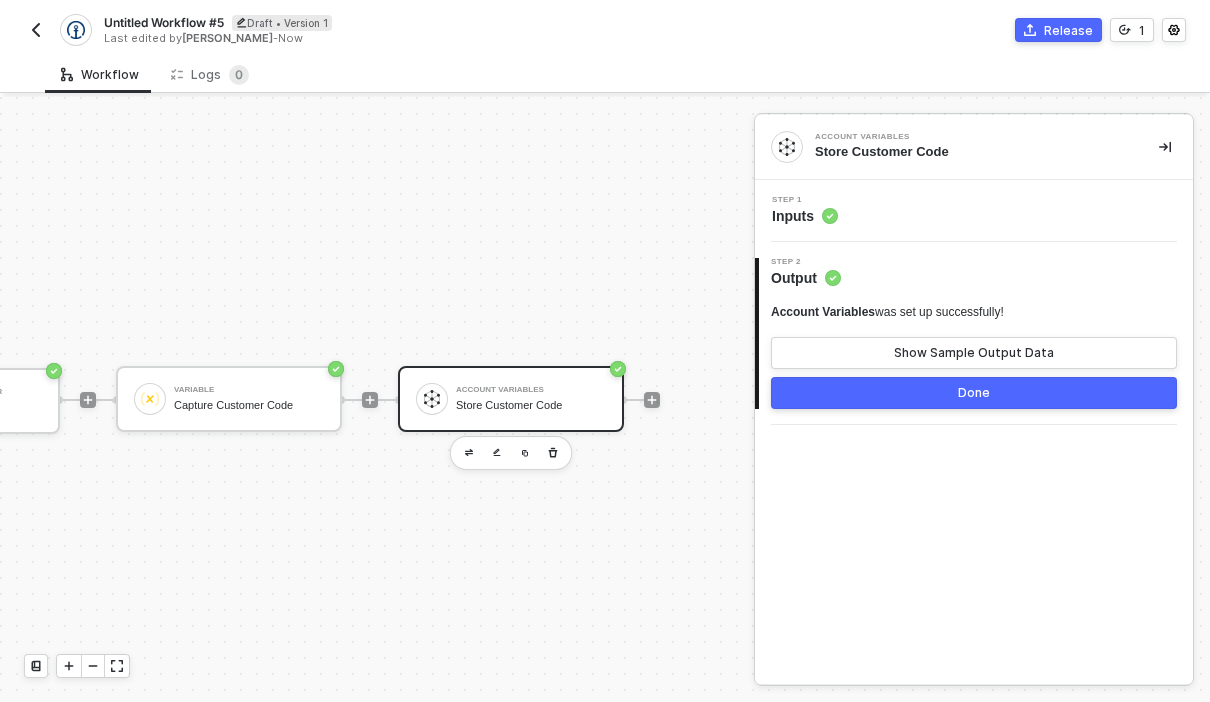 click on "Done" at bounding box center [974, 393] 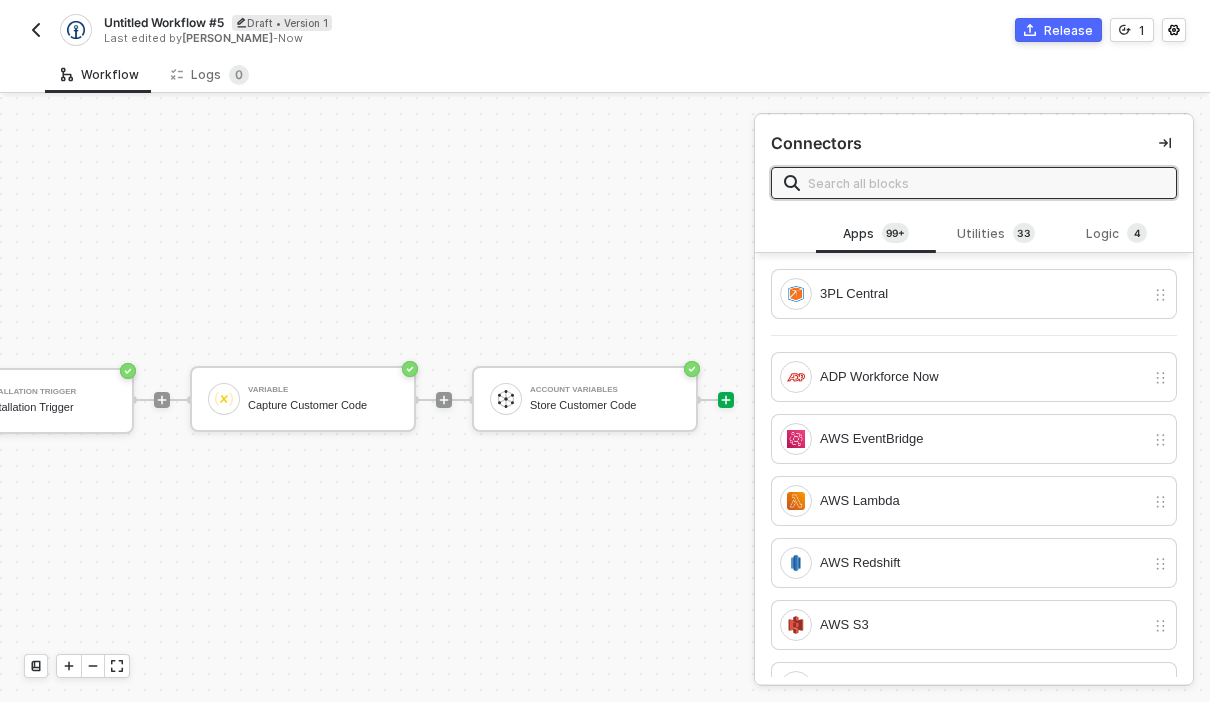 scroll, scrollTop: 0, scrollLeft: 158, axis: horizontal 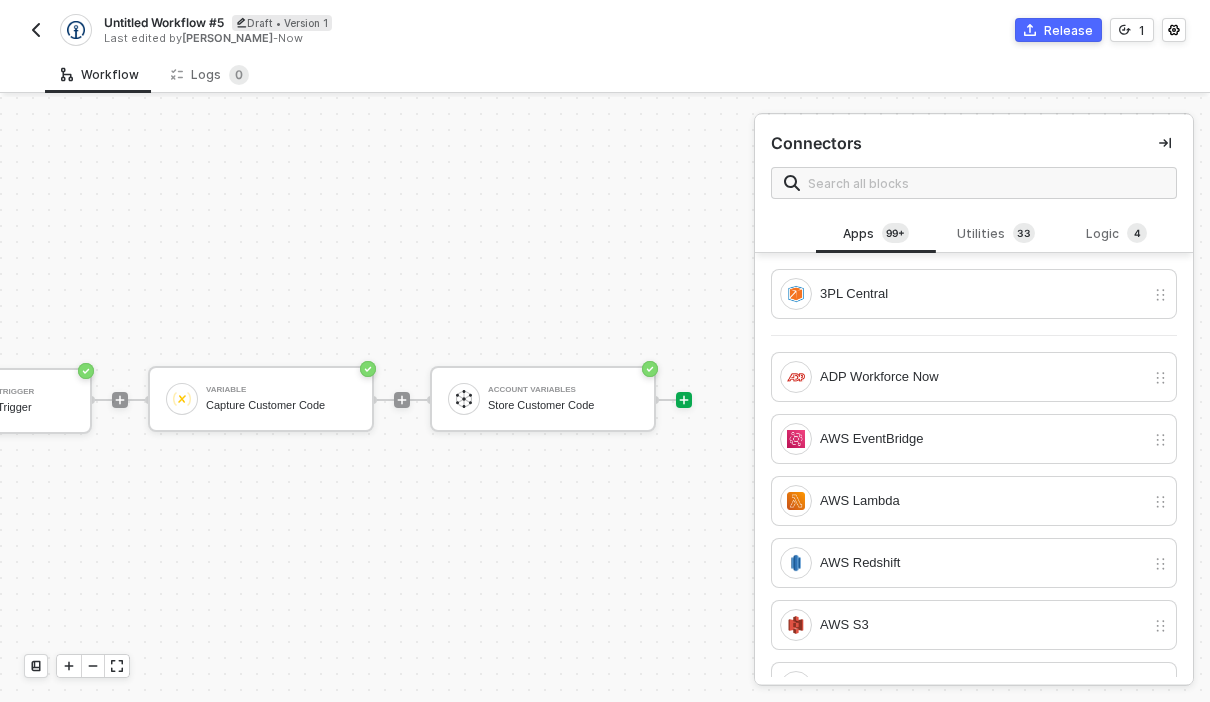 click on "Untitled Workflow #5" at bounding box center (164, 22) 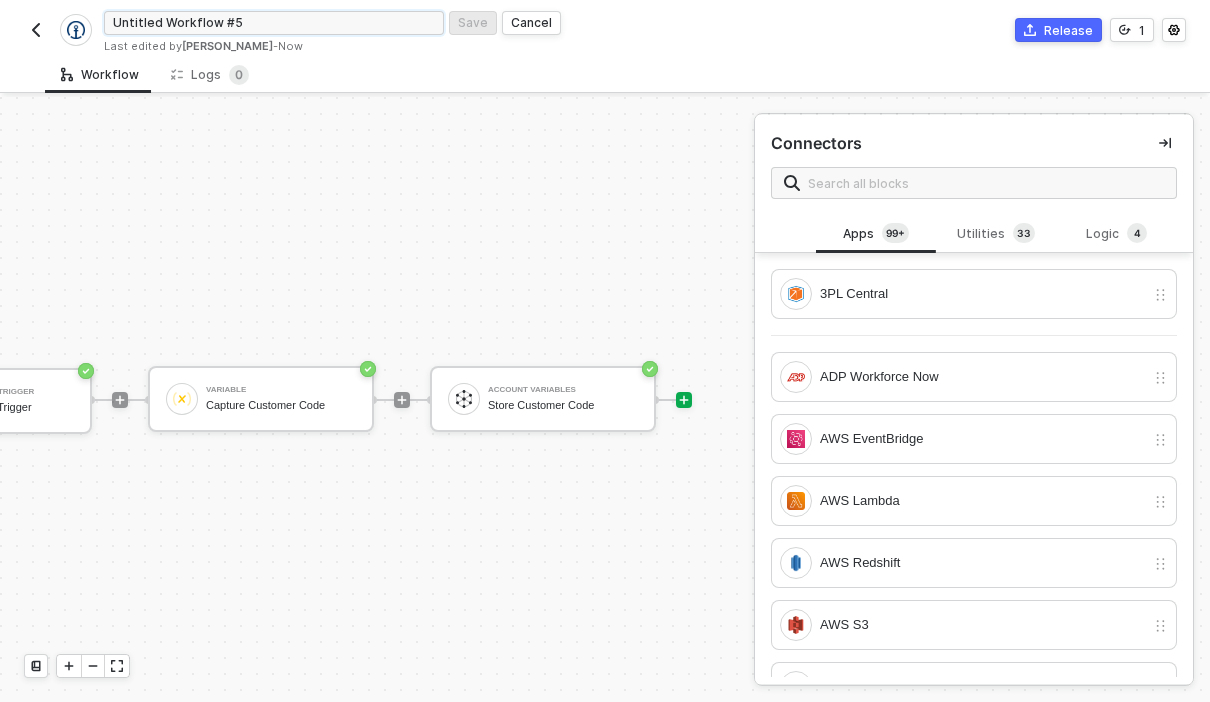 click on "Untitled Workflow #5" at bounding box center [274, 23] 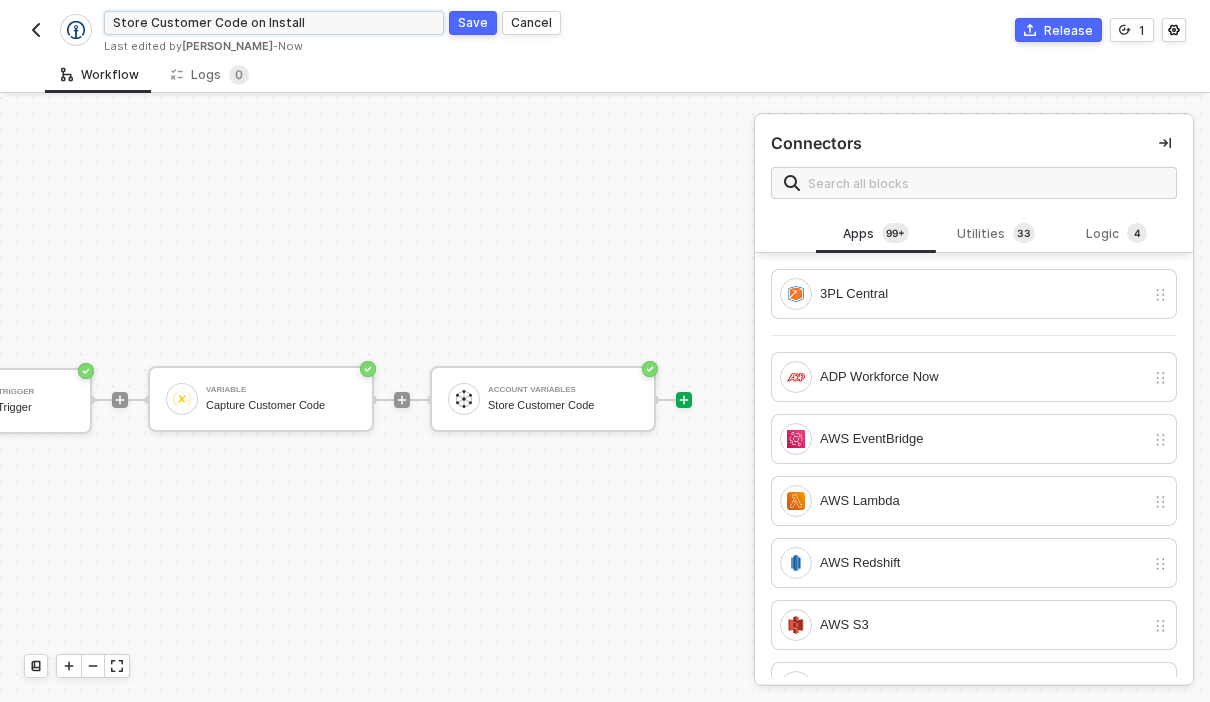 type on "Store Customer Code on Install" 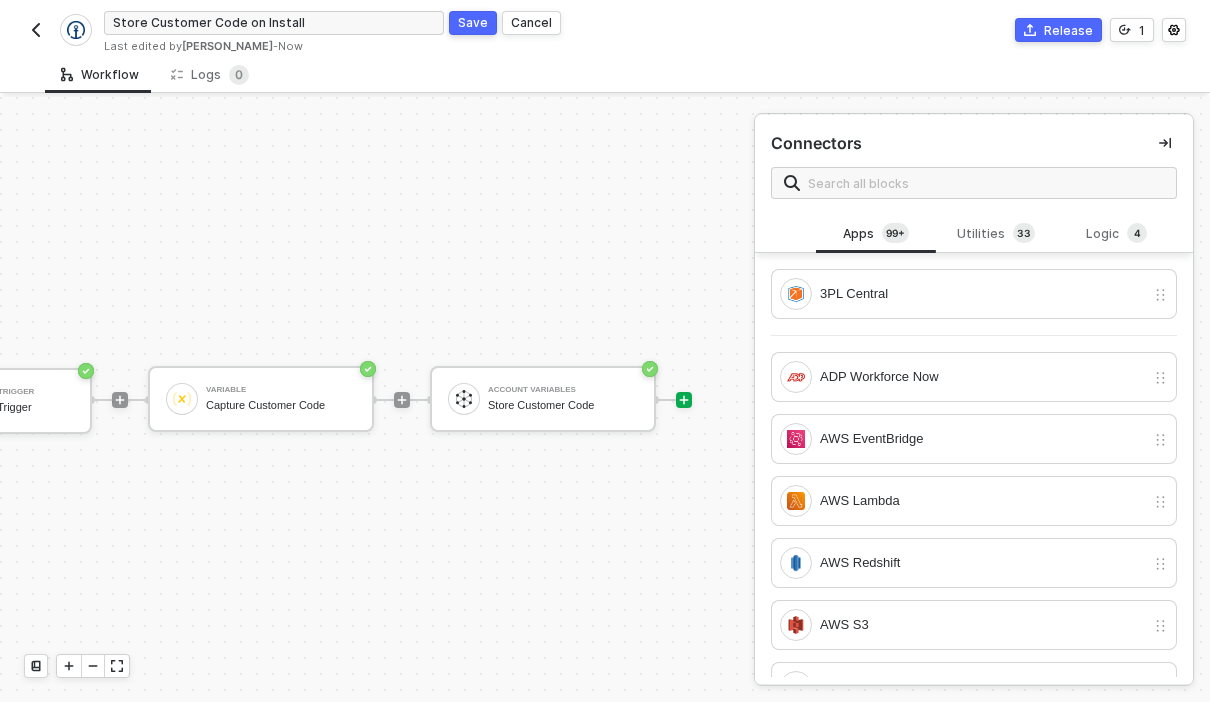 click on "Save" at bounding box center [473, 22] 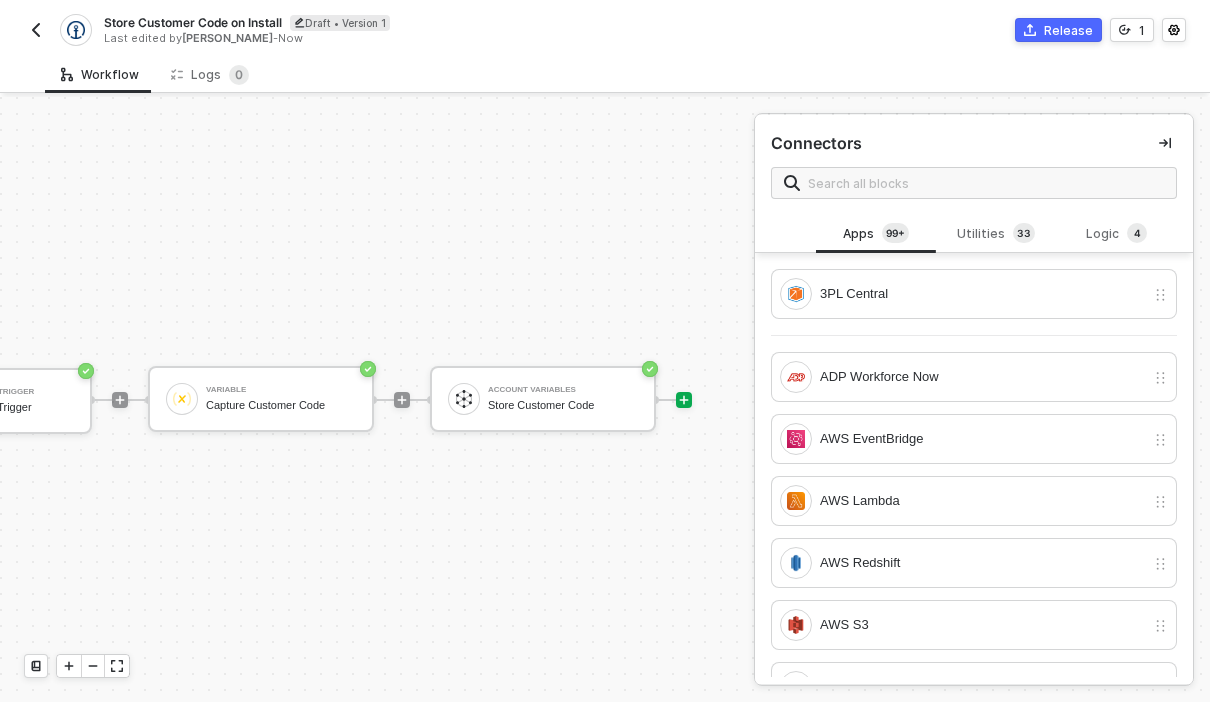 click at bounding box center [36, 30] 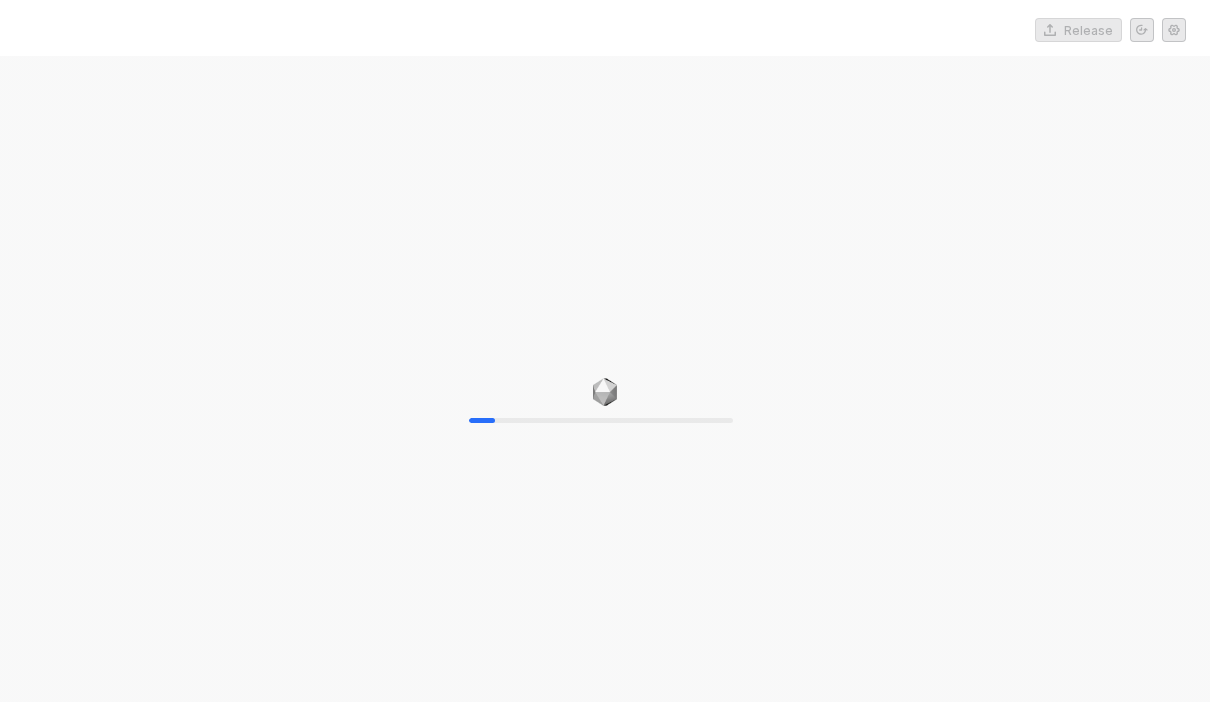 scroll, scrollTop: 0, scrollLeft: 0, axis: both 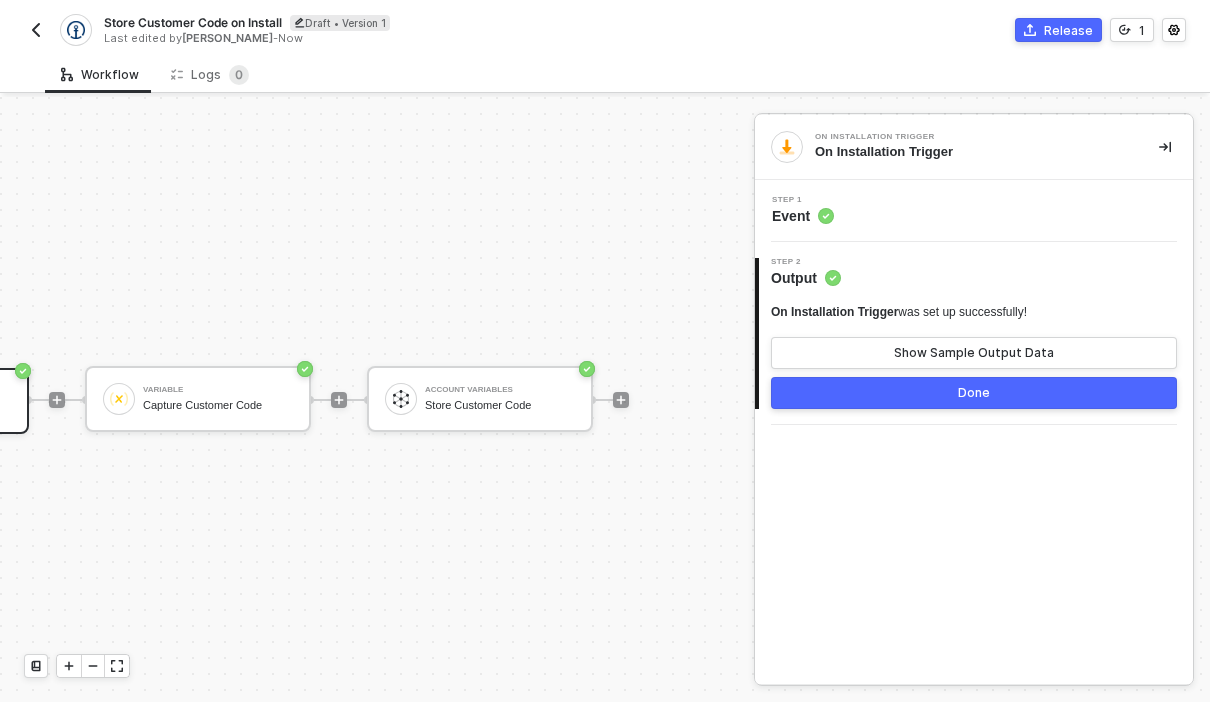 click at bounding box center (36, 30) 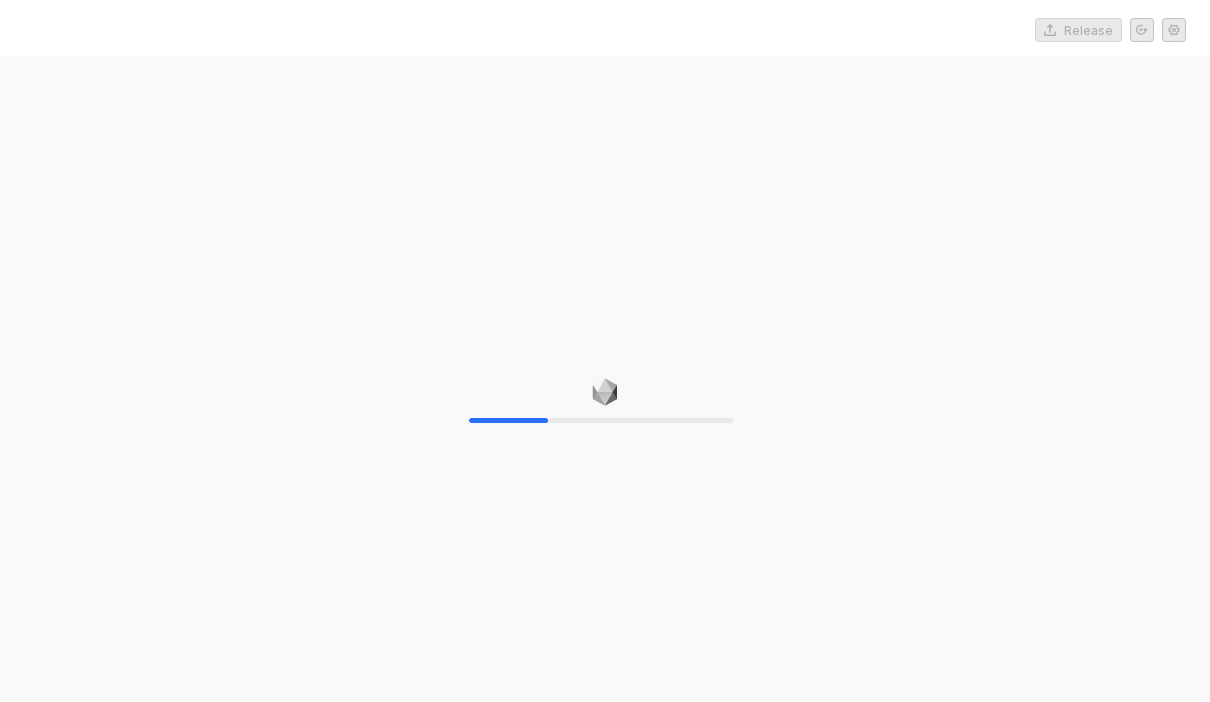 scroll, scrollTop: 0, scrollLeft: 0, axis: both 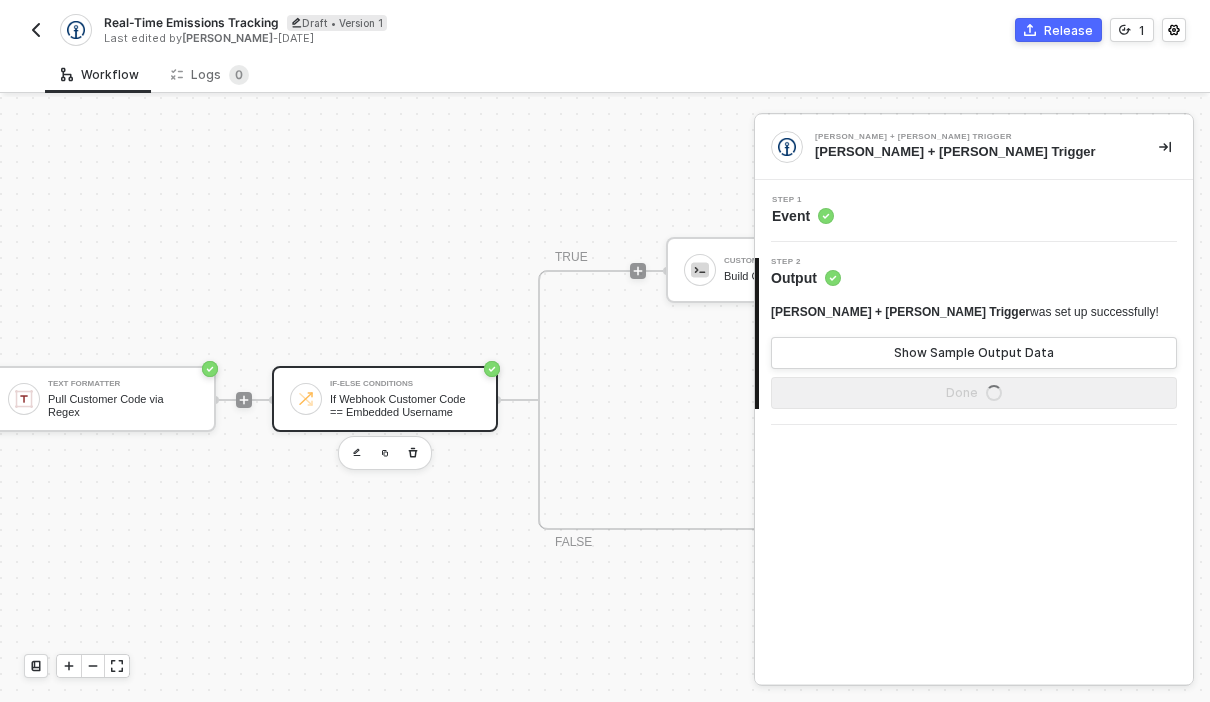 click on "If Webhook Customer Code == Embedded Username" at bounding box center (405, 405) 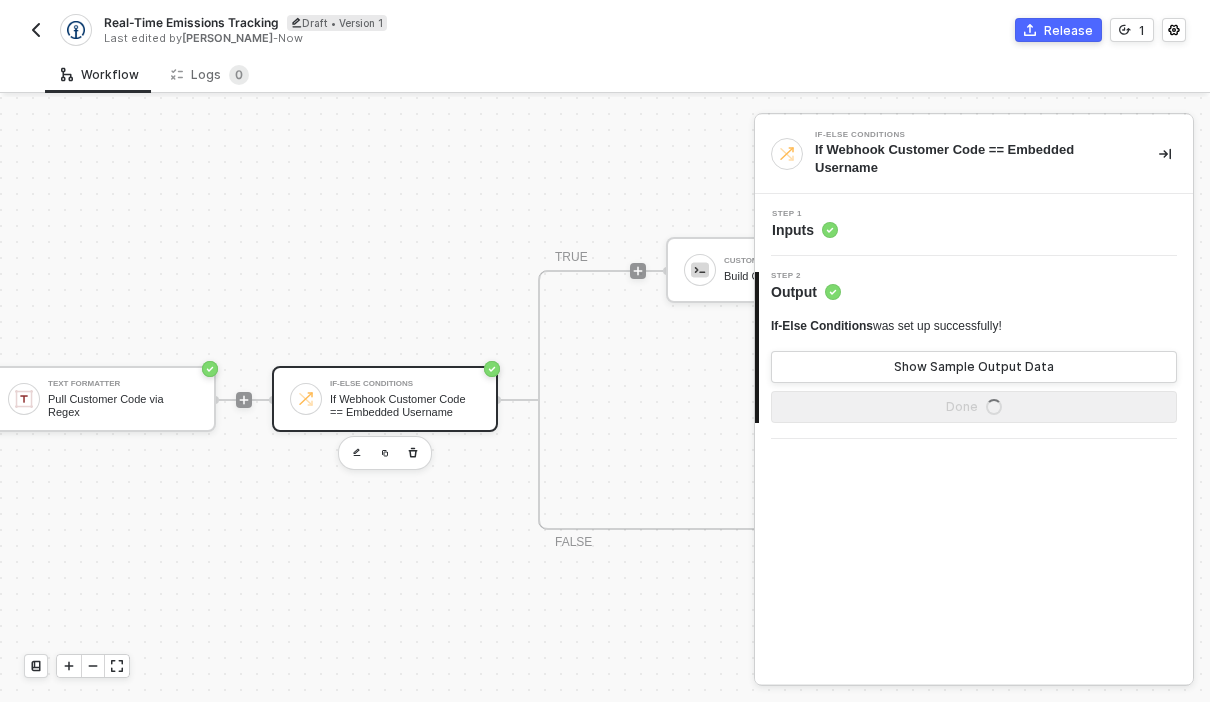 click on "Step 1 Inputs" at bounding box center (974, 225) 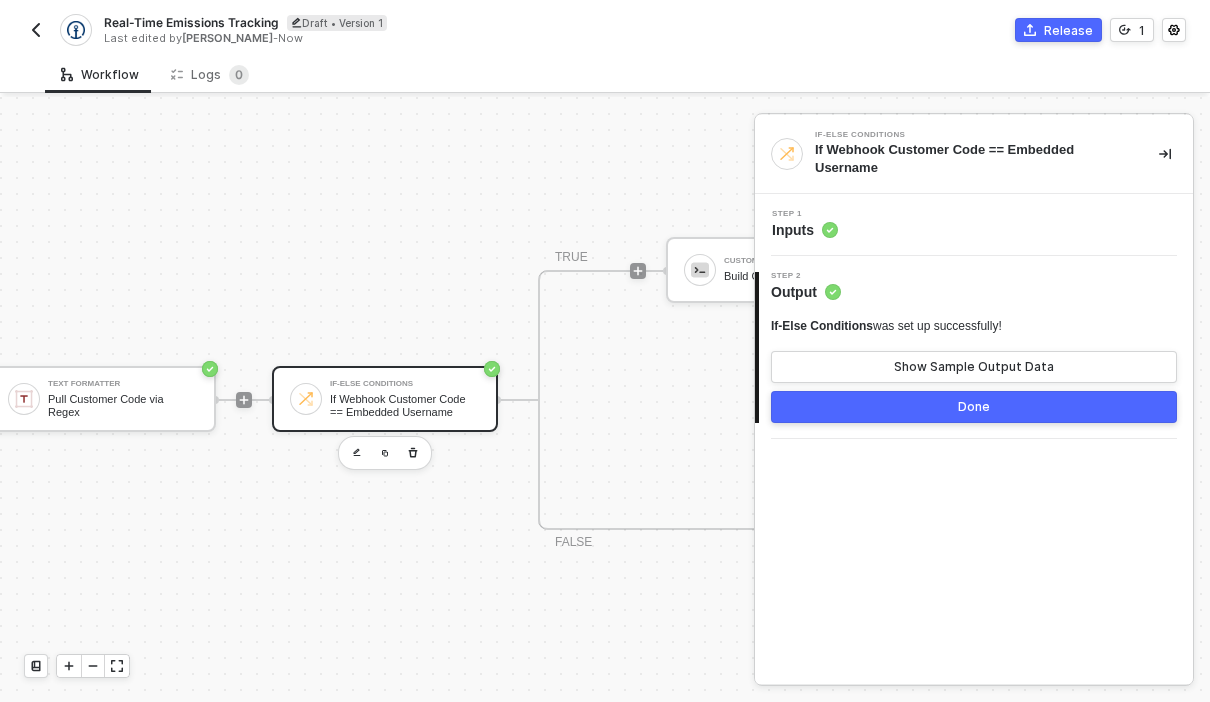 click on "Step 1 Inputs" at bounding box center [976, 225] 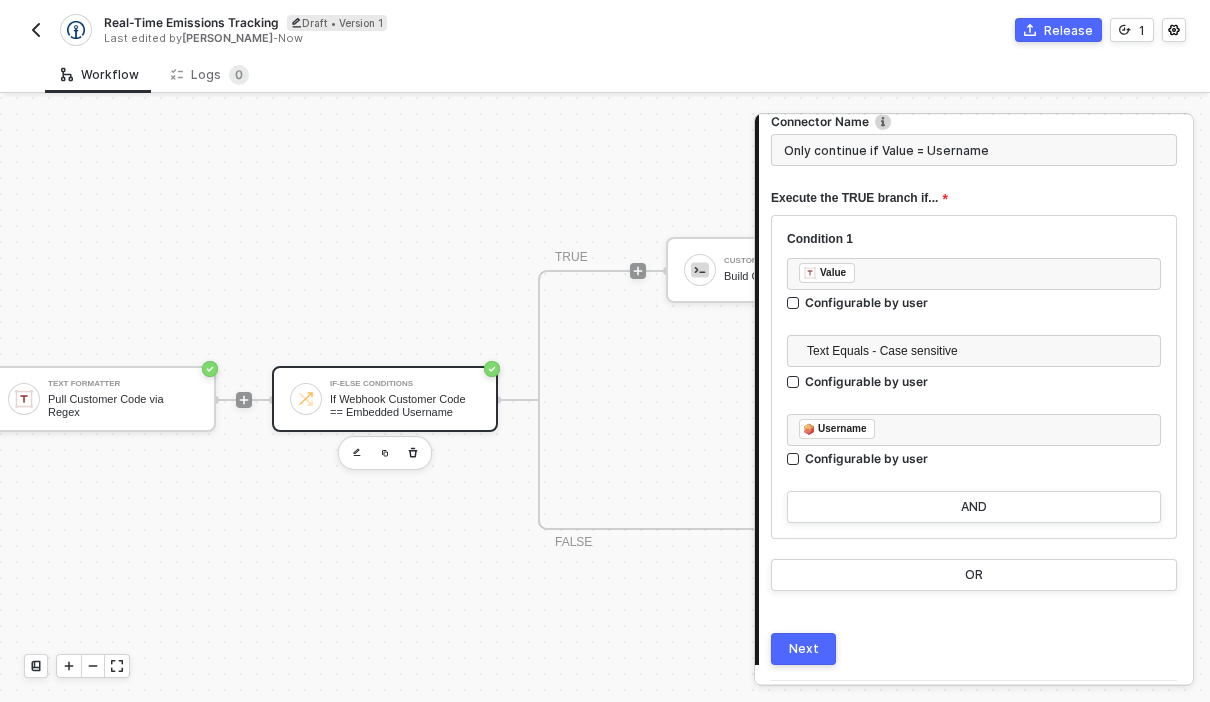 scroll, scrollTop: 131, scrollLeft: 0, axis: vertical 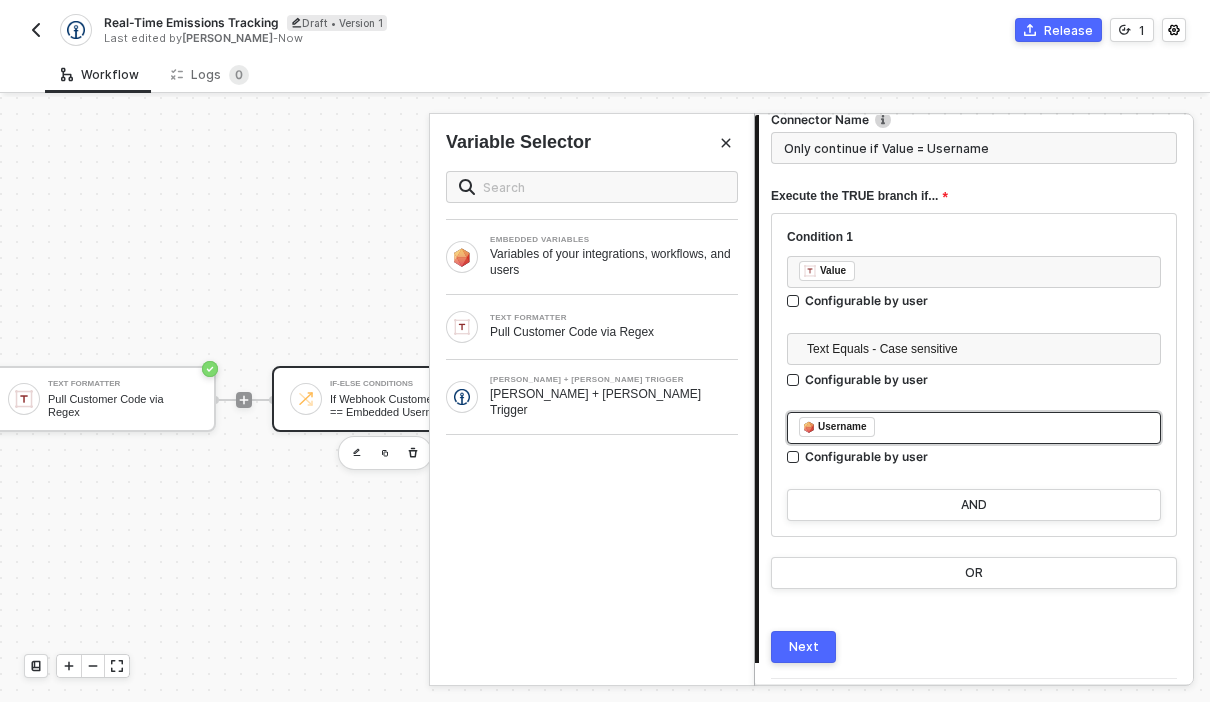 click on "Username" at bounding box center (838, 429) 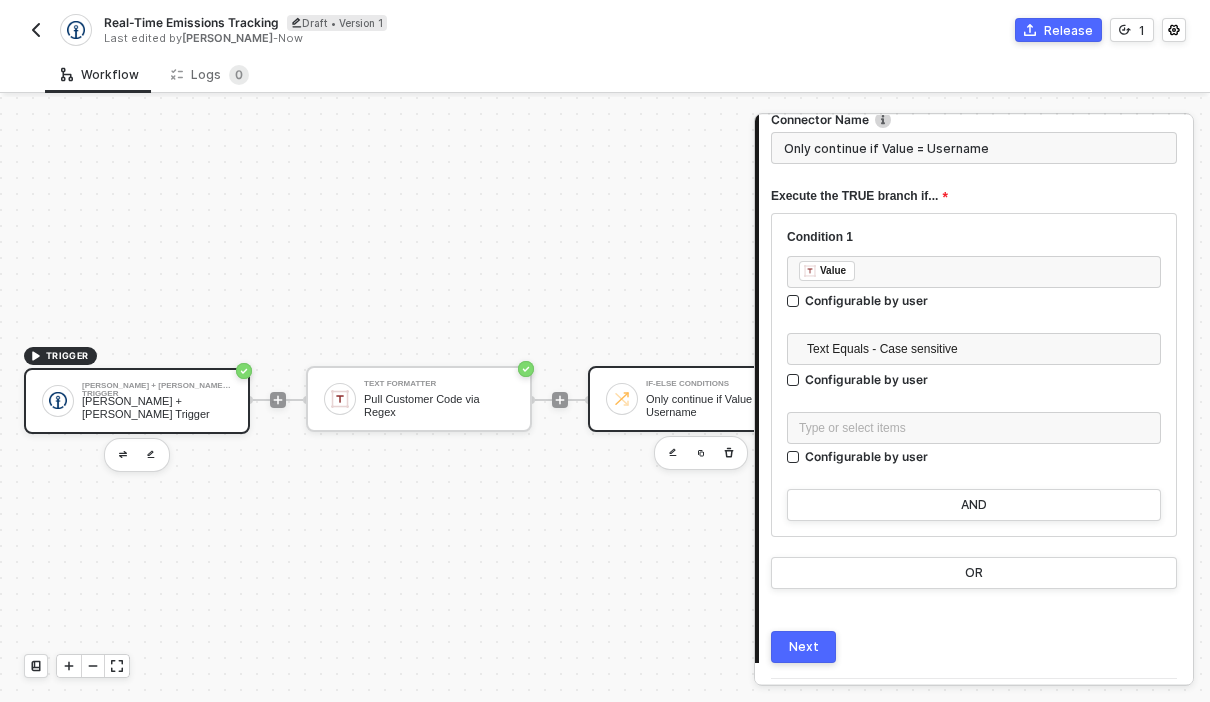 scroll, scrollTop: 0, scrollLeft: 0, axis: both 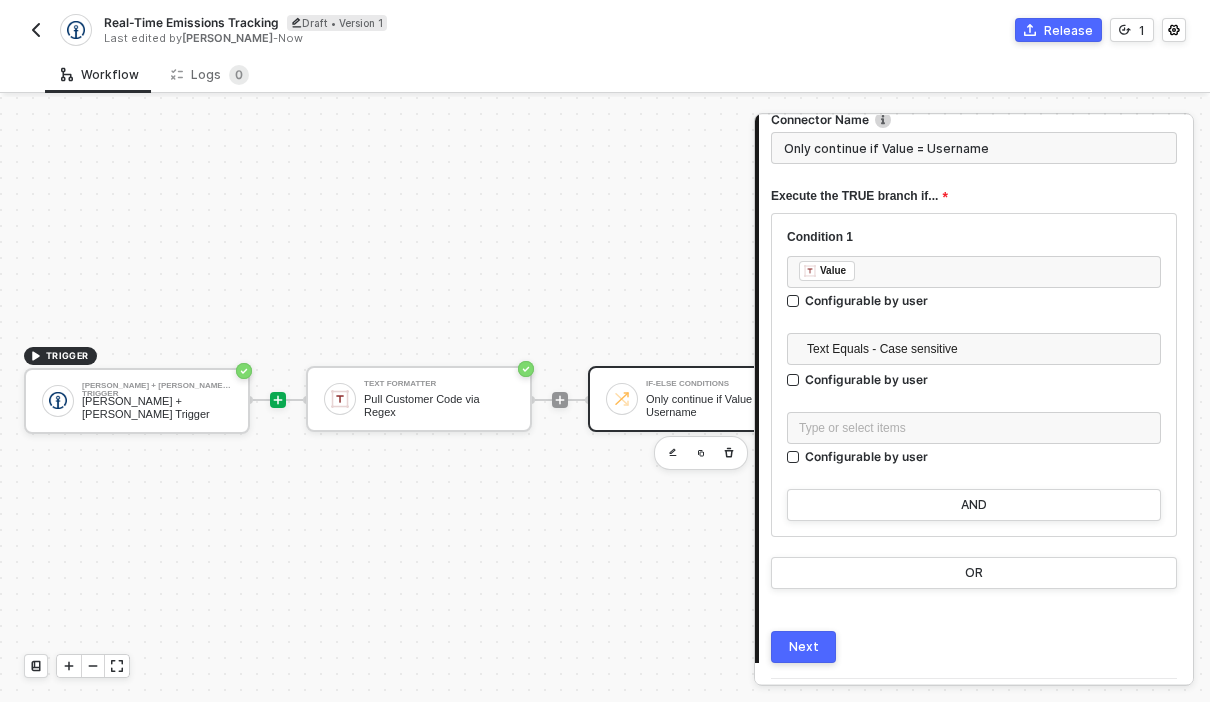 click 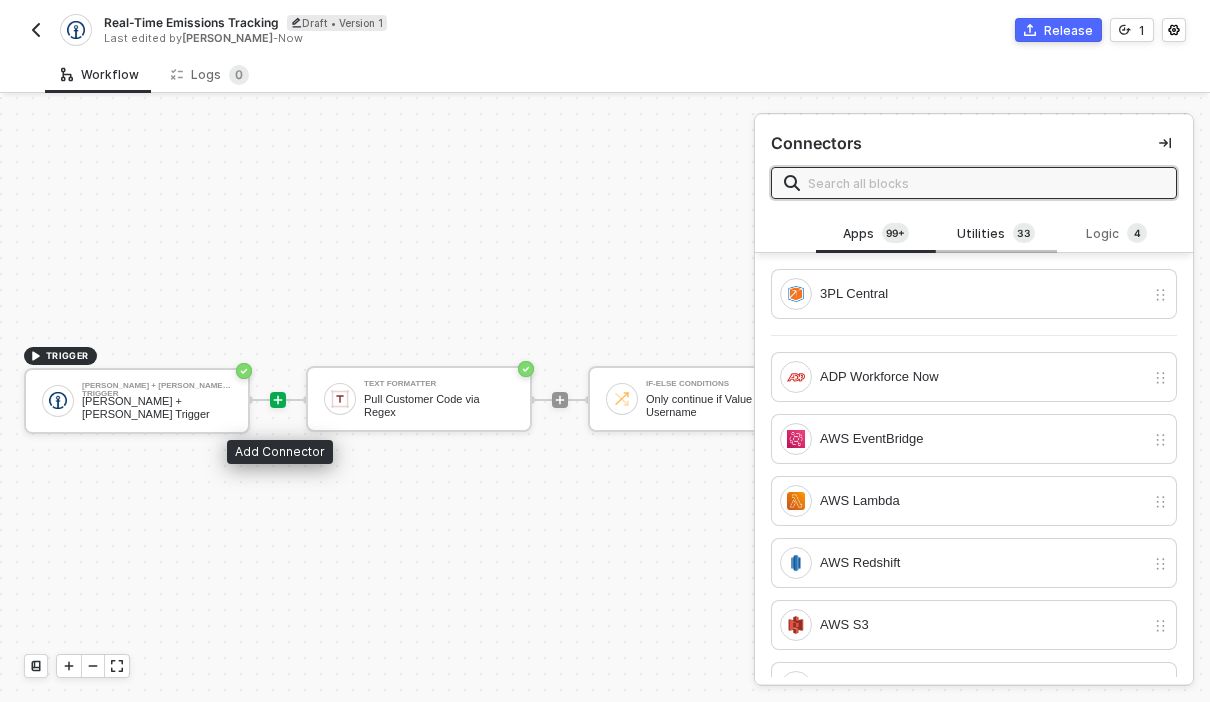 click on "Utilities 3 3" at bounding box center (996, 234) 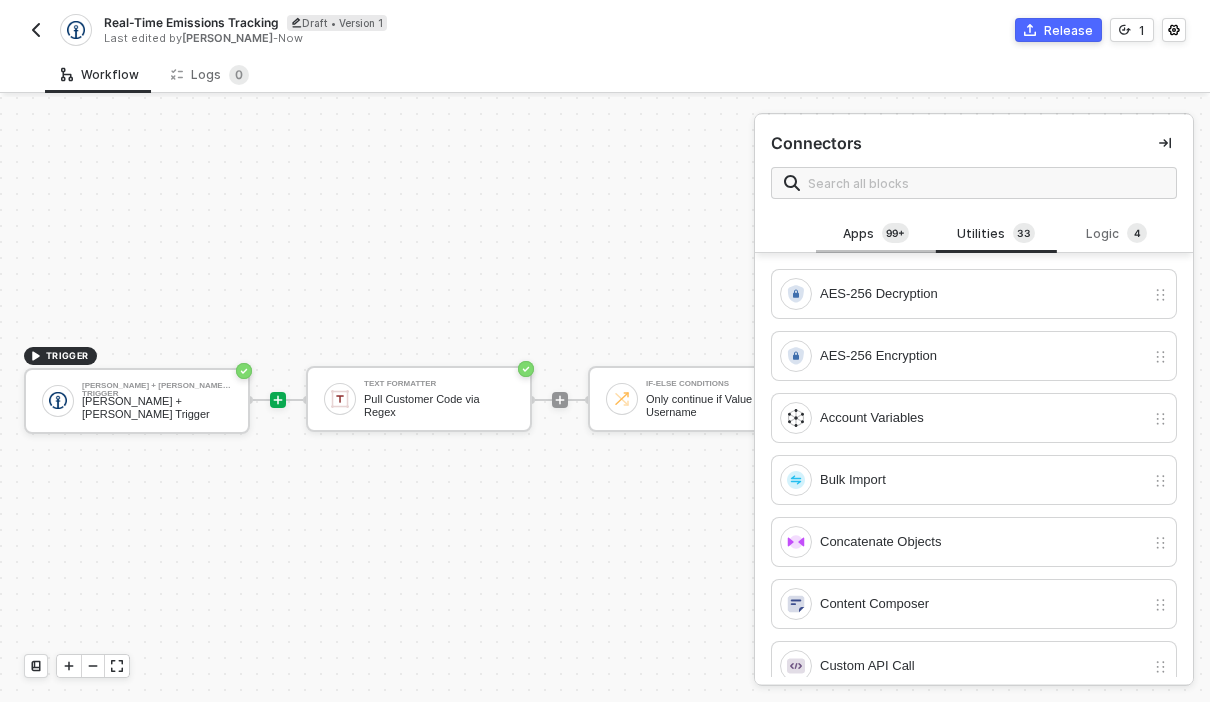 click on "99+" at bounding box center (895, 233) 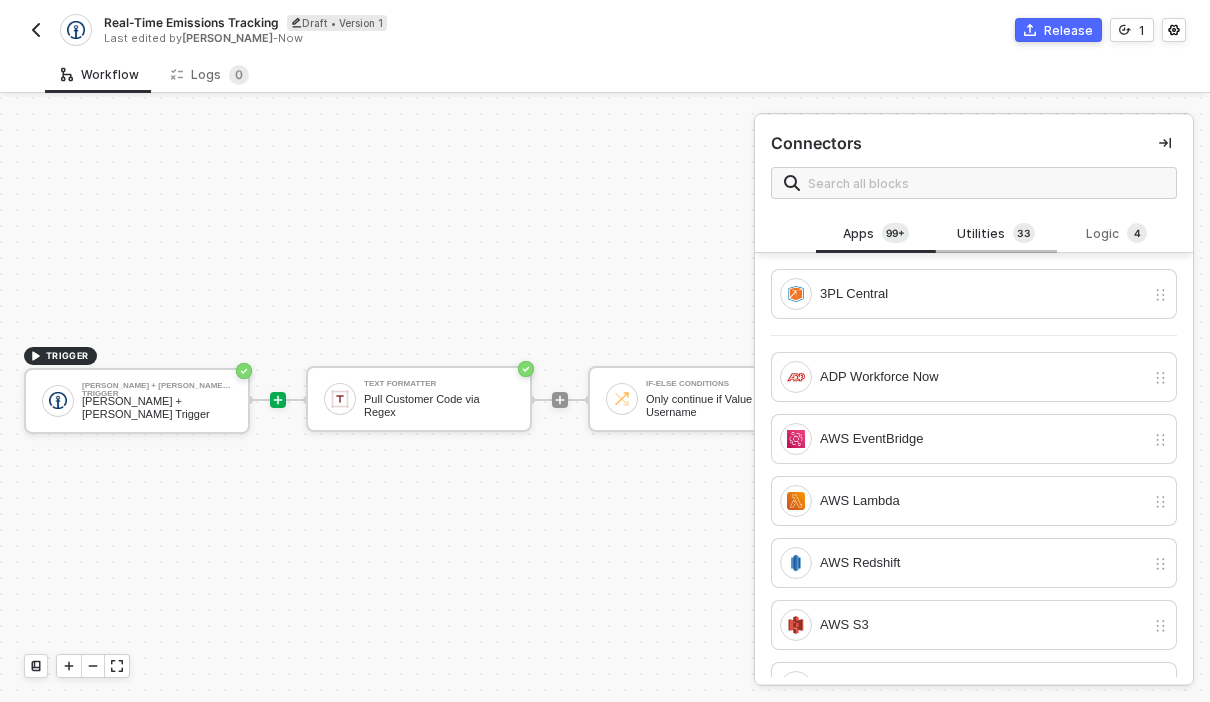 click on "Utilities 3 3" at bounding box center [996, 234] 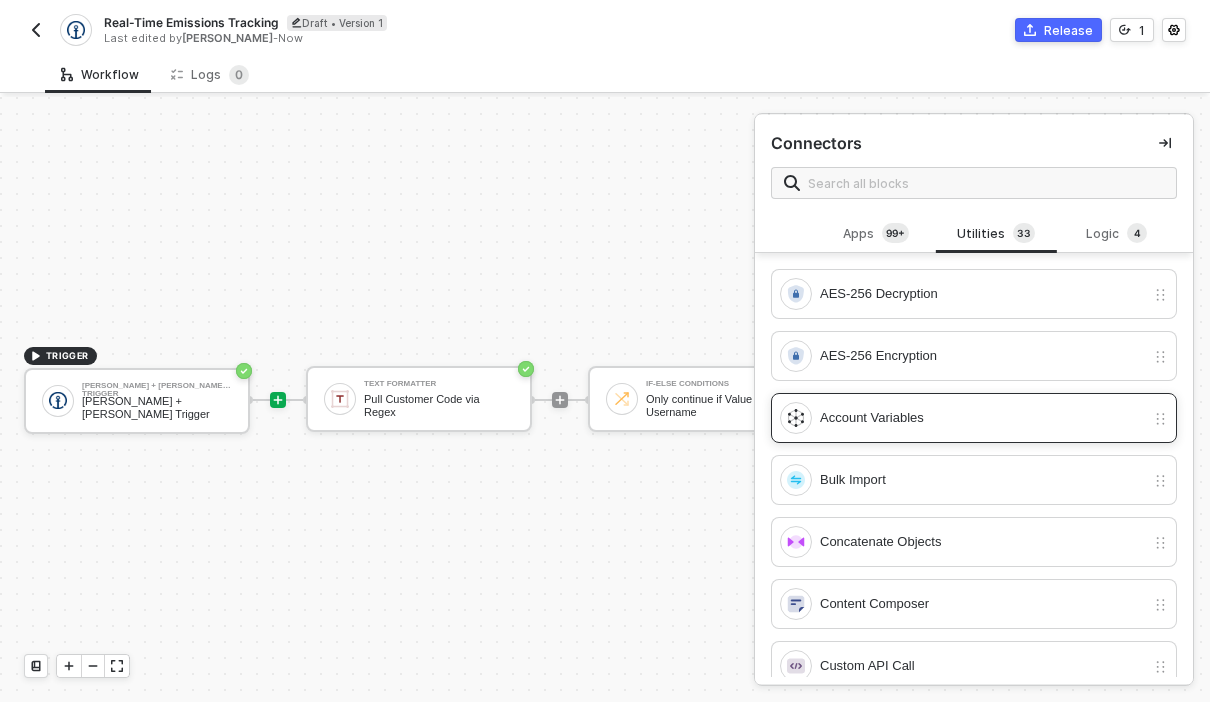 click on "Account Variables" at bounding box center [982, 418] 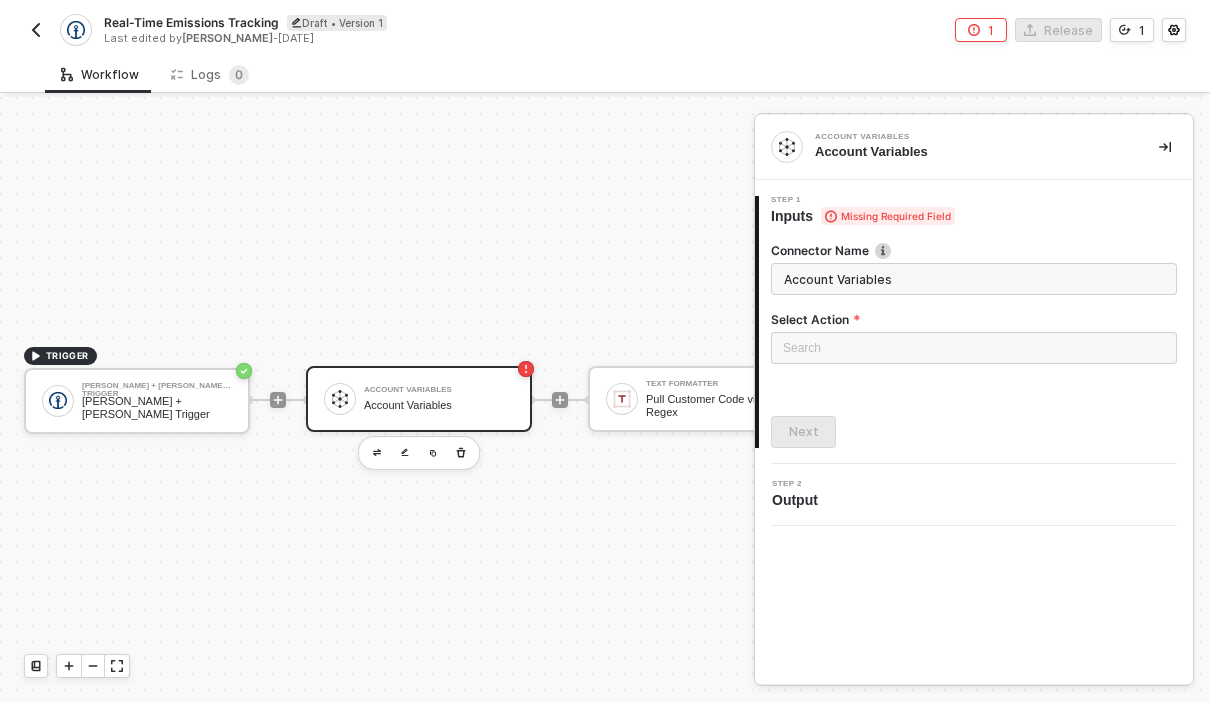 click on "Account Variables" at bounding box center (974, 279) 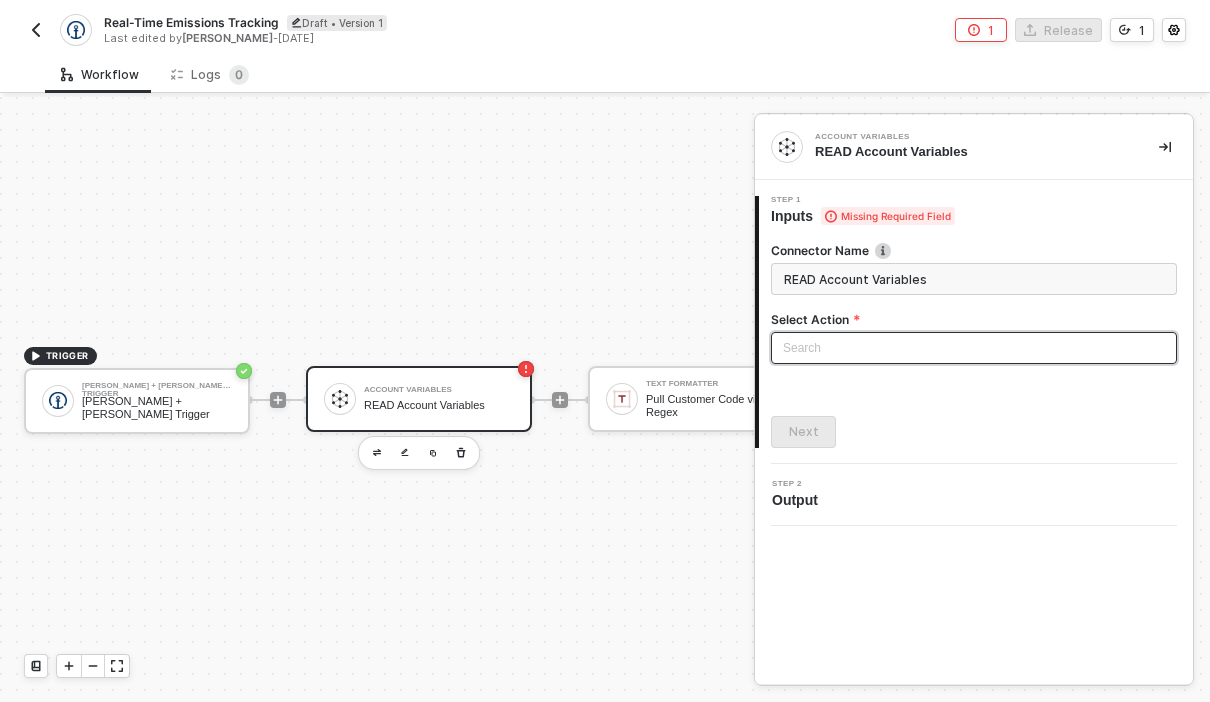 type on "READ Account Variables" 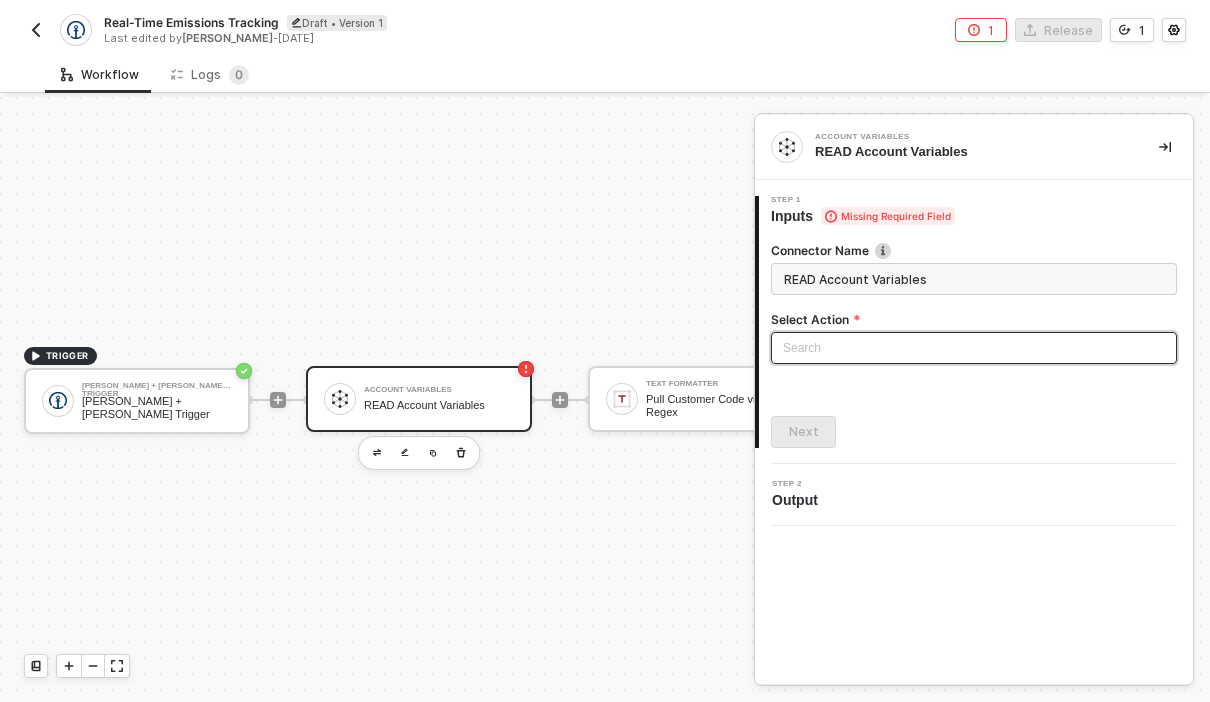 drag, startPoint x: 893, startPoint y: 359, endPoint x: 941, endPoint y: 349, distance: 49.0306 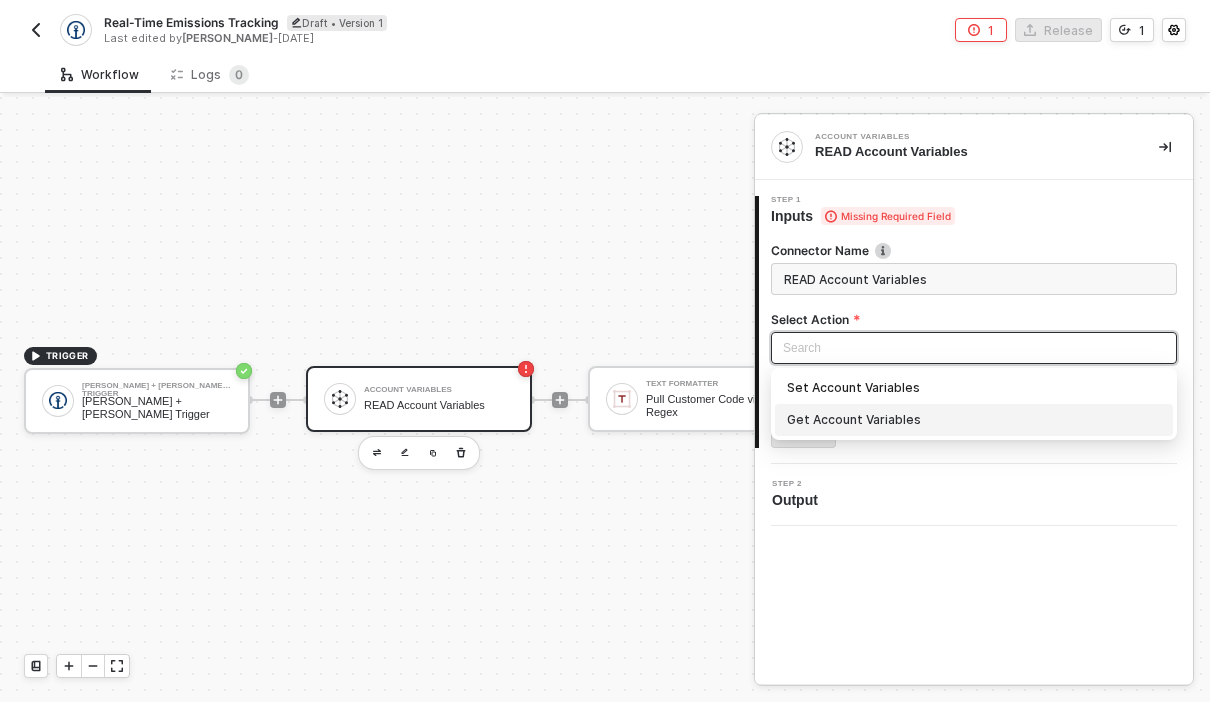 click on "Get Account Variables" at bounding box center (974, 420) 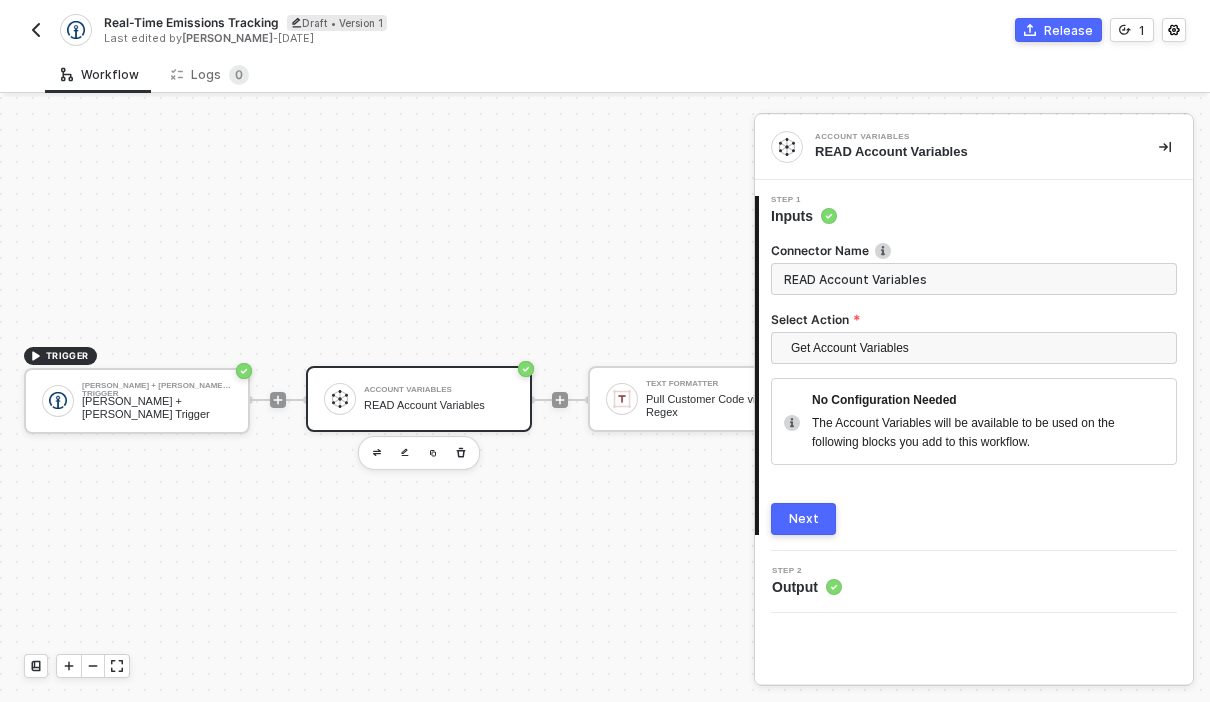 click on "Next" at bounding box center [804, 519] 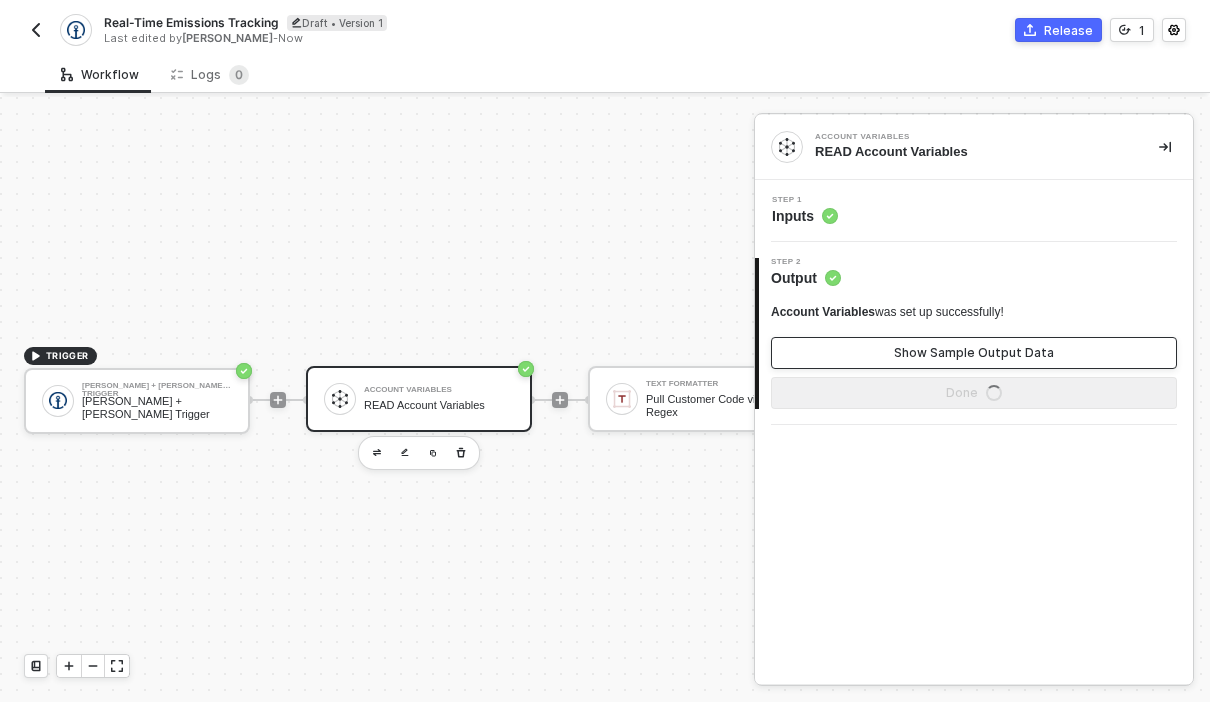 click on "Show Sample Output Data" at bounding box center (974, 353) 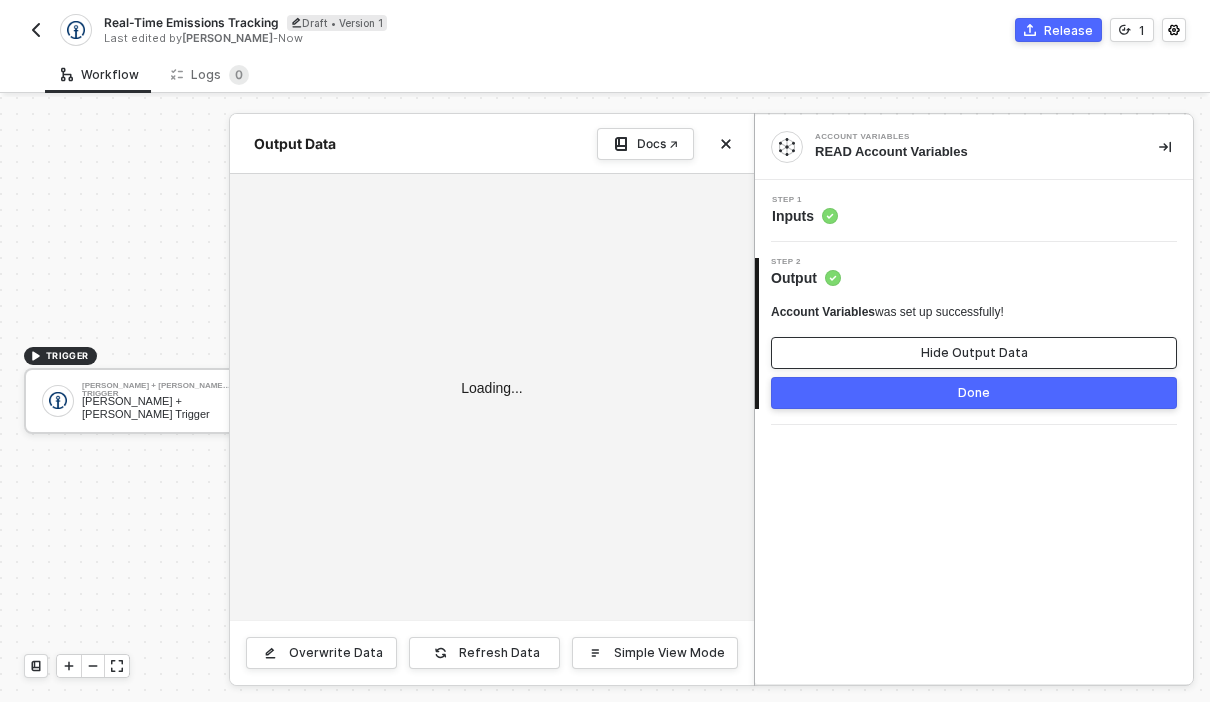 type on "{
"variables": {}
}" 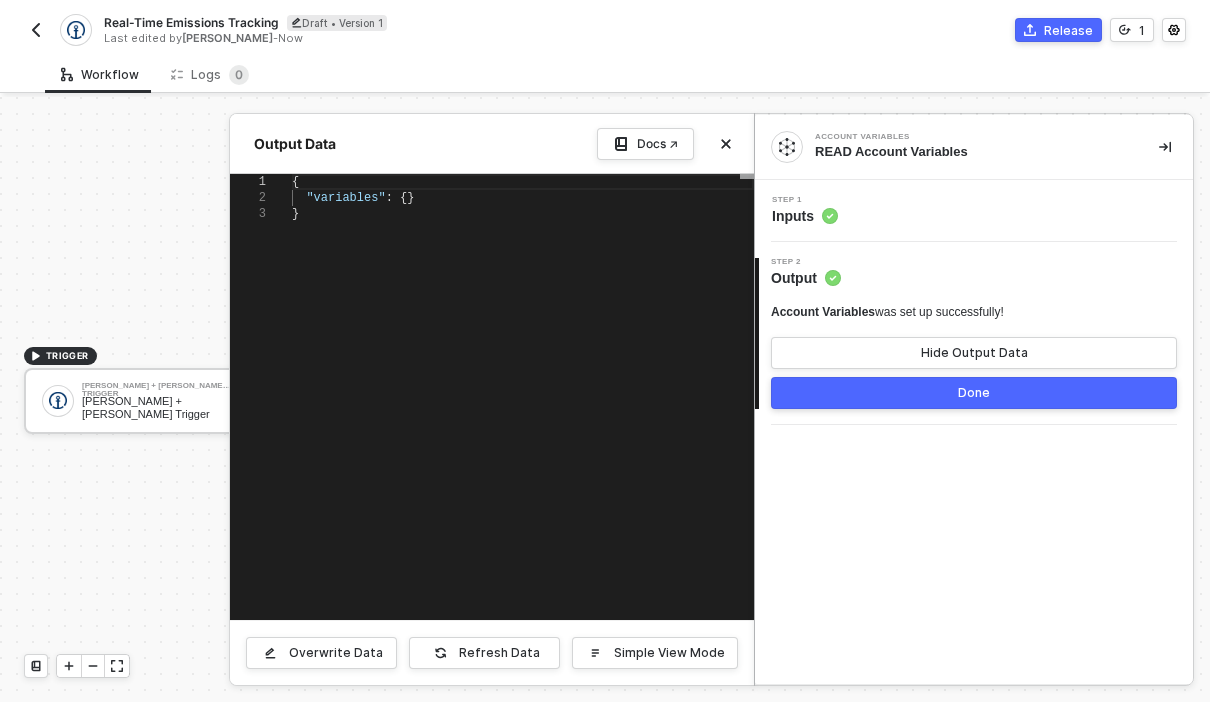 click on "Done" at bounding box center (974, 393) 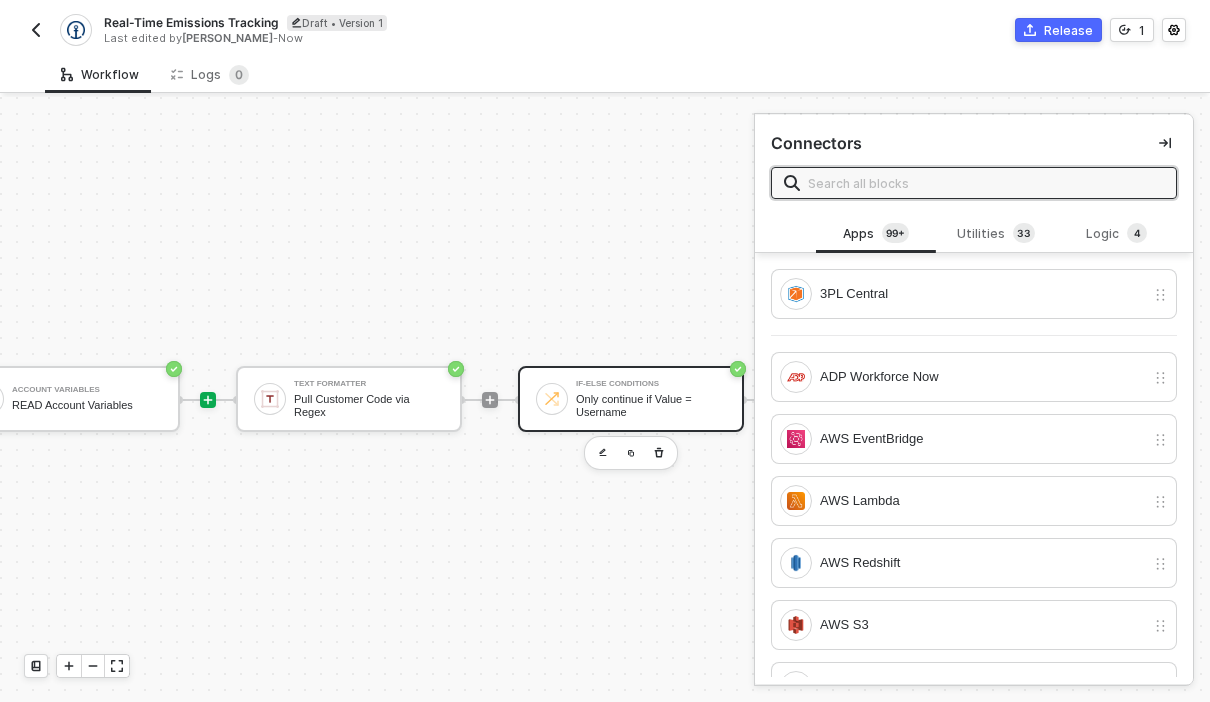 scroll, scrollTop: 0, scrollLeft: 424, axis: horizontal 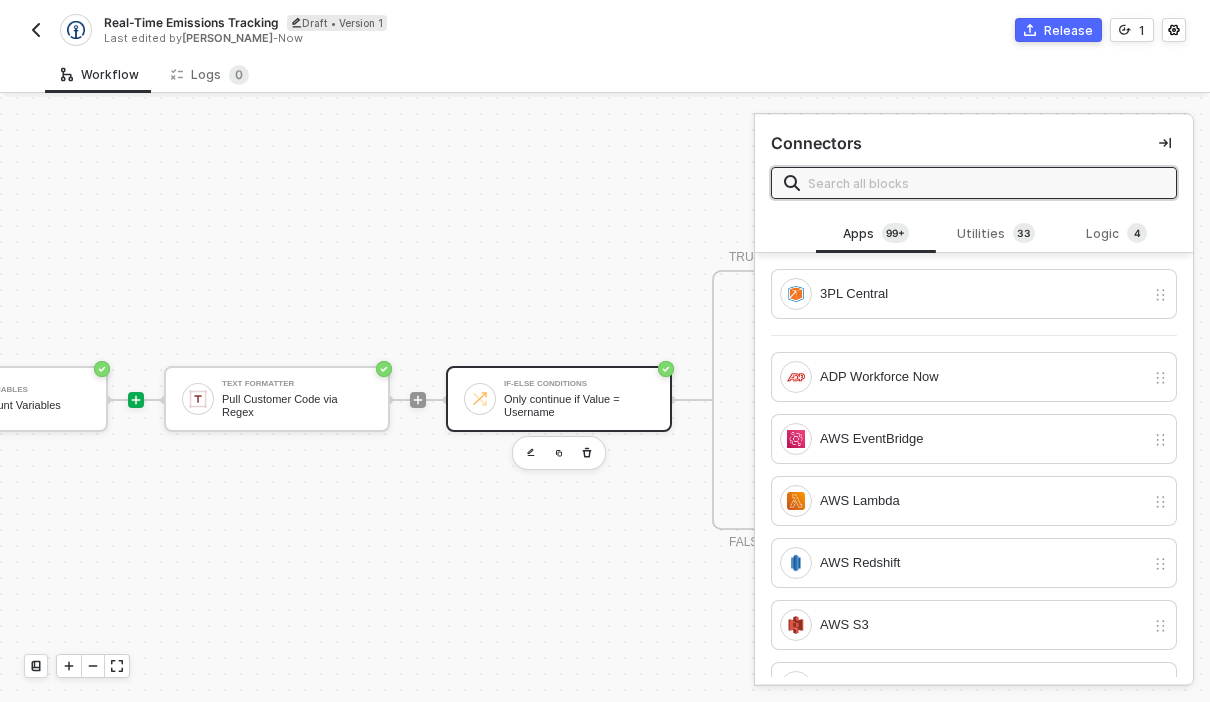 click on "Only continue if Value = Username" at bounding box center [579, 405] 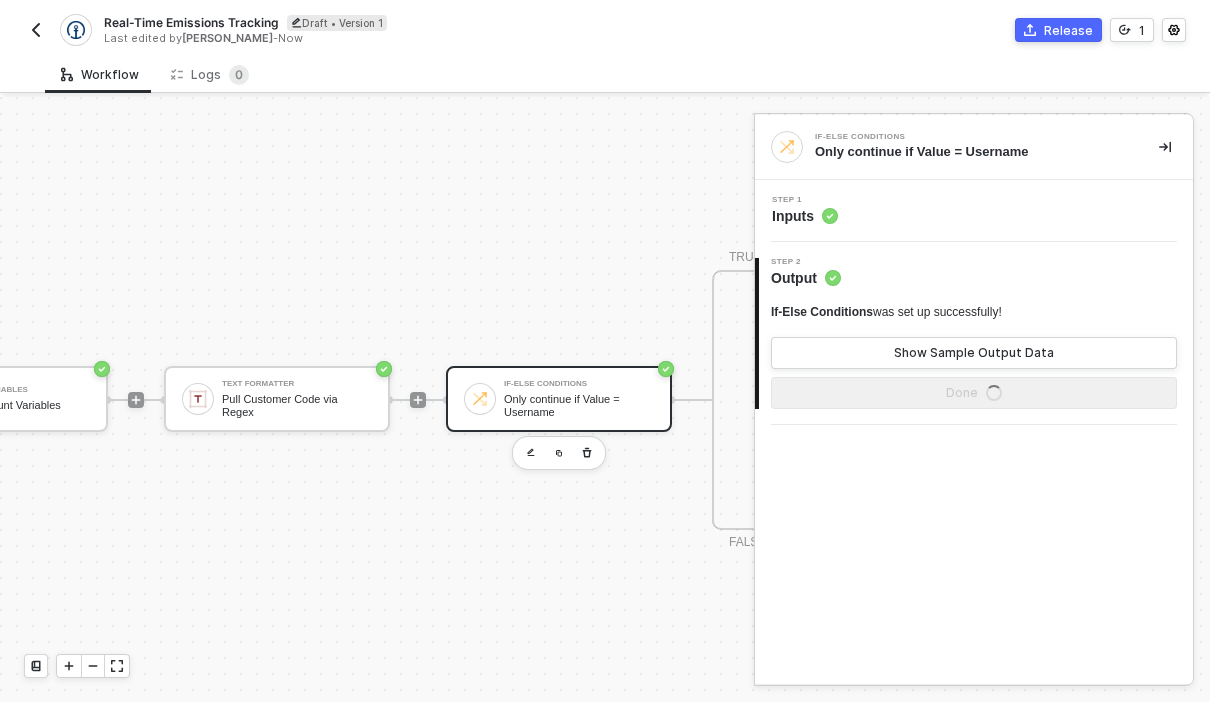 click on "Step 1 Inputs" at bounding box center [974, 211] 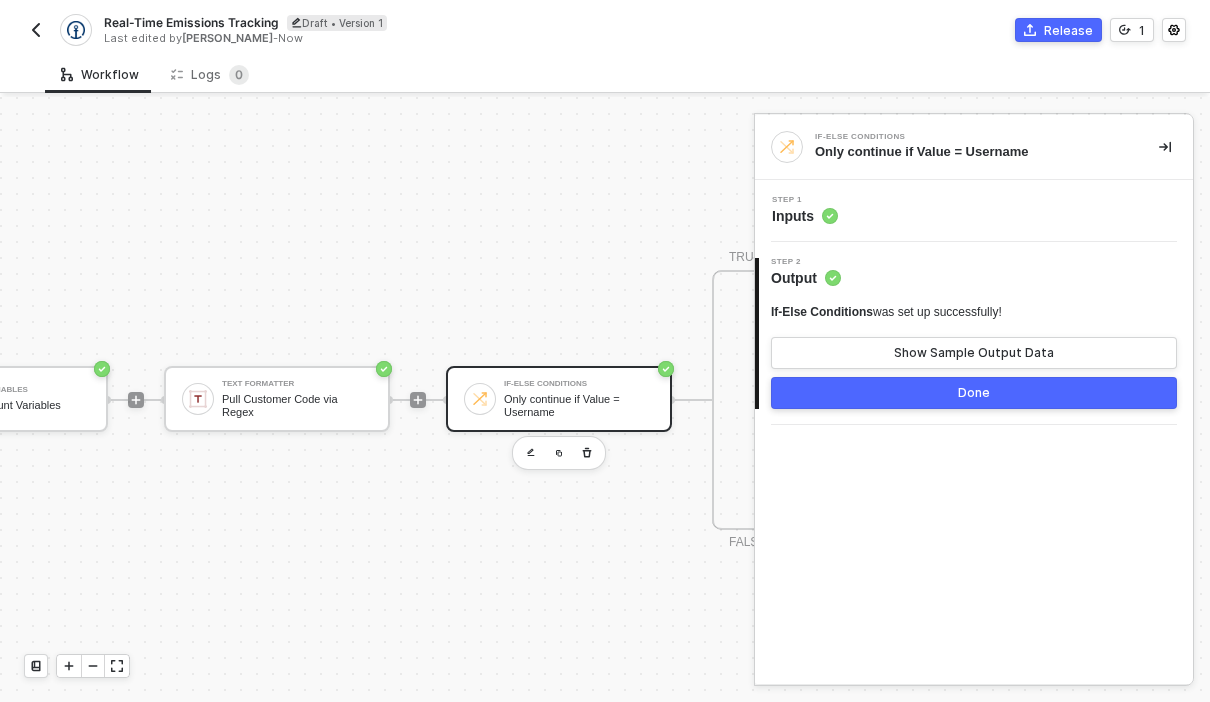click on "Step 1 Inputs" at bounding box center [976, 211] 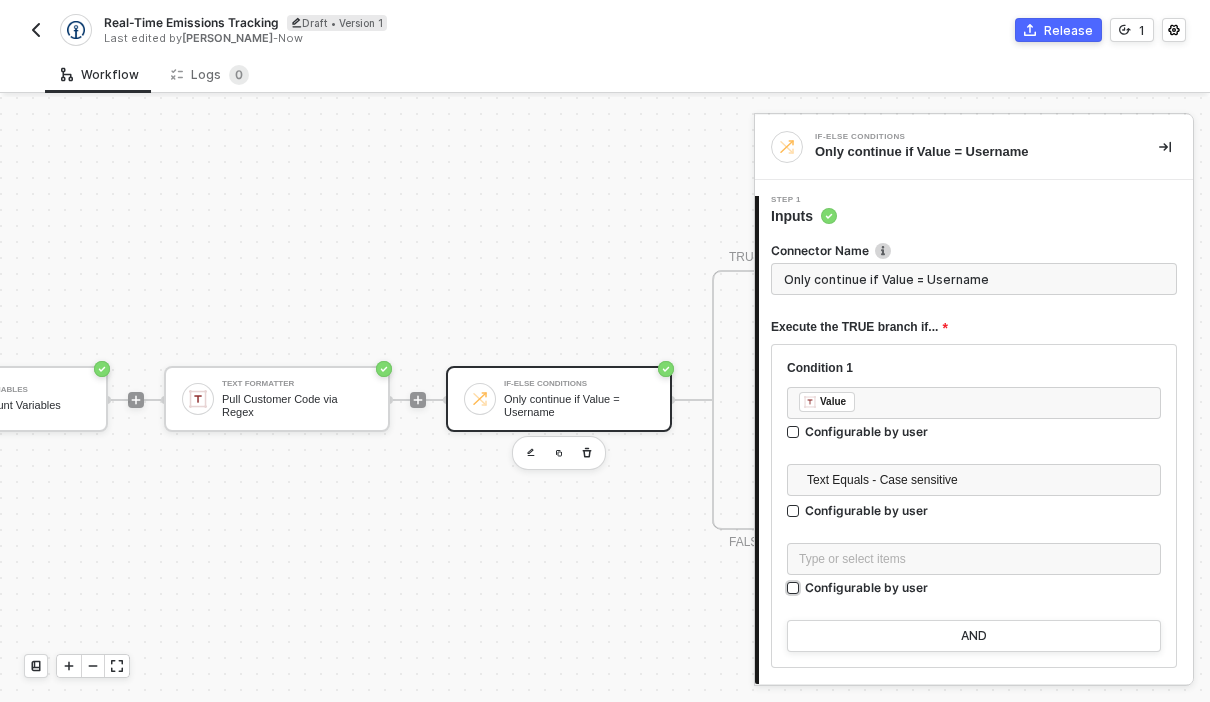 click on "Configurable by user" at bounding box center (866, 431) 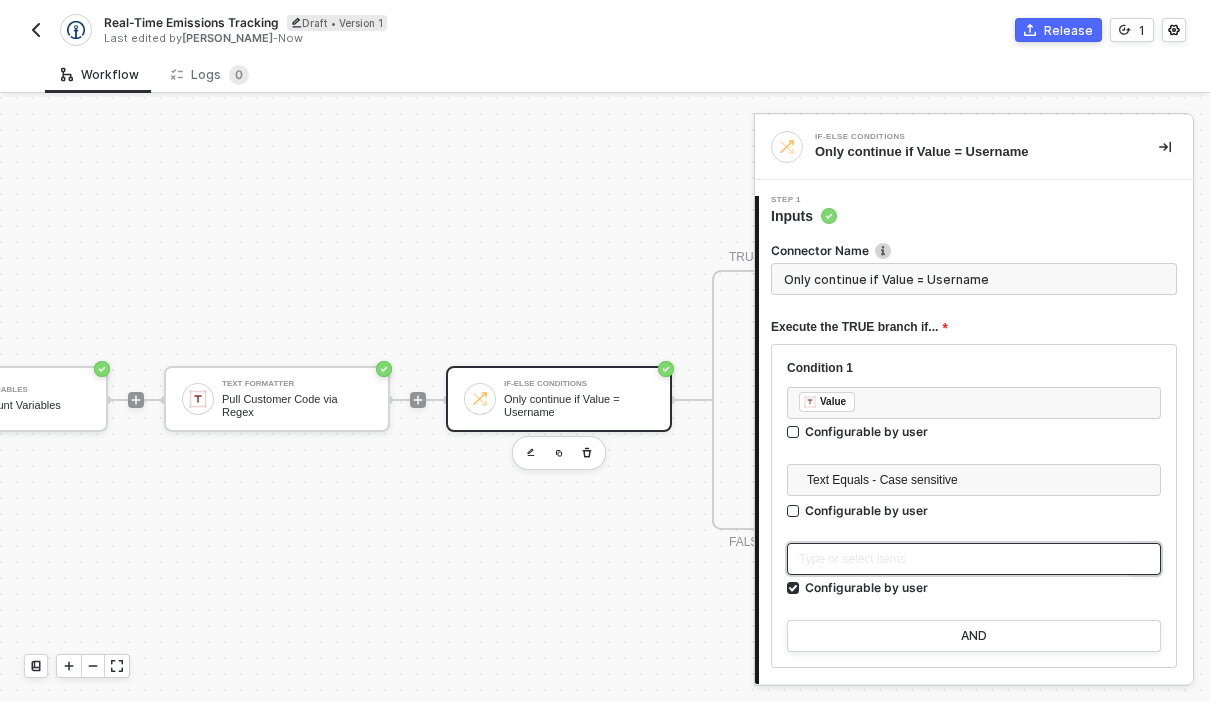 click on "Type or select items ﻿" at bounding box center (974, 561) 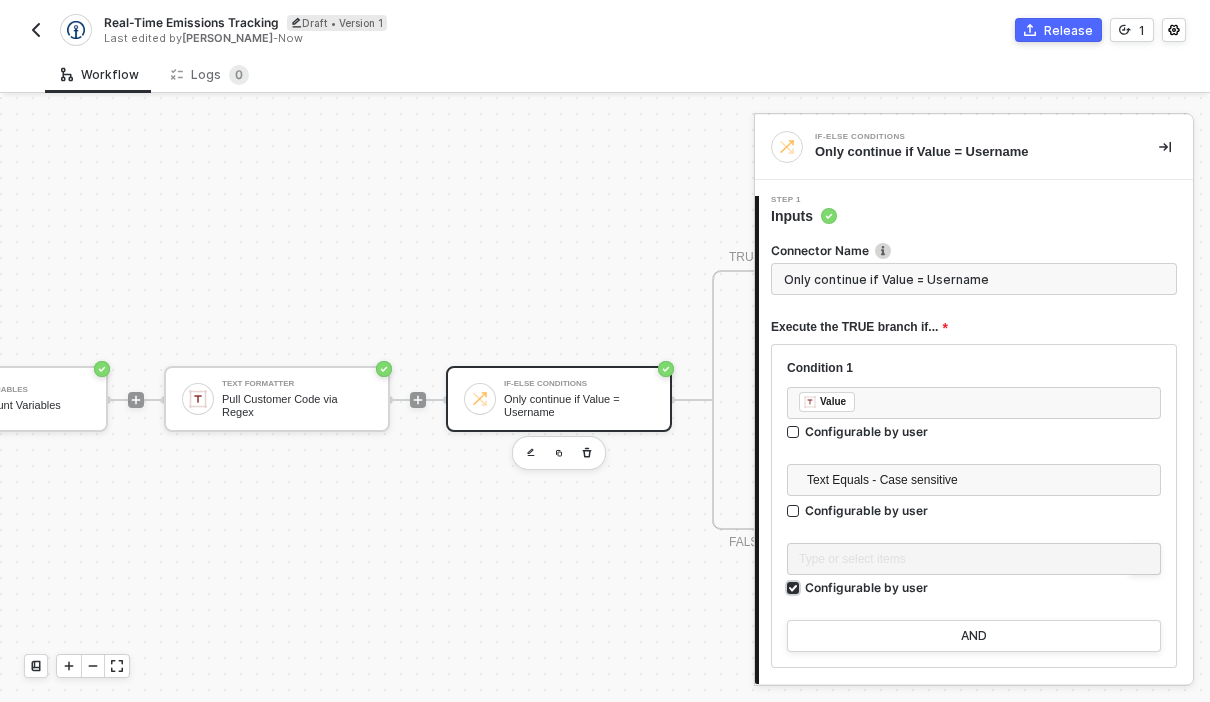 click on "Configurable by user" at bounding box center (866, 587) 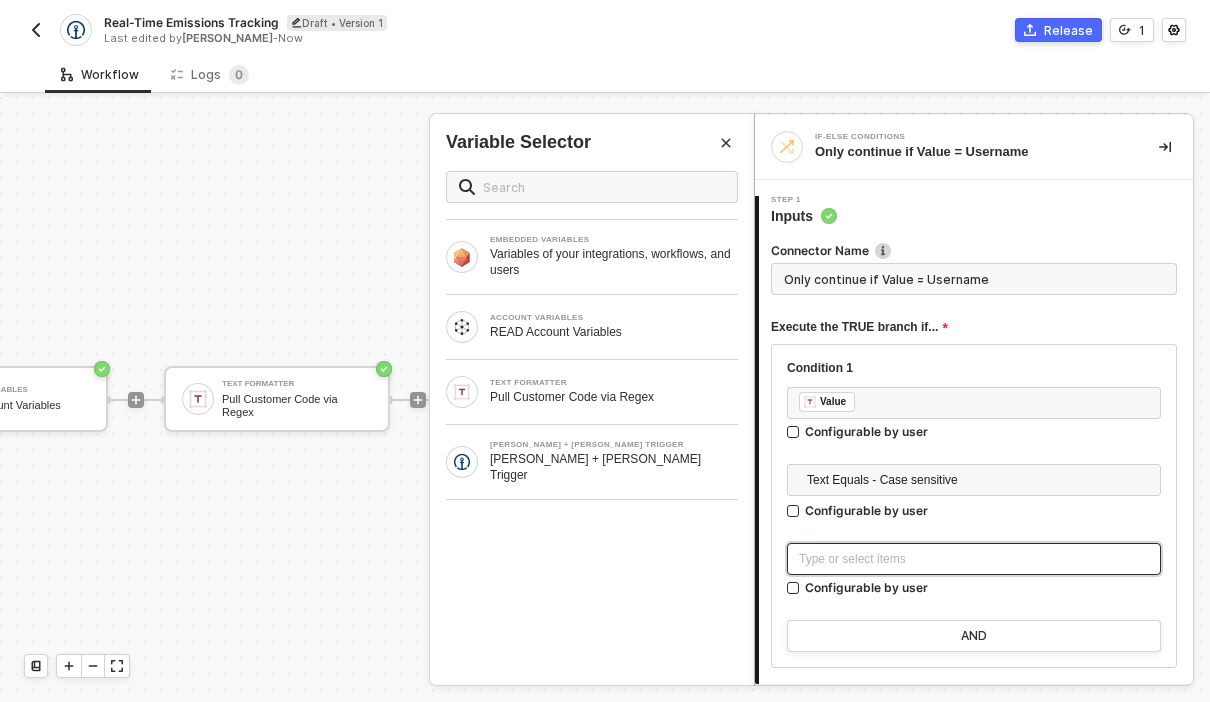 click on "Type or select items ﻿" at bounding box center (974, 559) 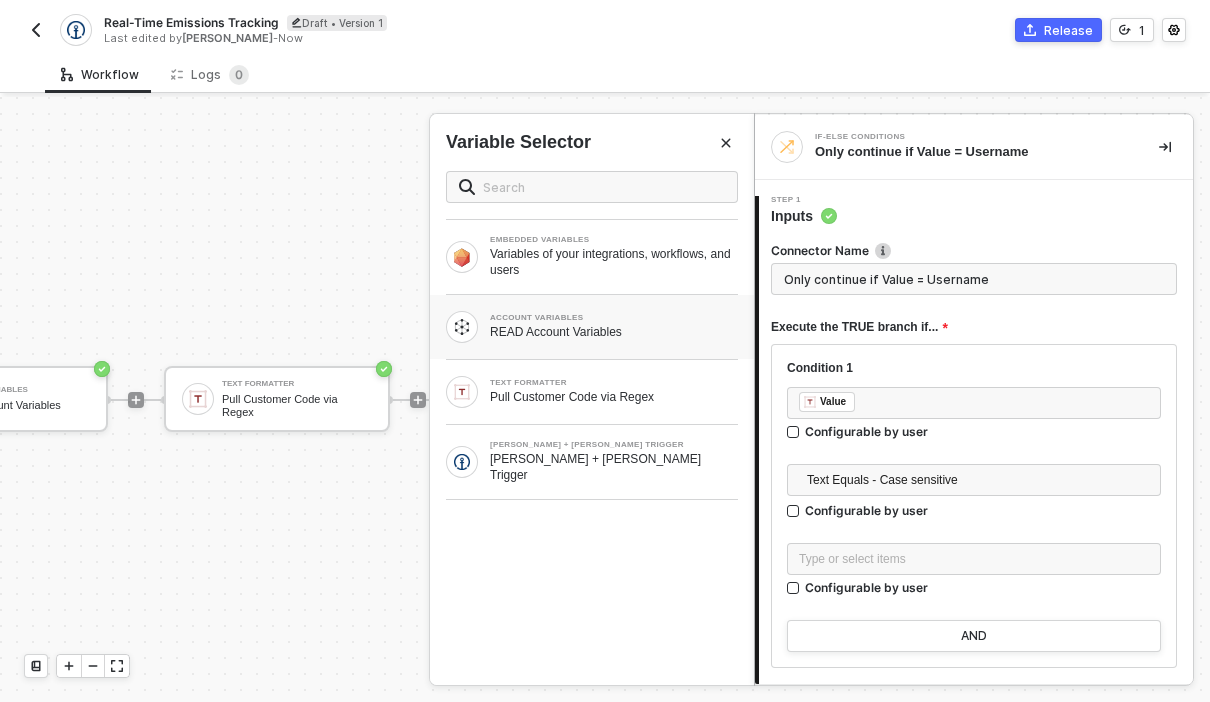 click on "READ Account Variables" at bounding box center (614, 332) 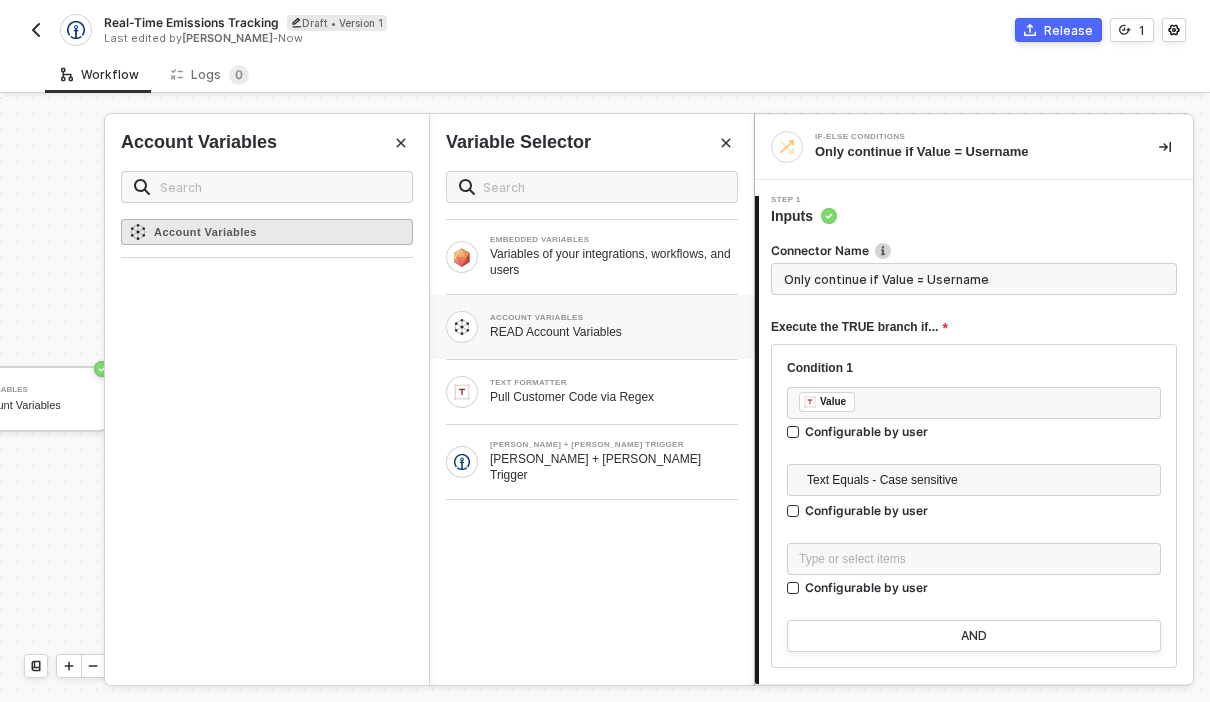 click on "Account Variables" at bounding box center [205, 232] 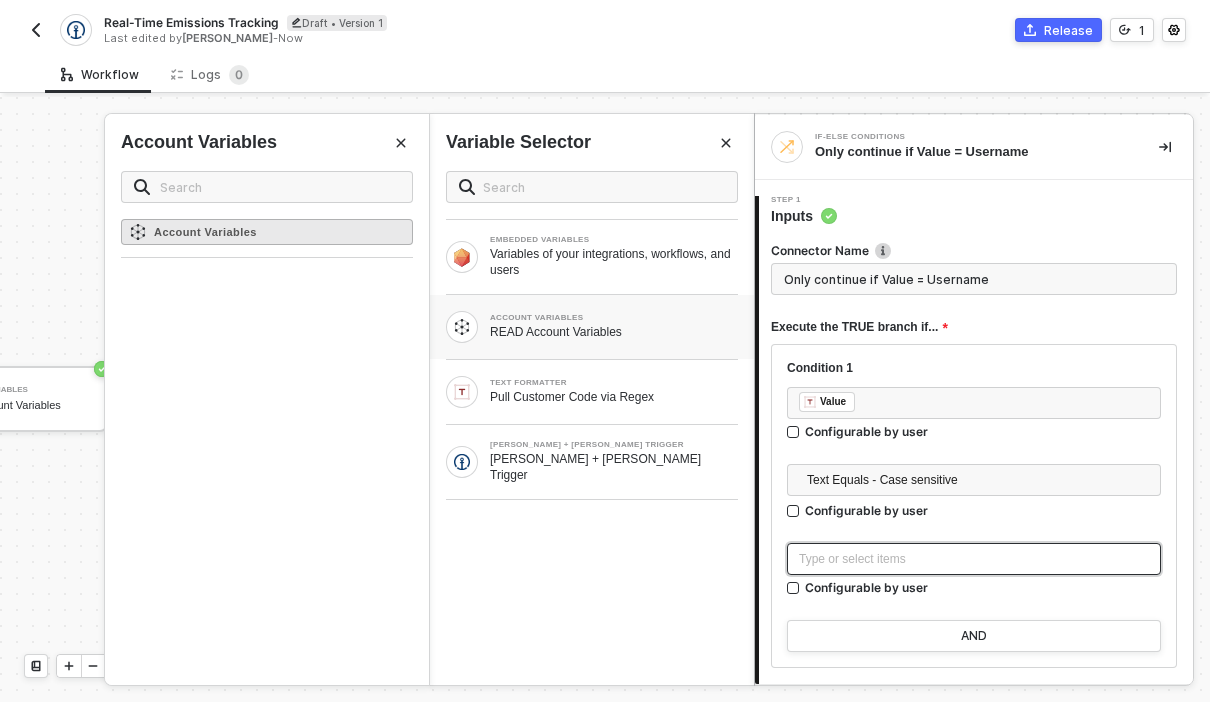 type on "Only continue if Value = Account Variables" 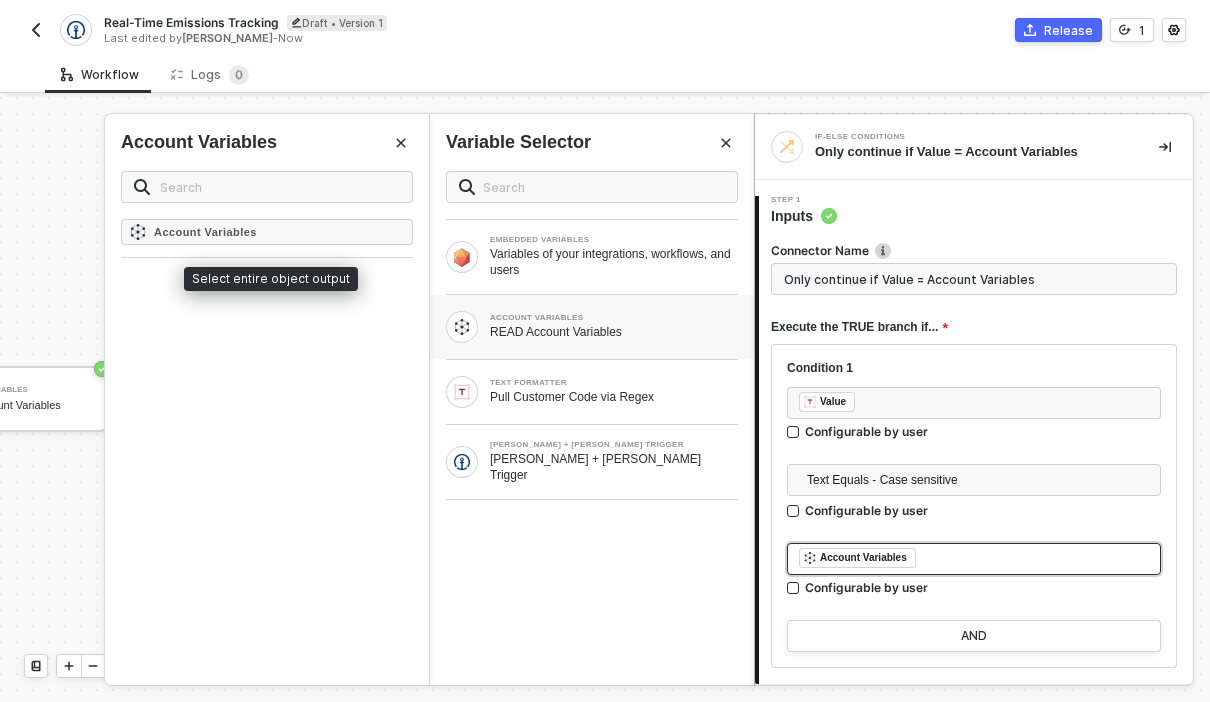 click on "﻿ ﻿ Account Variables ﻿" at bounding box center [974, 559] 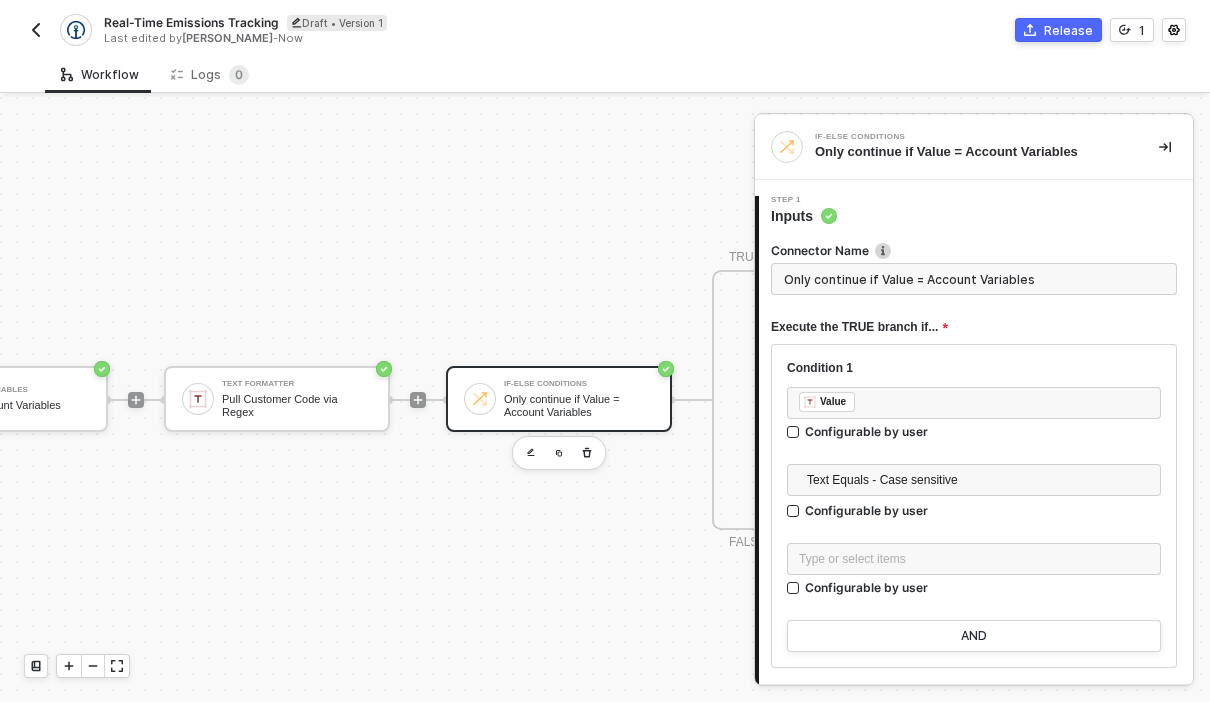 click at bounding box center [36, 30] 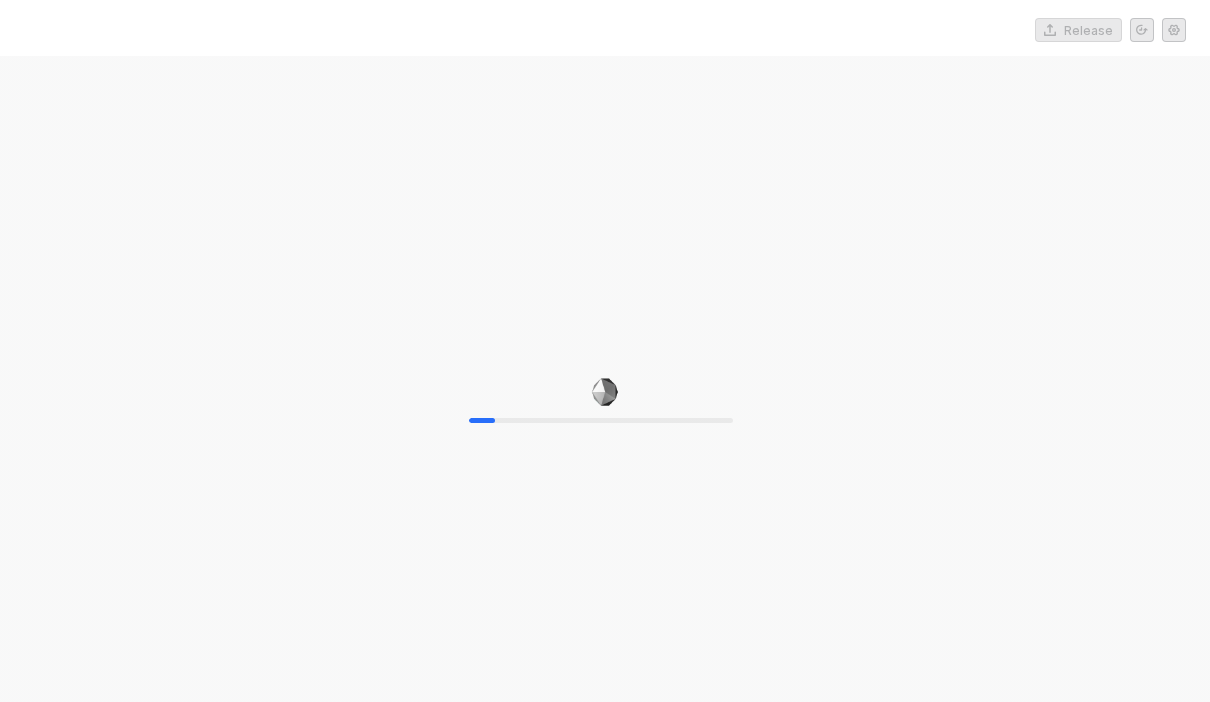 scroll, scrollTop: 0, scrollLeft: 0, axis: both 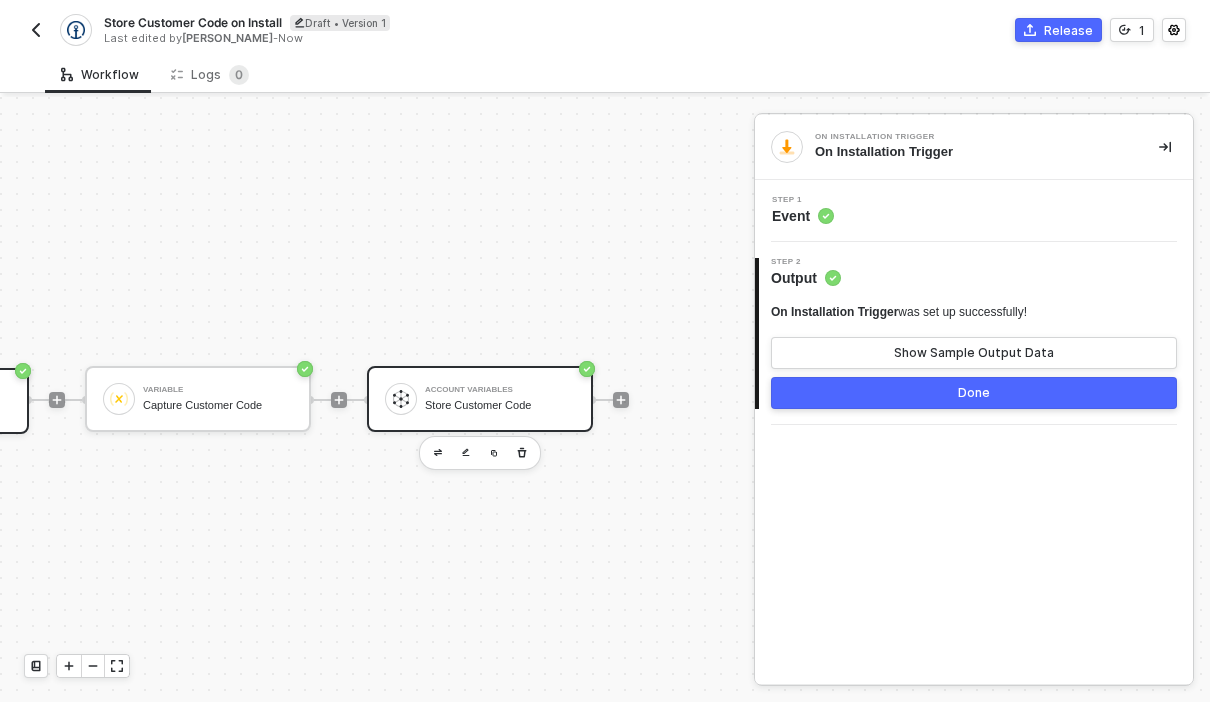 click on "Account Variables Store Customer Code" at bounding box center (500, 399) 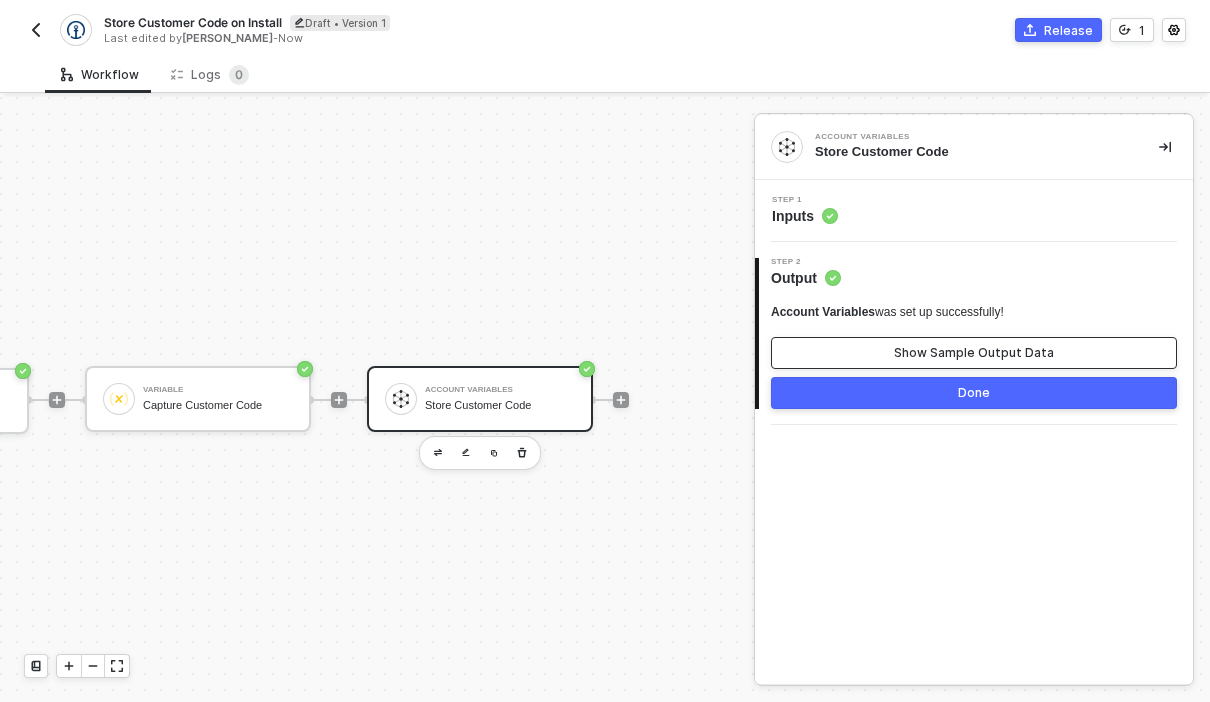 click on "Show Sample Output Data" at bounding box center (974, 353) 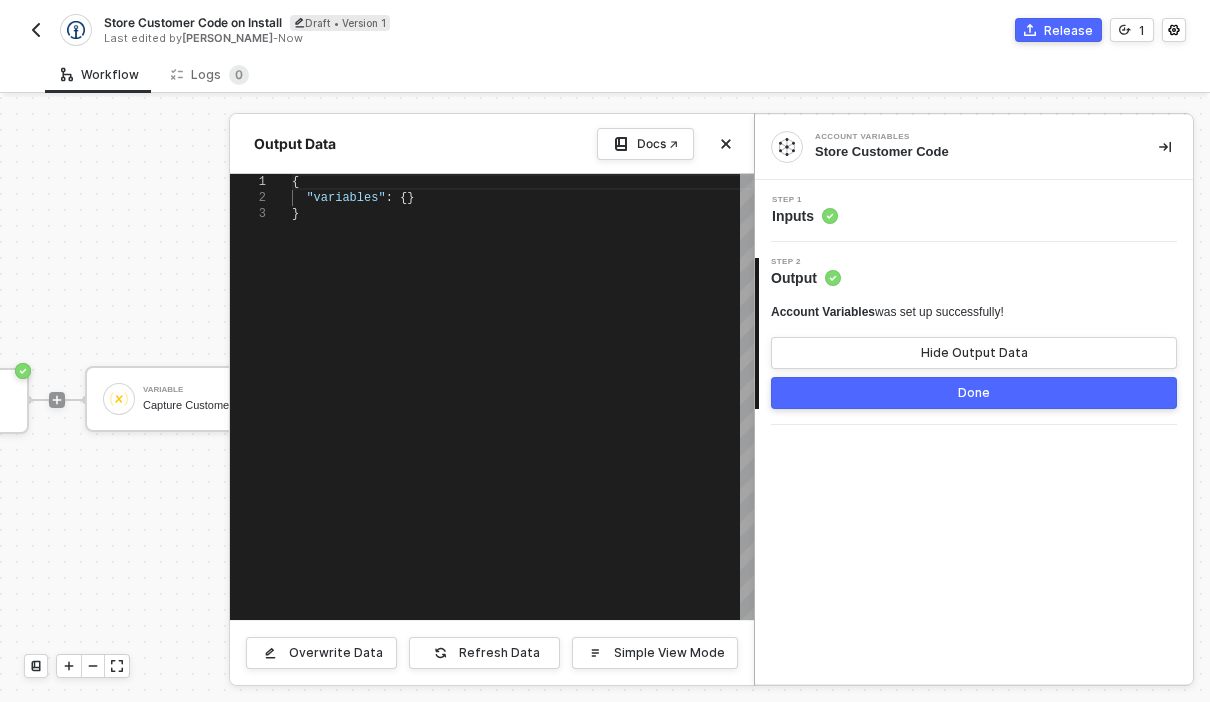 click on "Done" at bounding box center [974, 393] 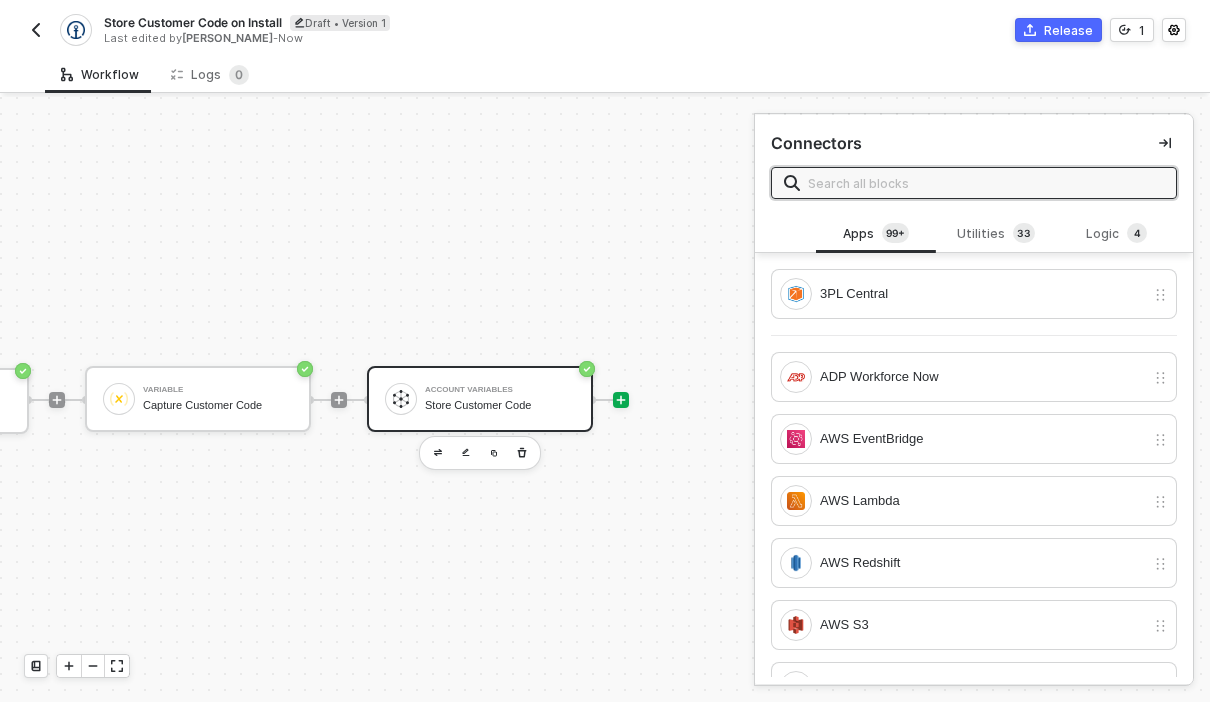 click on "Account Variables Store Customer Code" at bounding box center [480, 399] 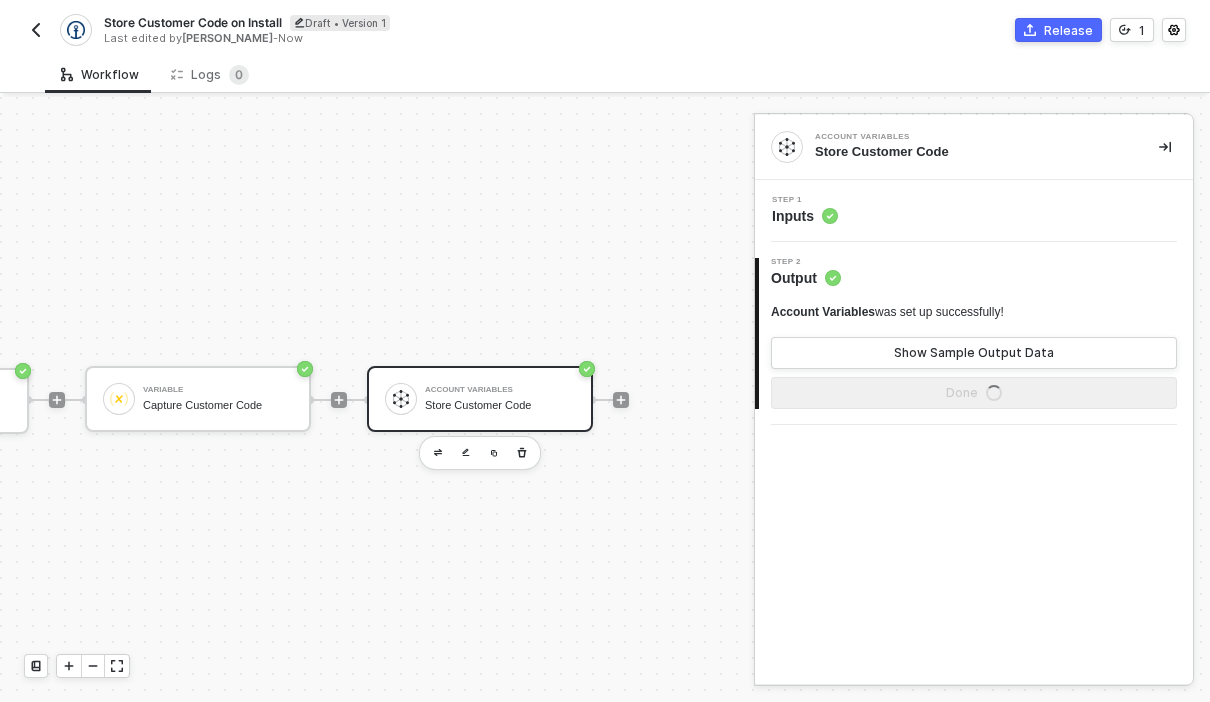 click on "Store Customer Code" at bounding box center (500, 405) 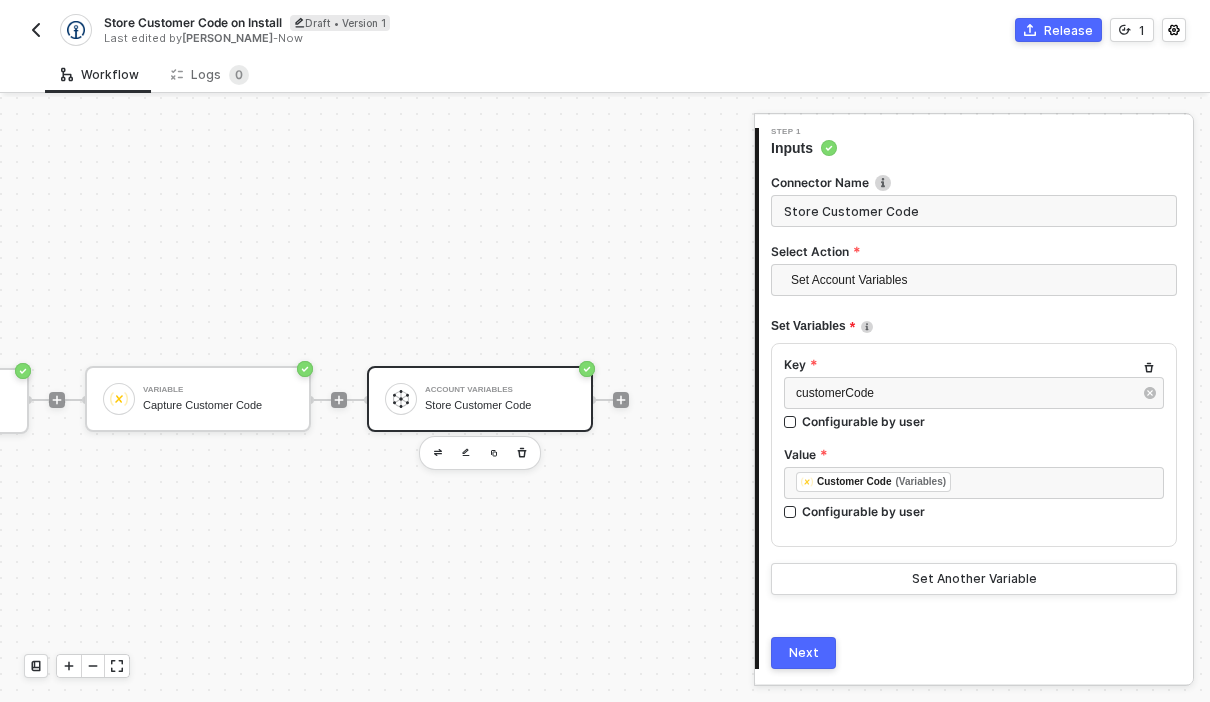 scroll, scrollTop: 69, scrollLeft: 0, axis: vertical 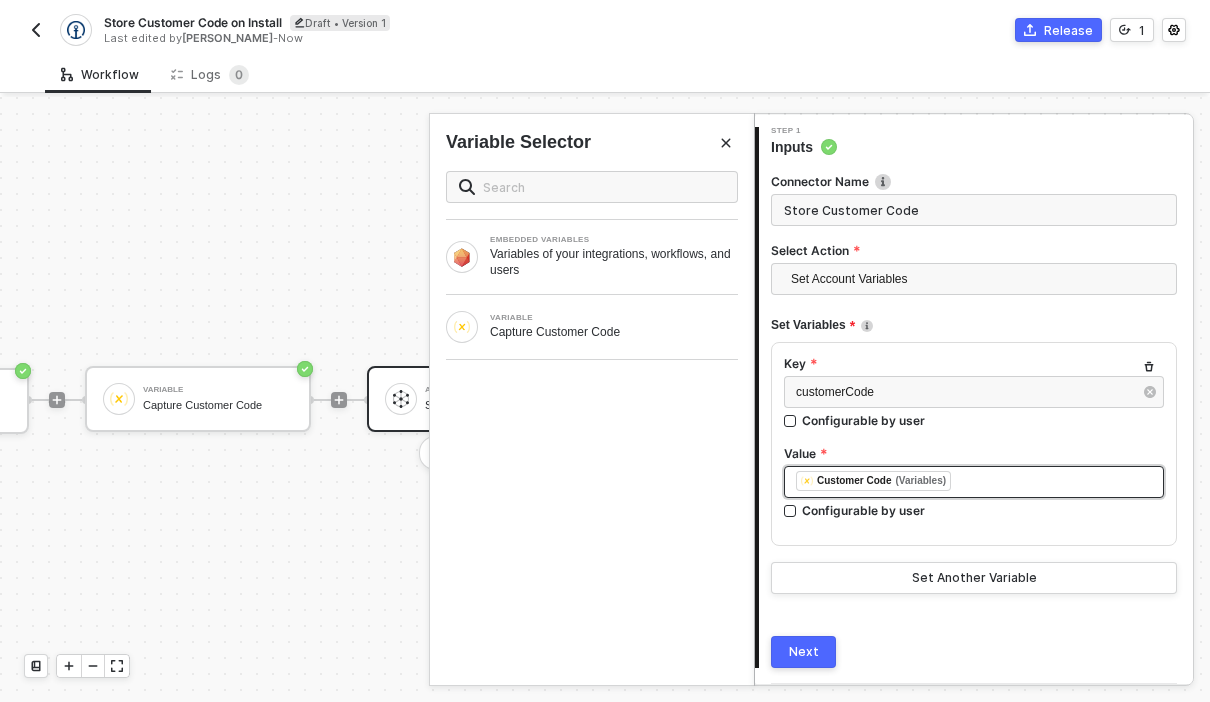 click on "﻿ ﻿ Customer Code (Variables) ﻿" at bounding box center [974, 482] 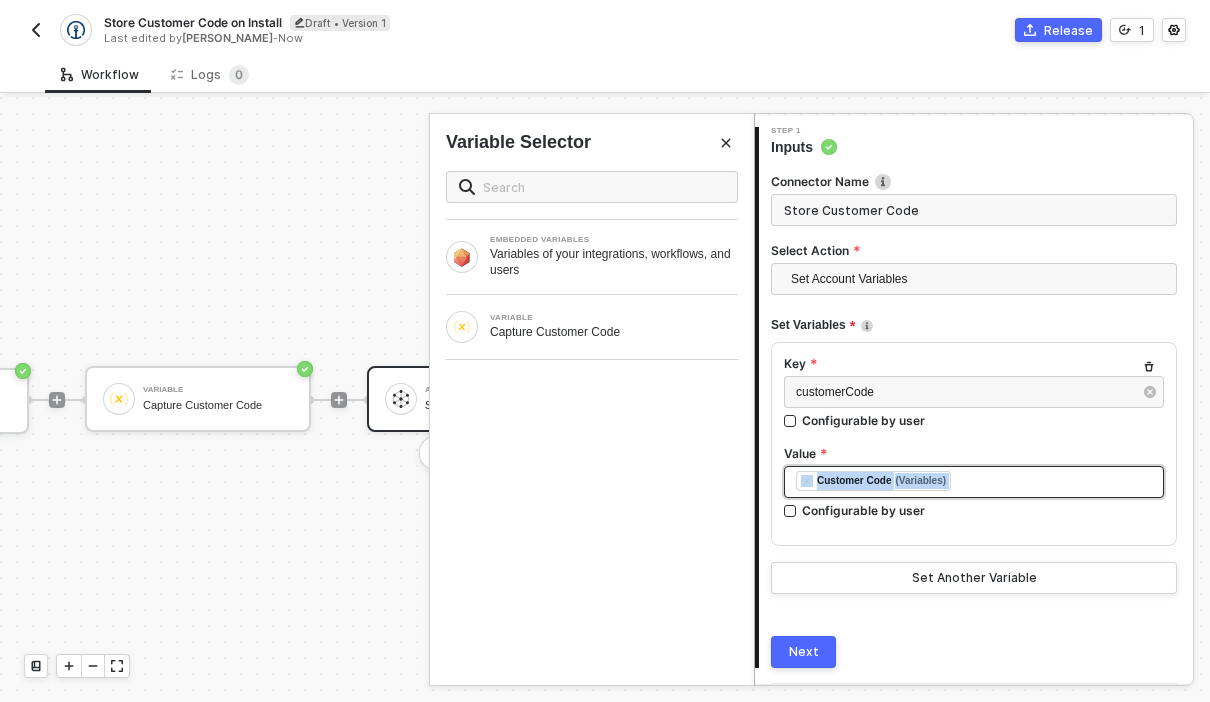 click on "﻿ ﻿ Customer Code (Variables) ﻿" at bounding box center (974, 482) 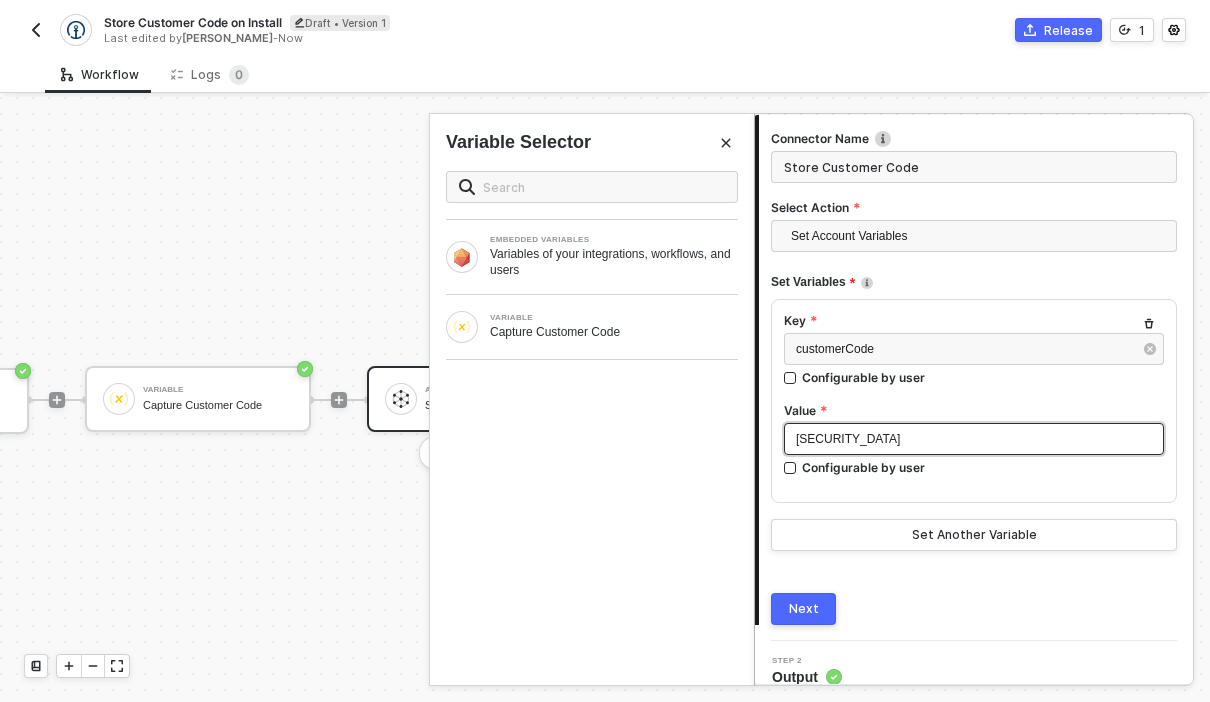 scroll, scrollTop: 111, scrollLeft: 0, axis: vertical 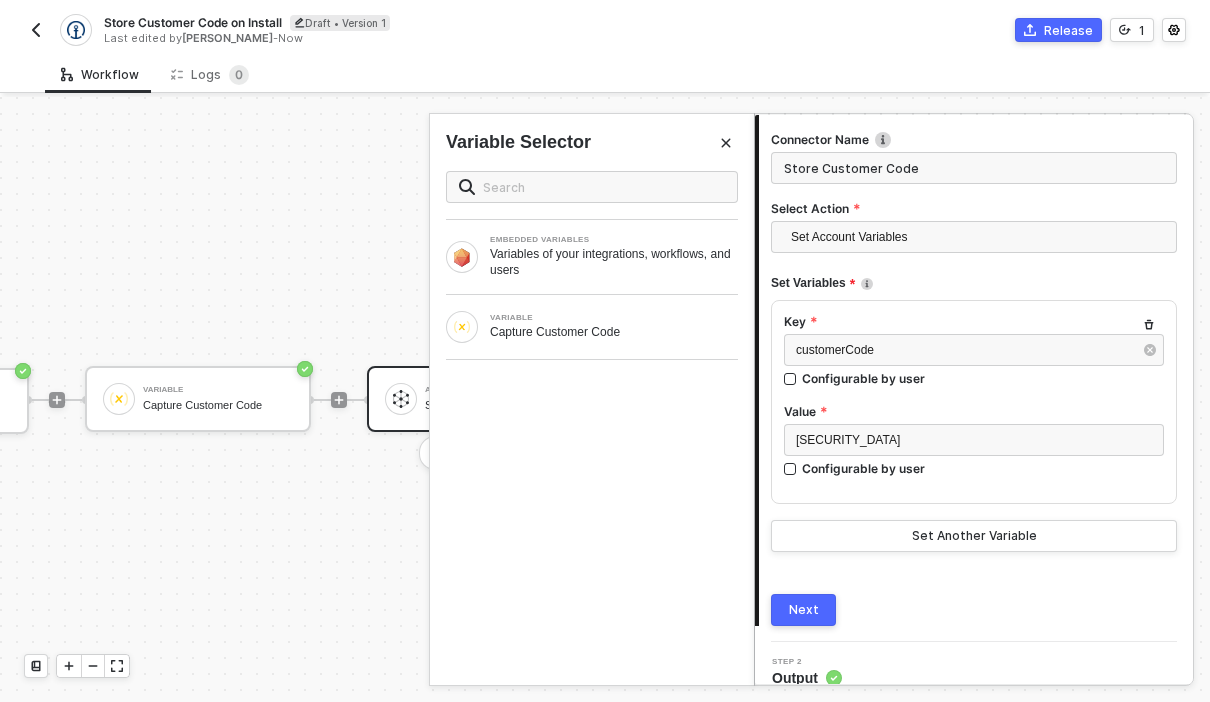 click on "Next" at bounding box center [804, 610] 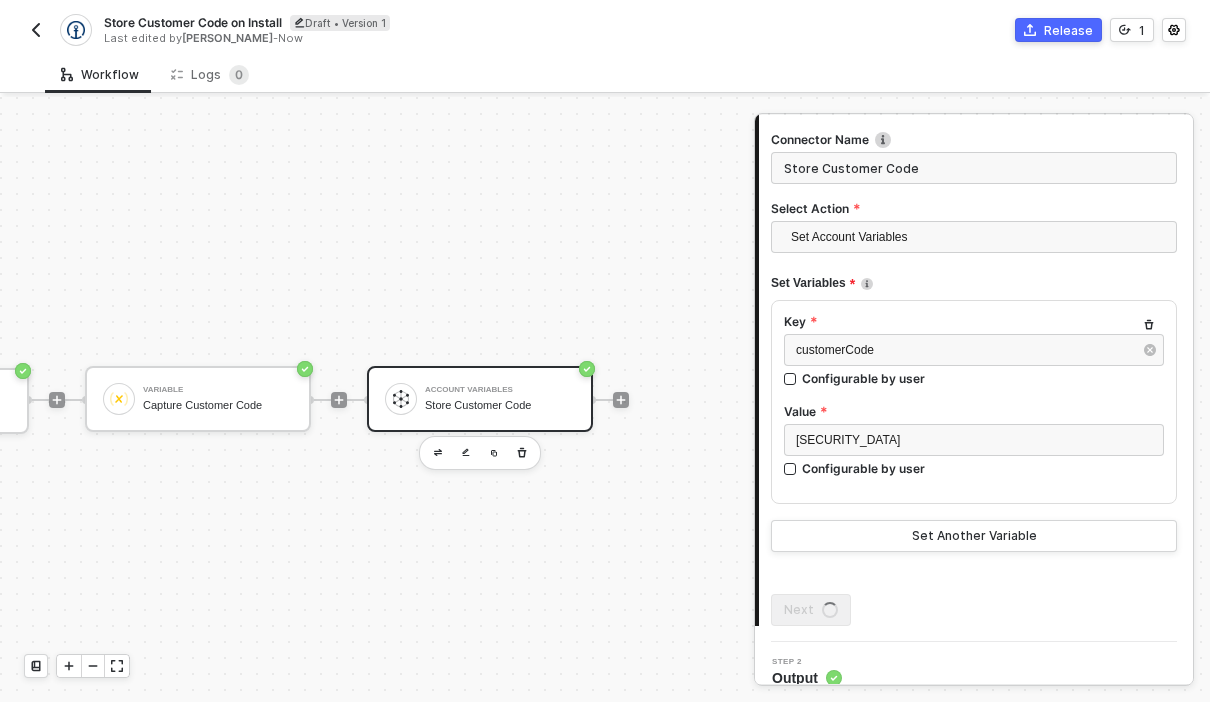 scroll, scrollTop: 0, scrollLeft: 0, axis: both 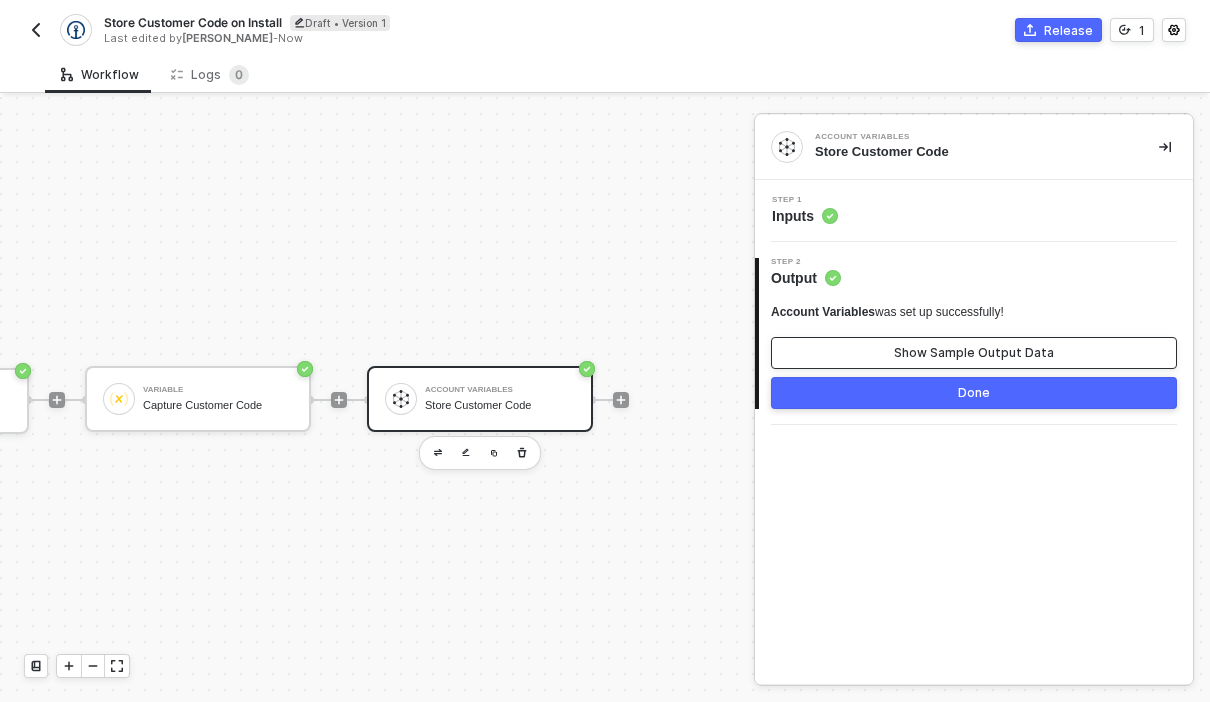 click on "Show Sample Output Data" at bounding box center [974, 353] 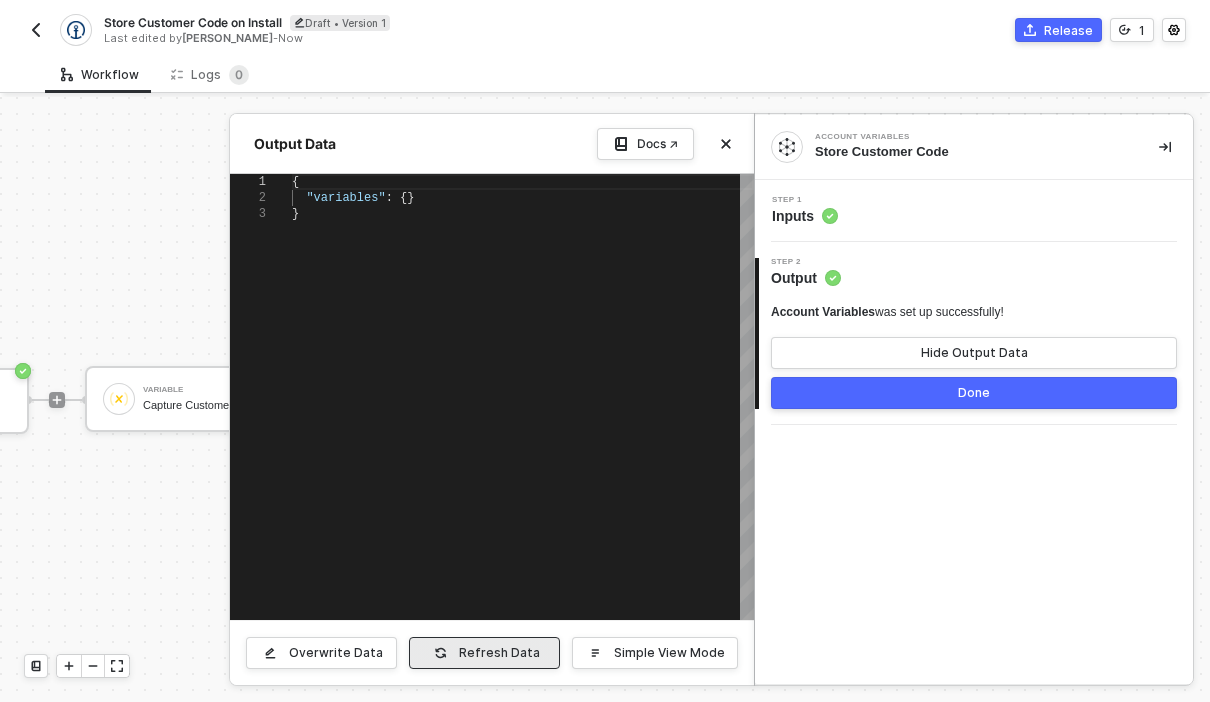 click on "Refresh Data" at bounding box center (484, 653) 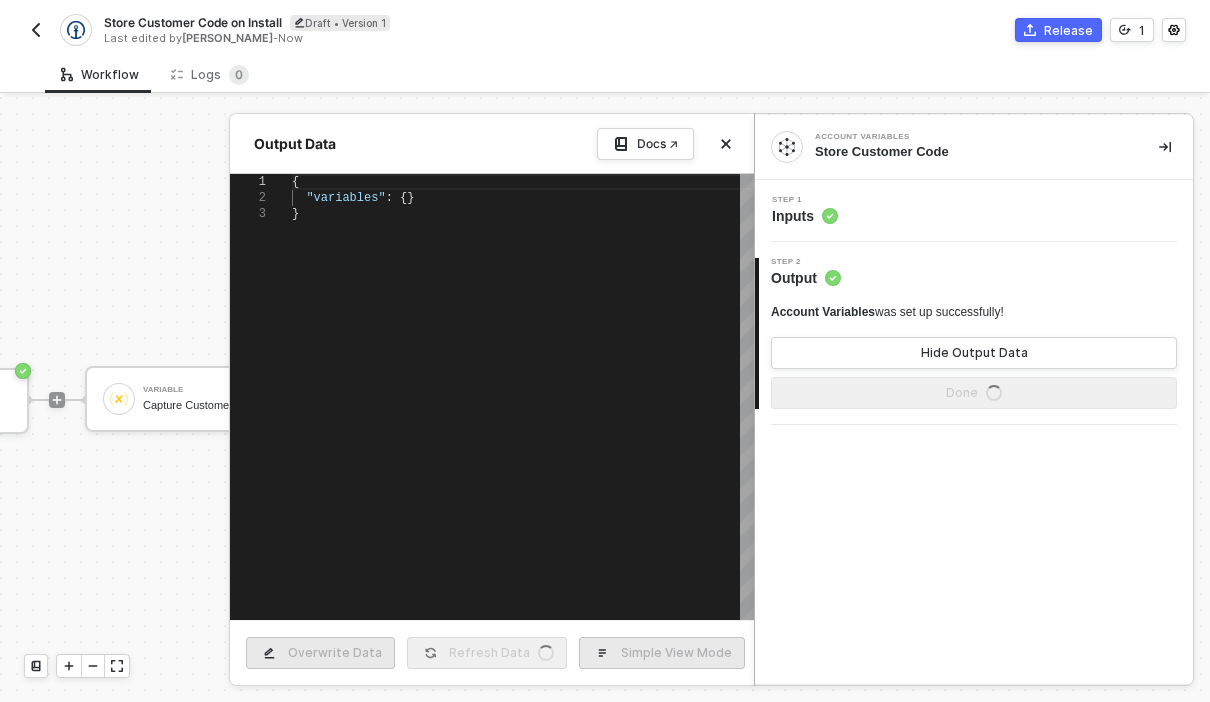 type on "{
"variables": {
"customerCode": "[SECURITY_DATA]"
}
}" 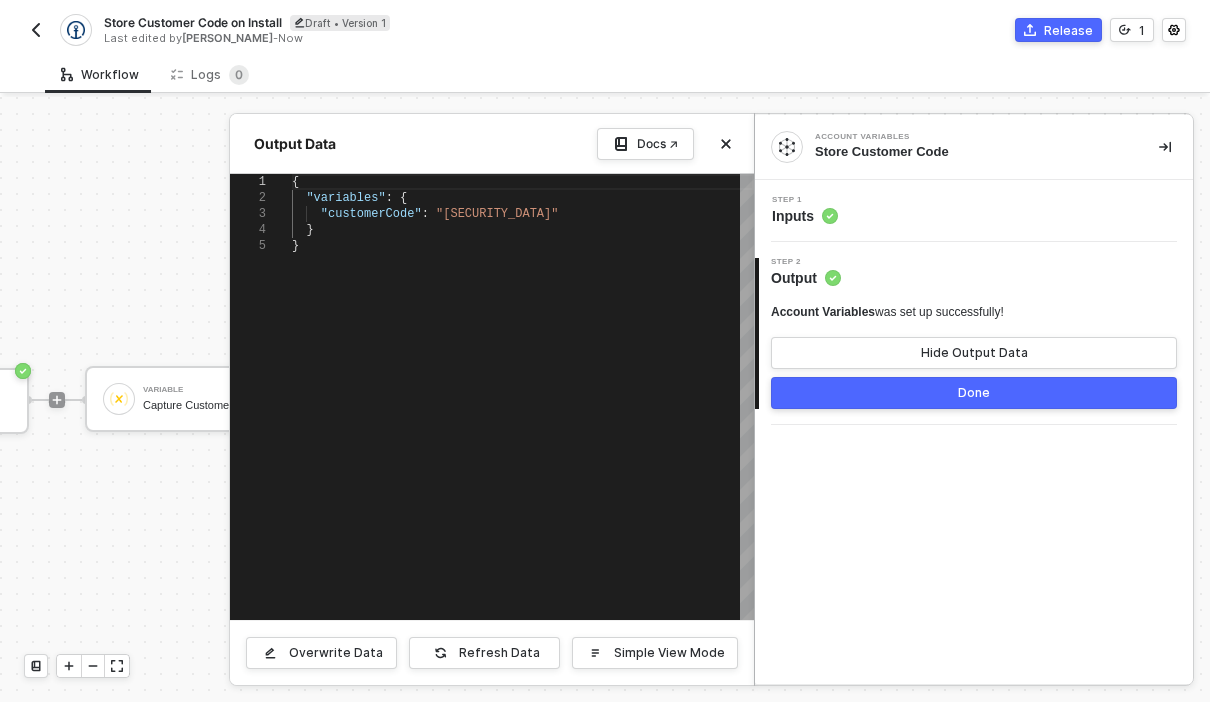 click on "Done" at bounding box center [974, 393] 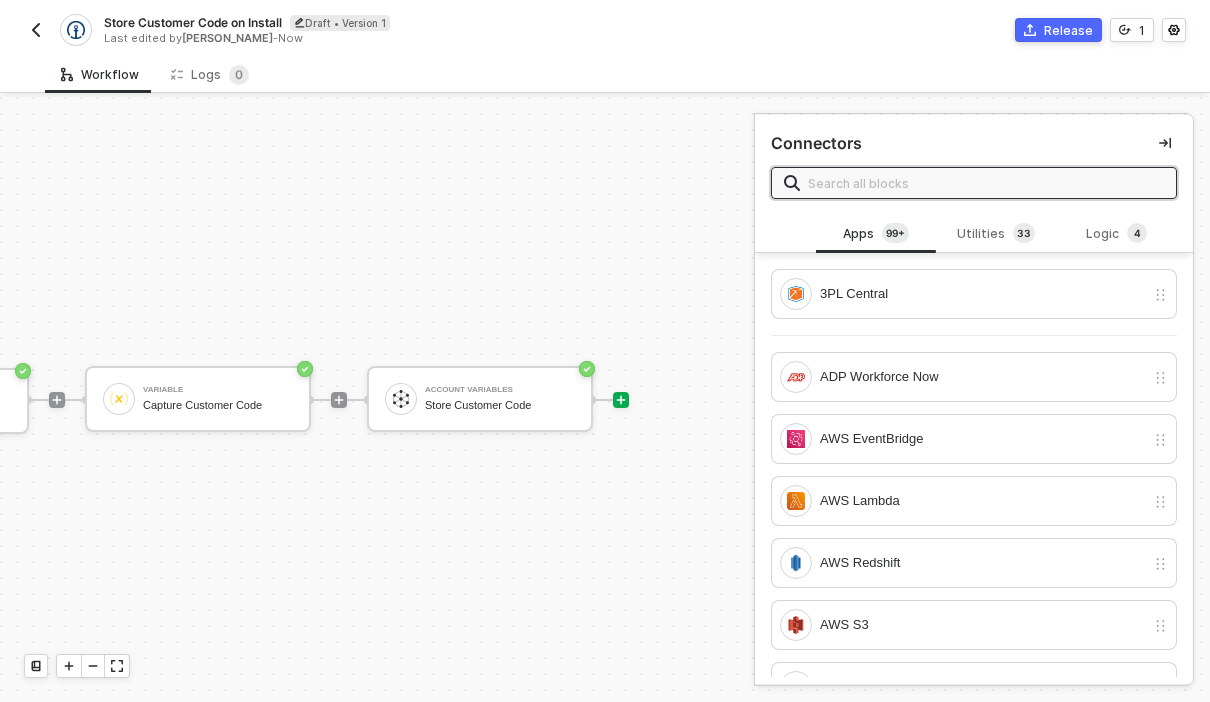 click at bounding box center [36, 30] 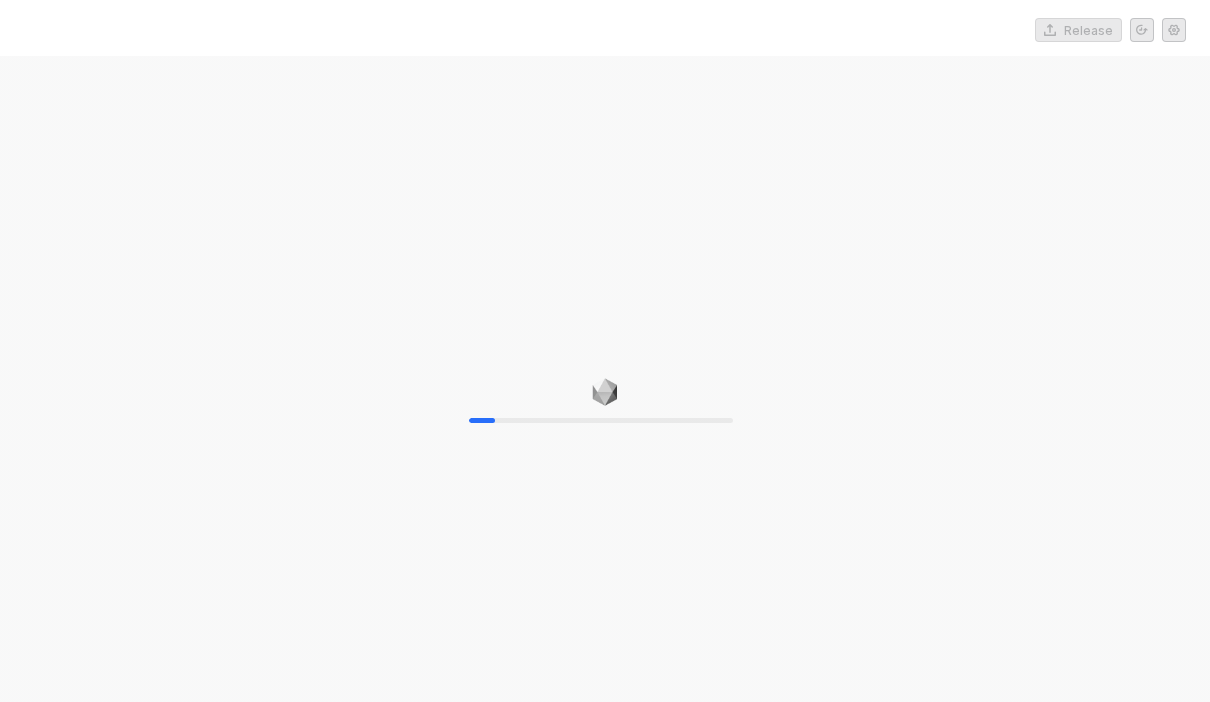 scroll, scrollTop: 0, scrollLeft: 0, axis: both 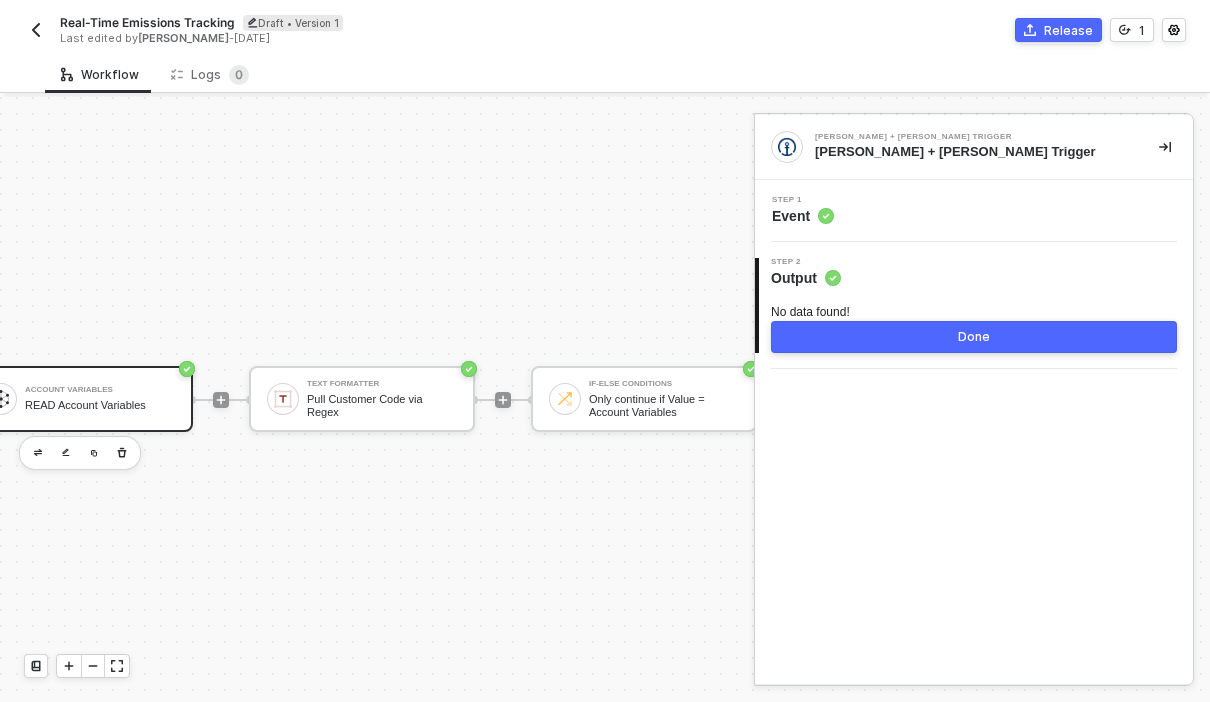 click on "READ Account Variables" at bounding box center (100, 405) 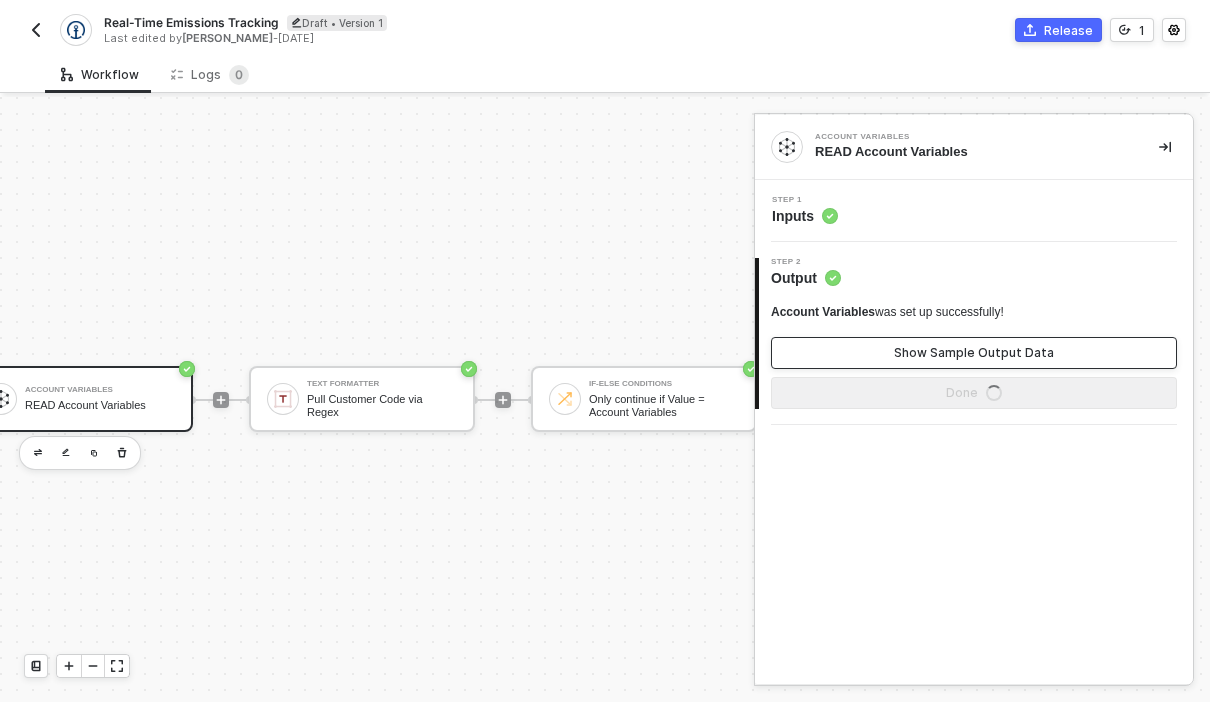 click on "Show Sample Output Data" at bounding box center [974, 353] 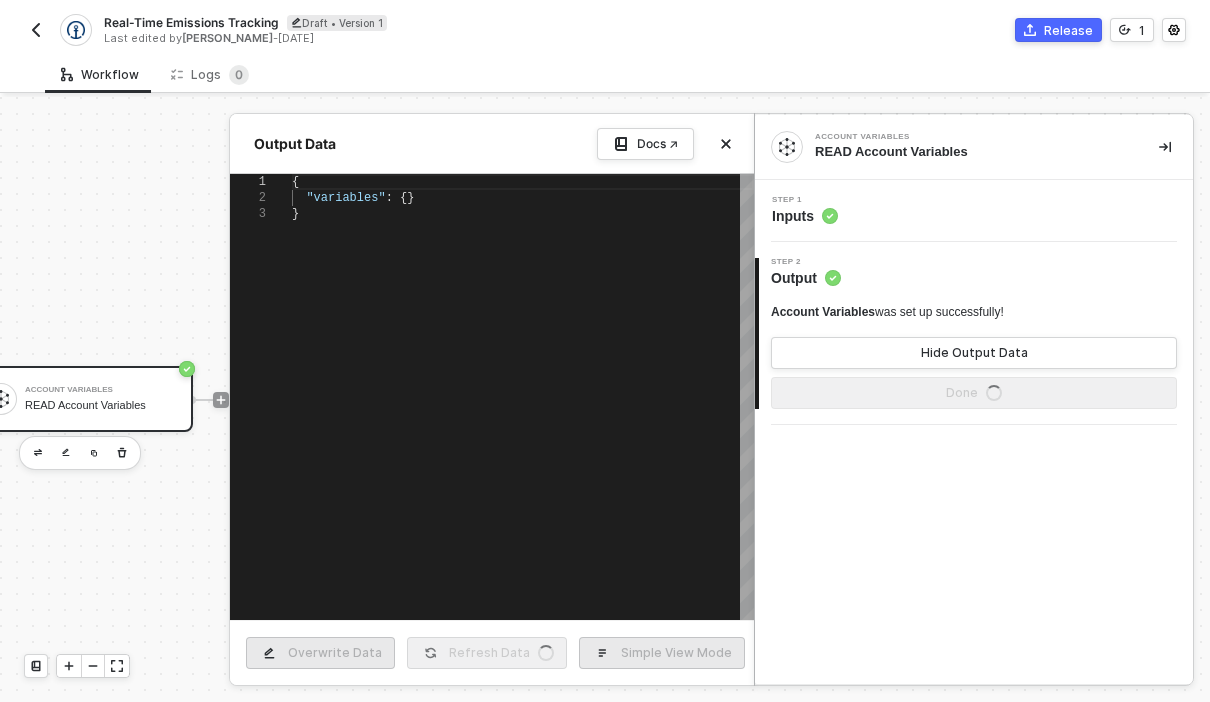 type on "{
"variables": {
"customerCode": "[SECURITY_DATA]"
}
}" 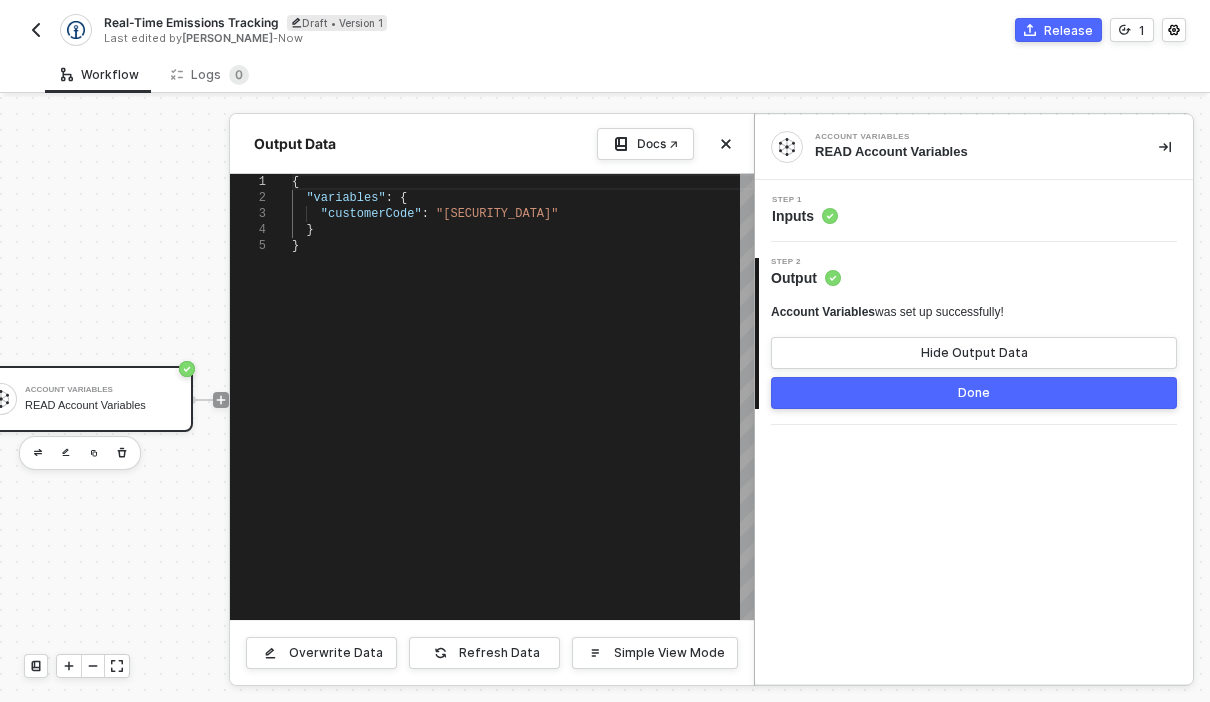 click on "Done" at bounding box center (974, 393) 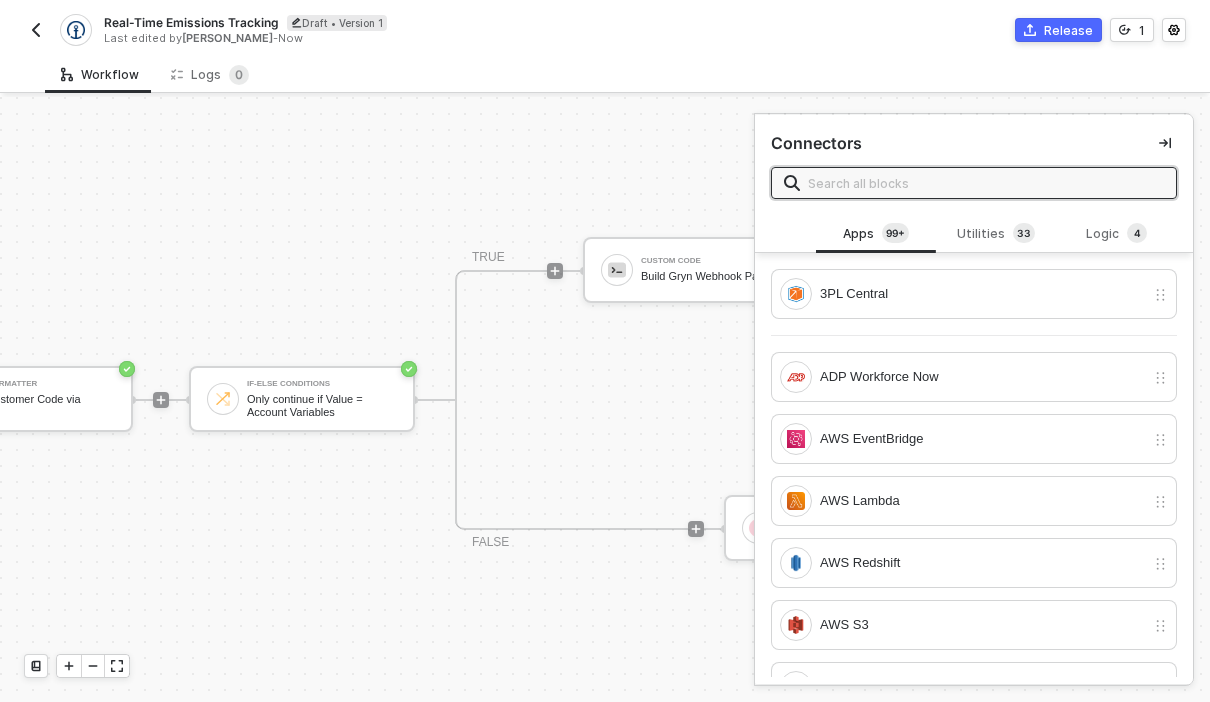 scroll, scrollTop: 0, scrollLeft: 701, axis: horizontal 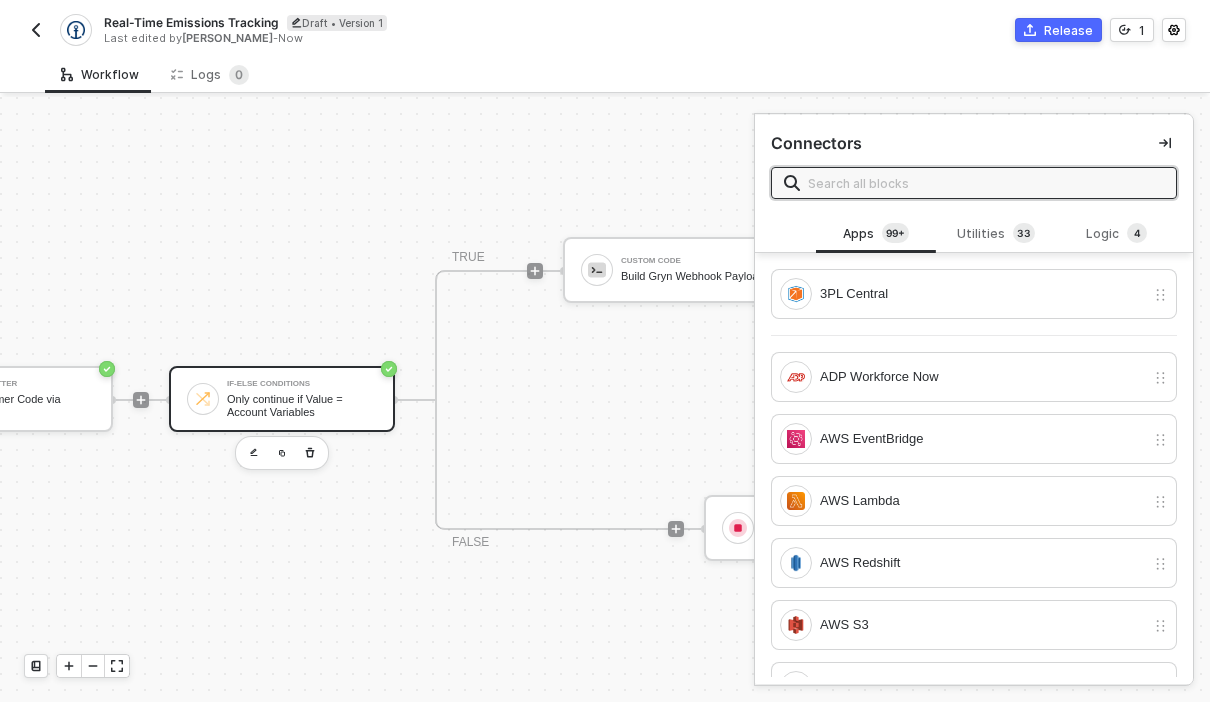 click on "Only continue if Value = Account Variables" at bounding box center [302, 405] 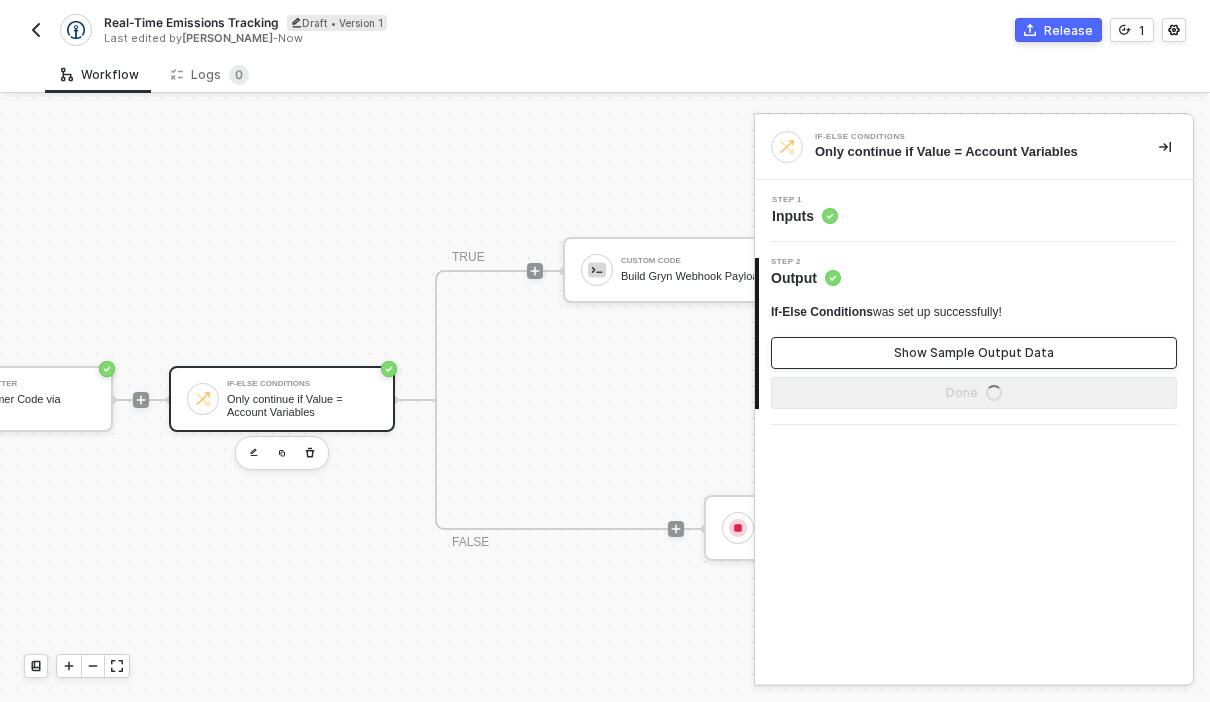click on "Show Sample Output Data" at bounding box center [974, 353] 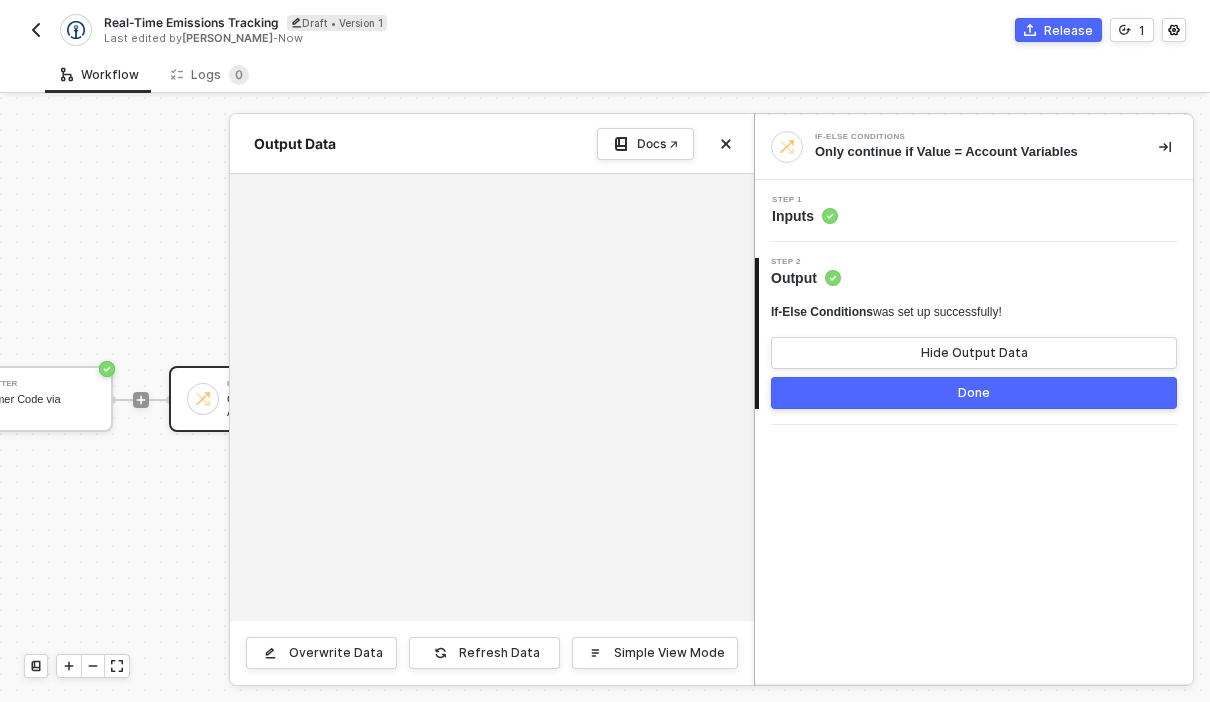 click on "Step 1 Inputs" at bounding box center (976, 211) 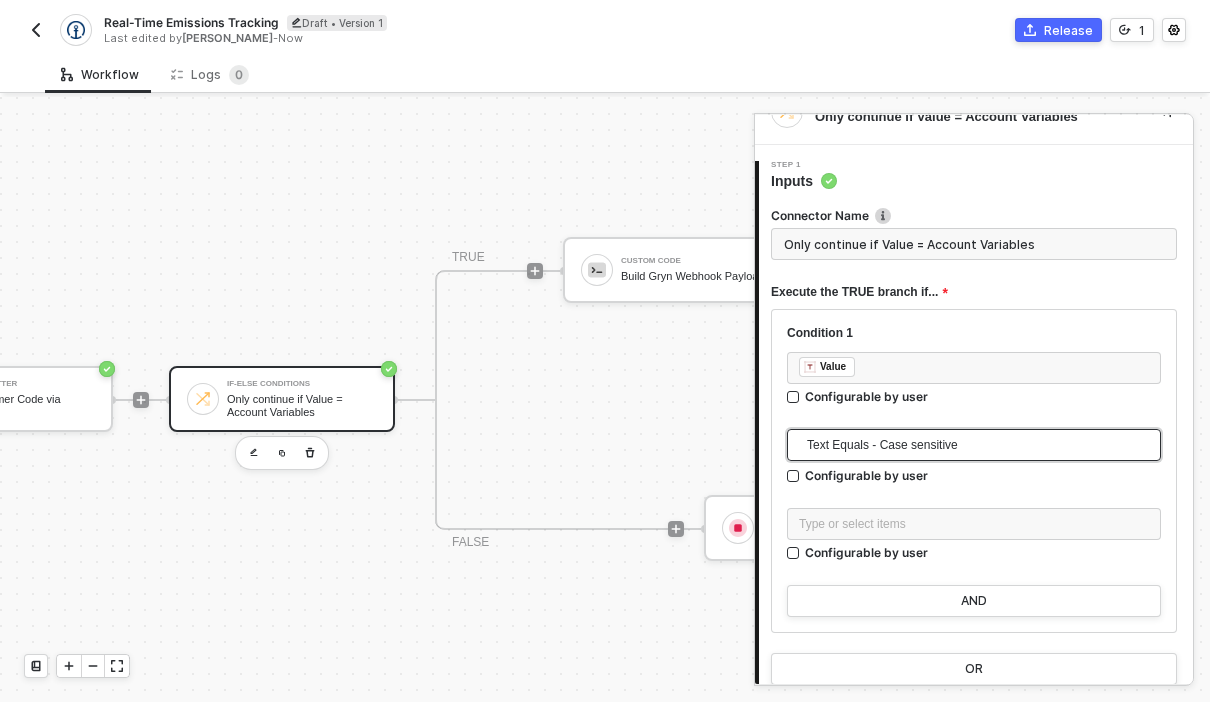 scroll, scrollTop: 36, scrollLeft: 0, axis: vertical 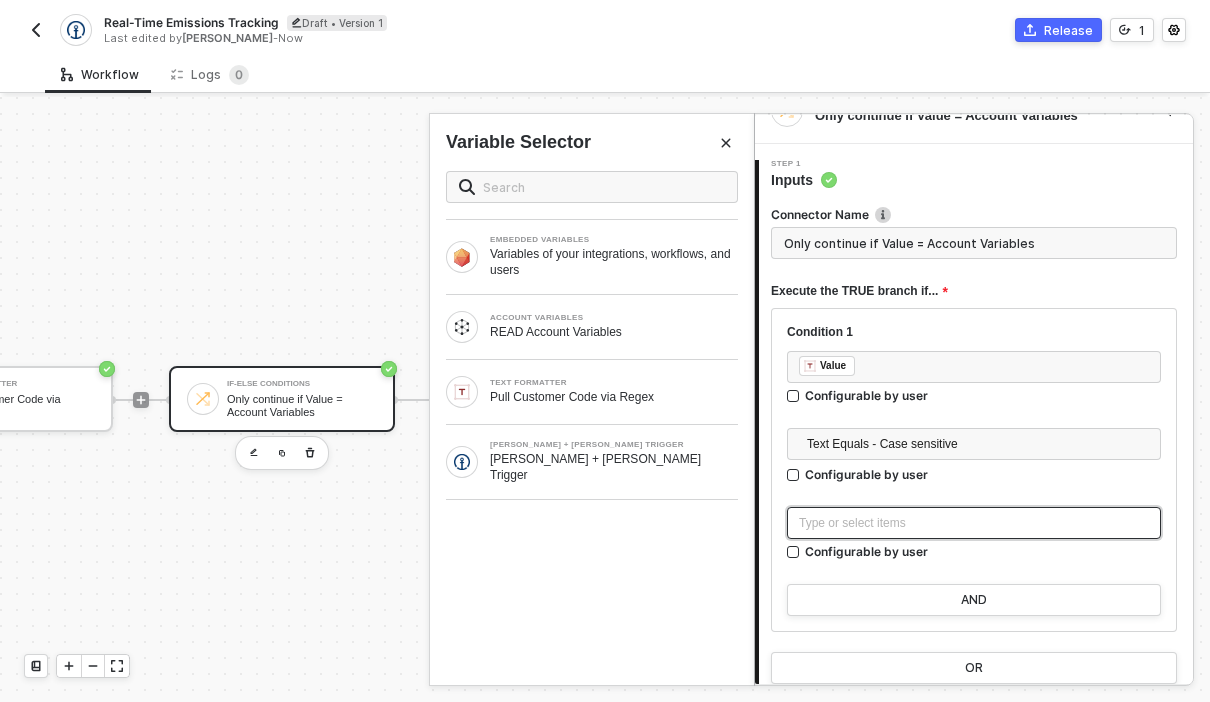 click on "Type or select items ﻿" at bounding box center [974, 523] 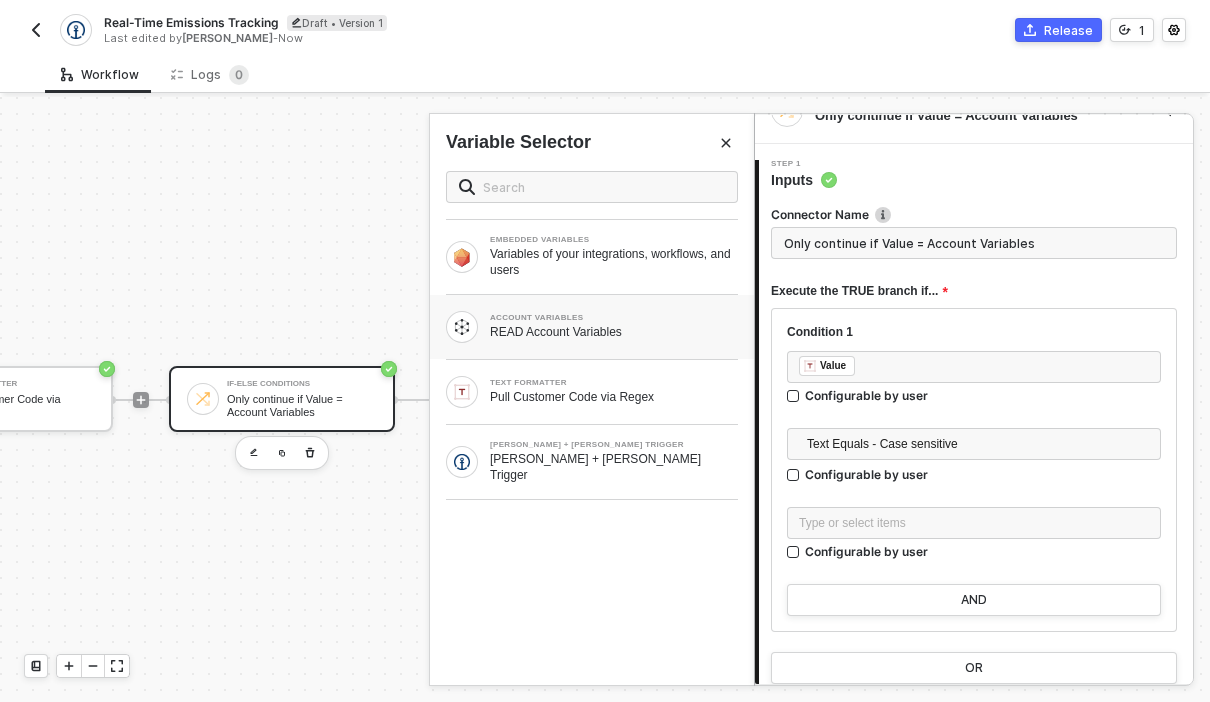 click on "ACCOUNT VARIABLES READ Account Variables" at bounding box center (592, 327) 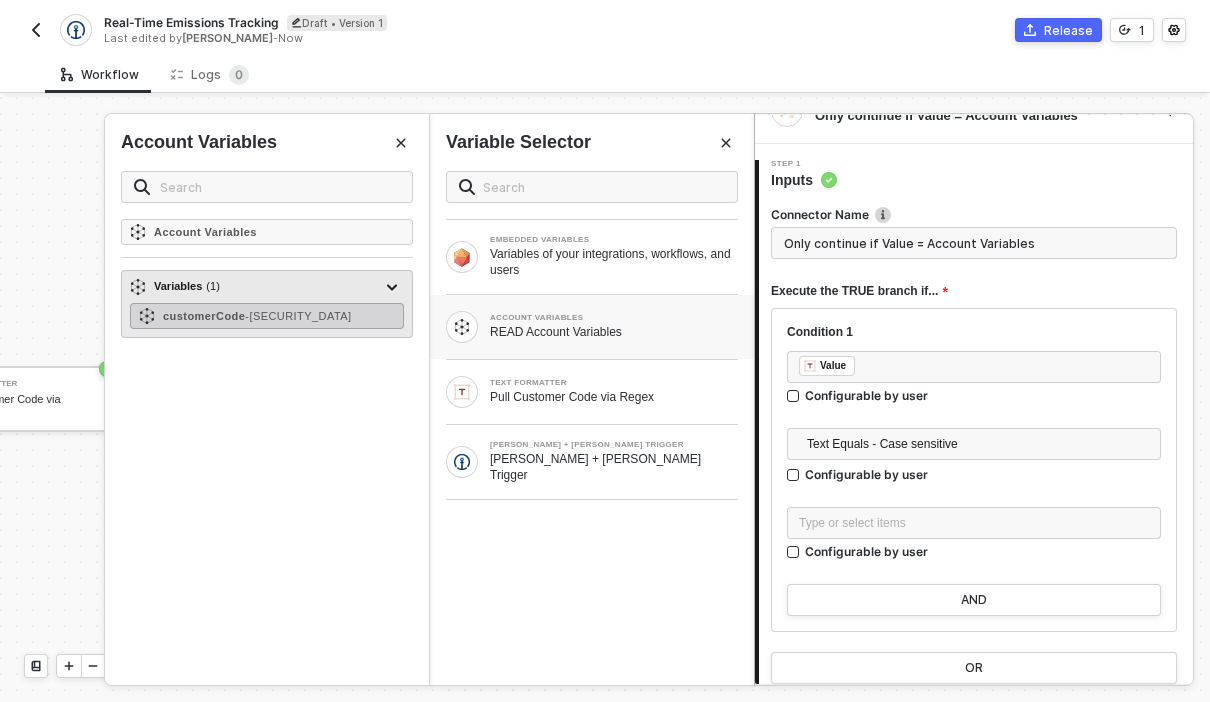 click on "customerCode  -  [SECURITY_DATA]" at bounding box center (267, 316) 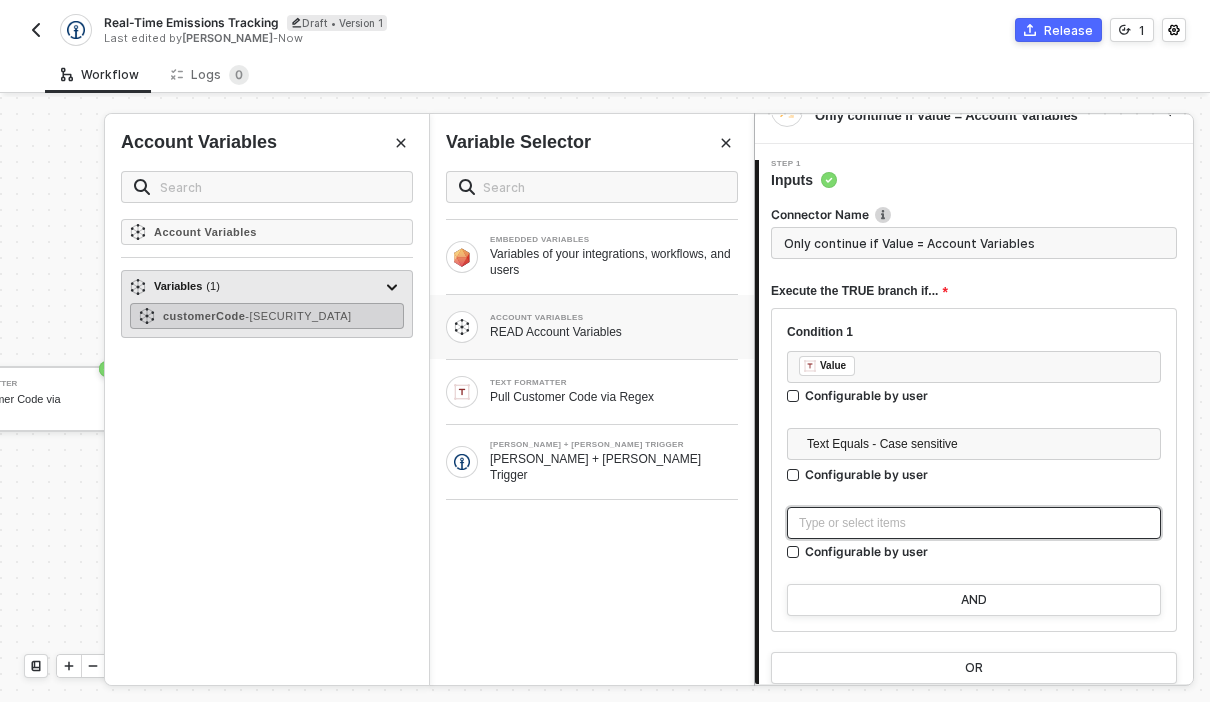 type on "Only continue if Value = Customer Code" 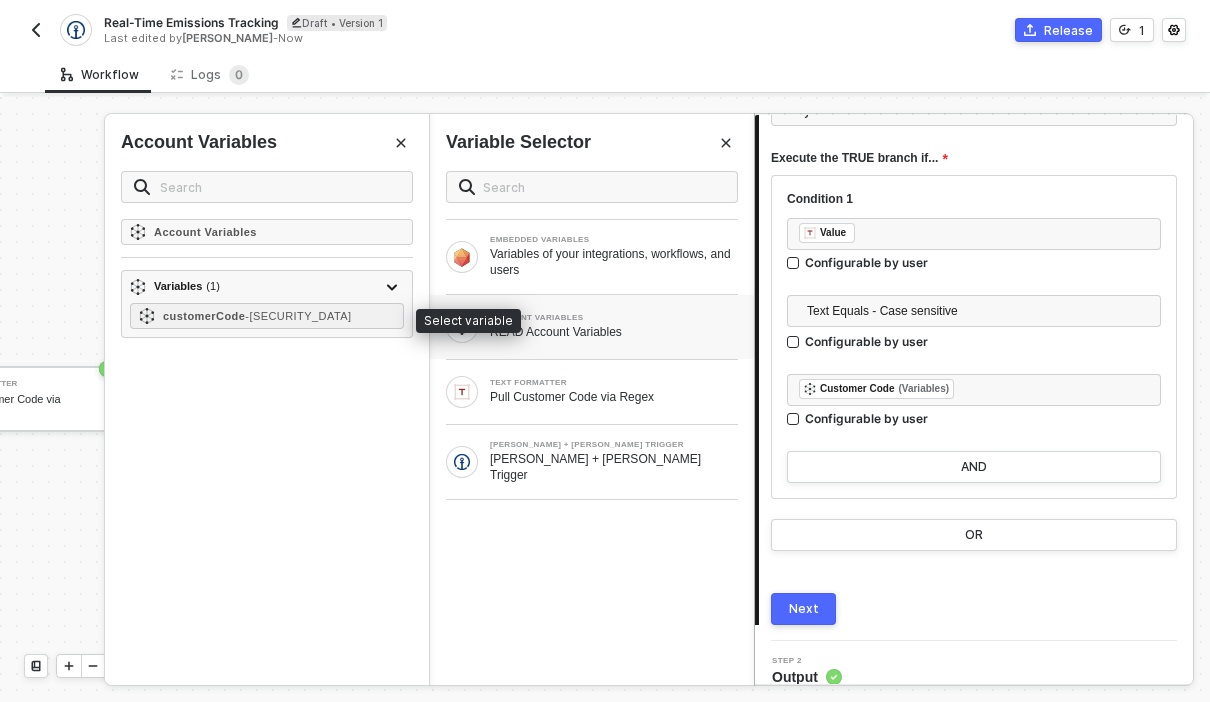 scroll, scrollTop: 168, scrollLeft: 0, axis: vertical 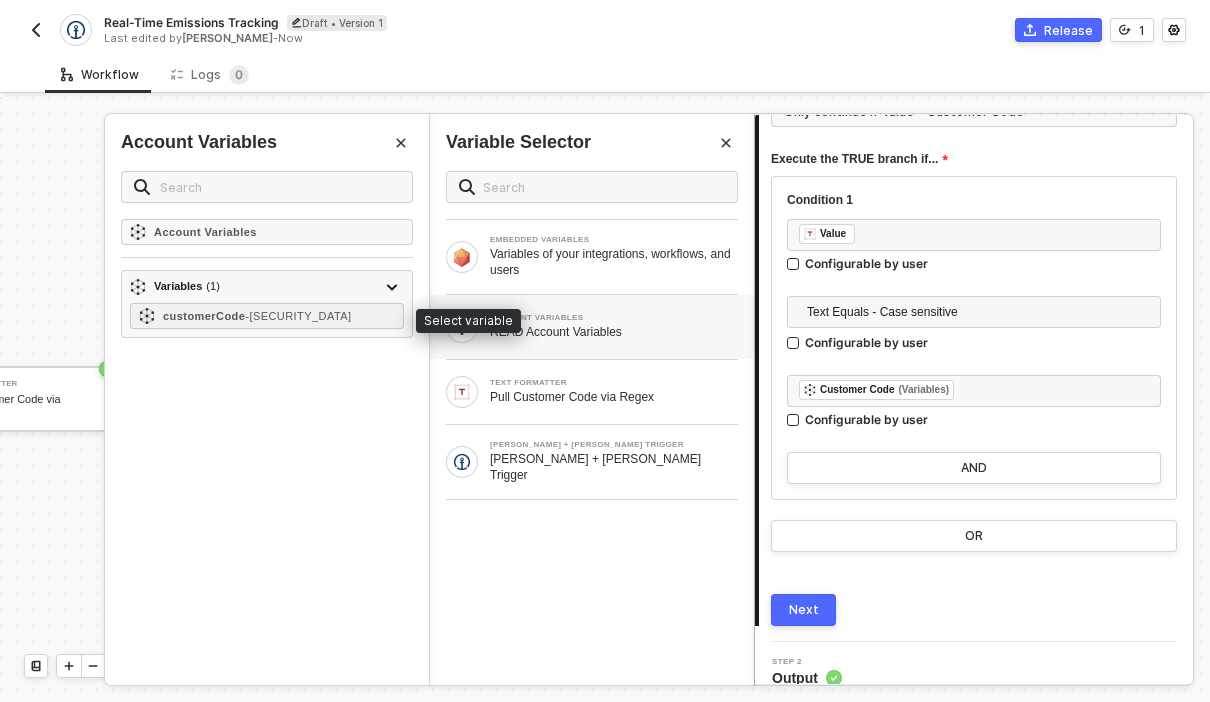 click on "Next" at bounding box center (804, 610) 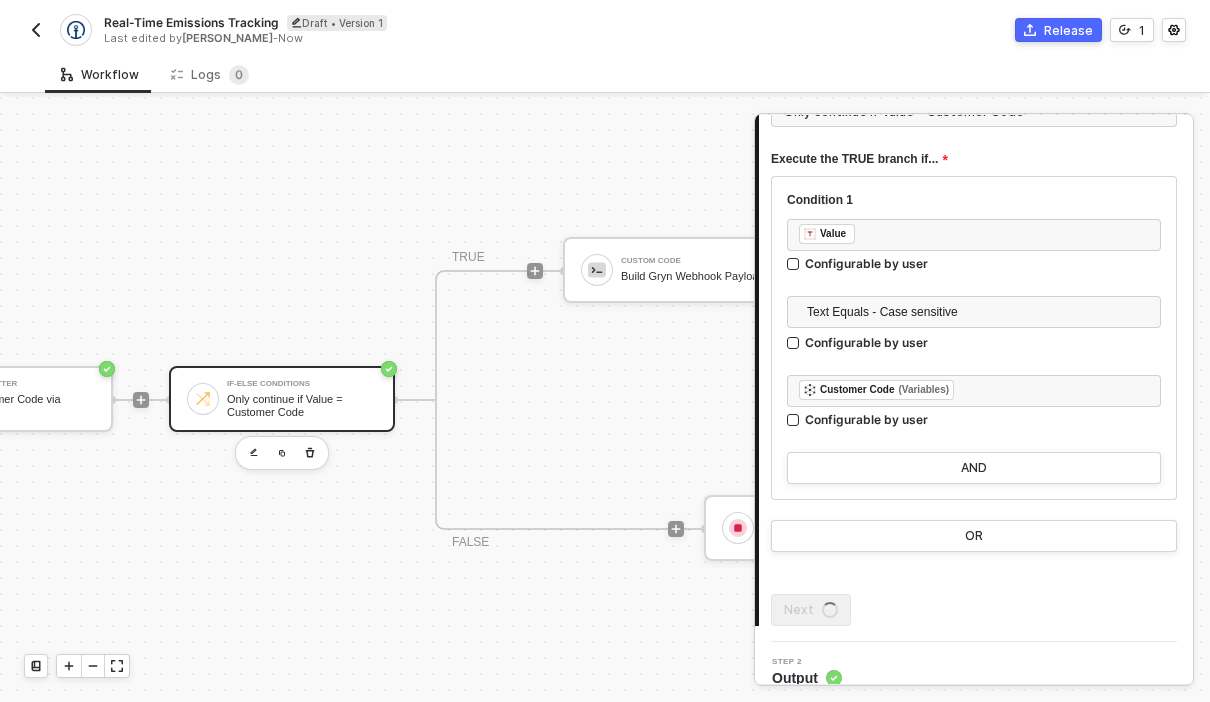 scroll, scrollTop: 0, scrollLeft: 0, axis: both 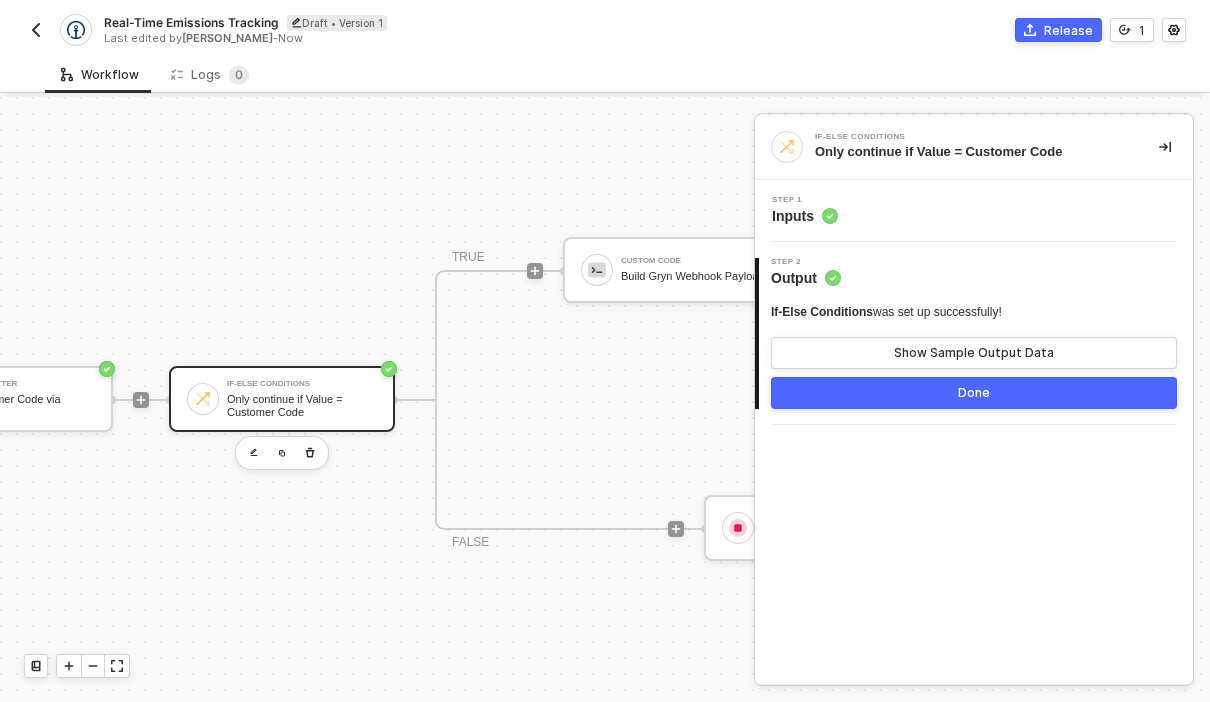click on "Done" at bounding box center (974, 393) 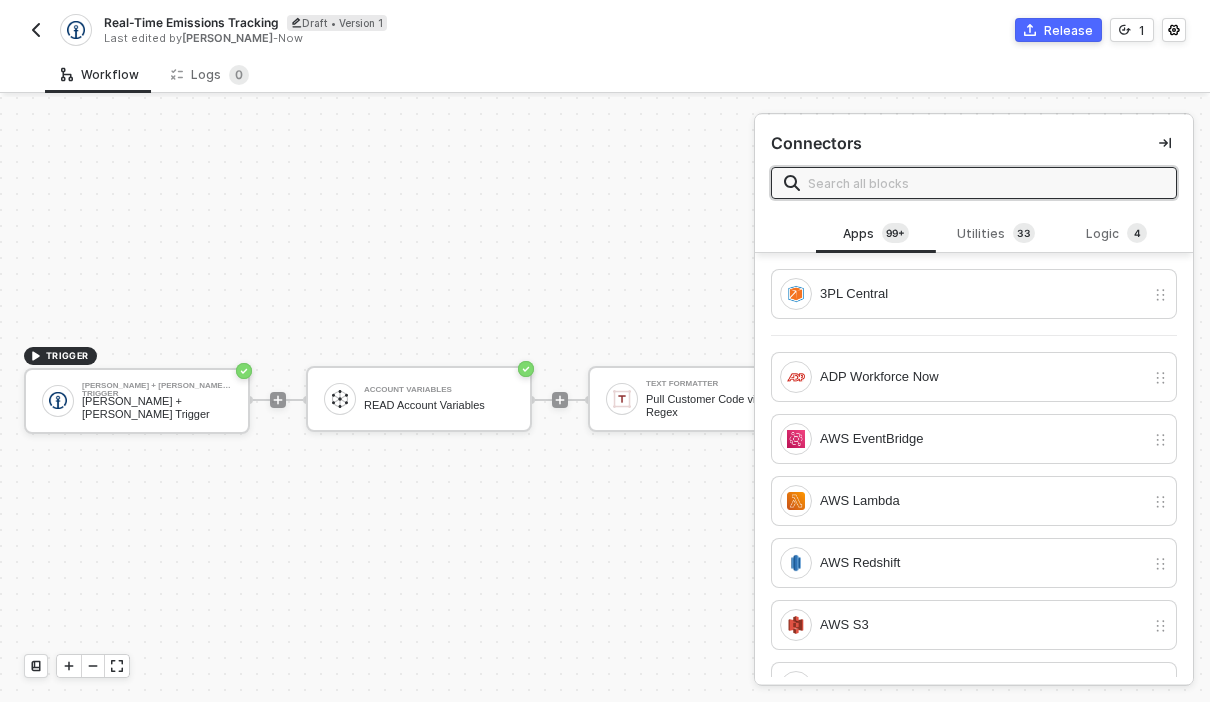 scroll, scrollTop: 0, scrollLeft: 0, axis: both 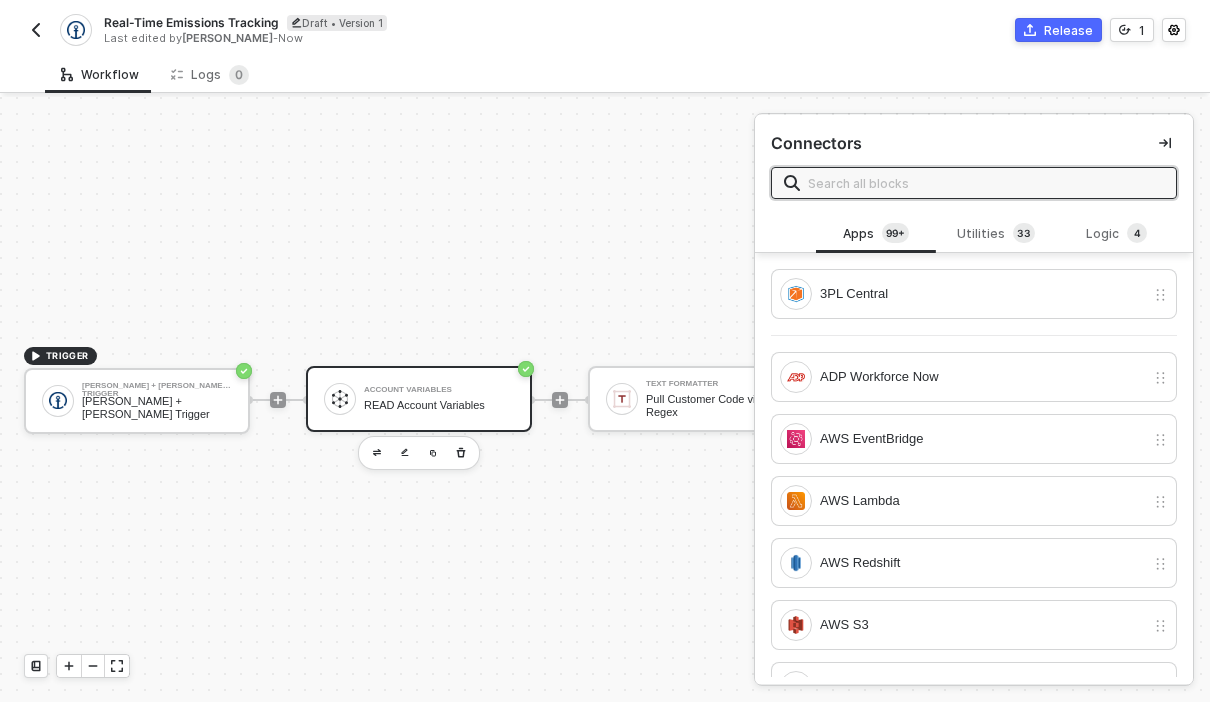 click on "Account Variables" at bounding box center (439, 390) 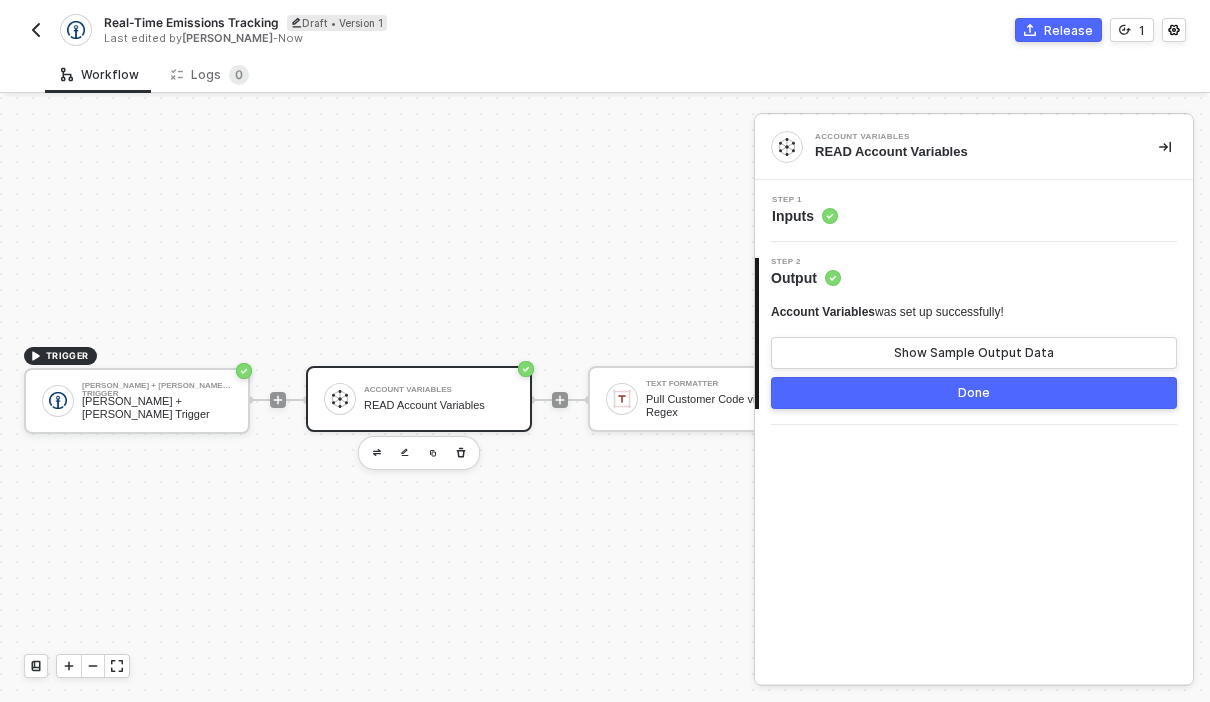 click on "Done" at bounding box center [974, 393] 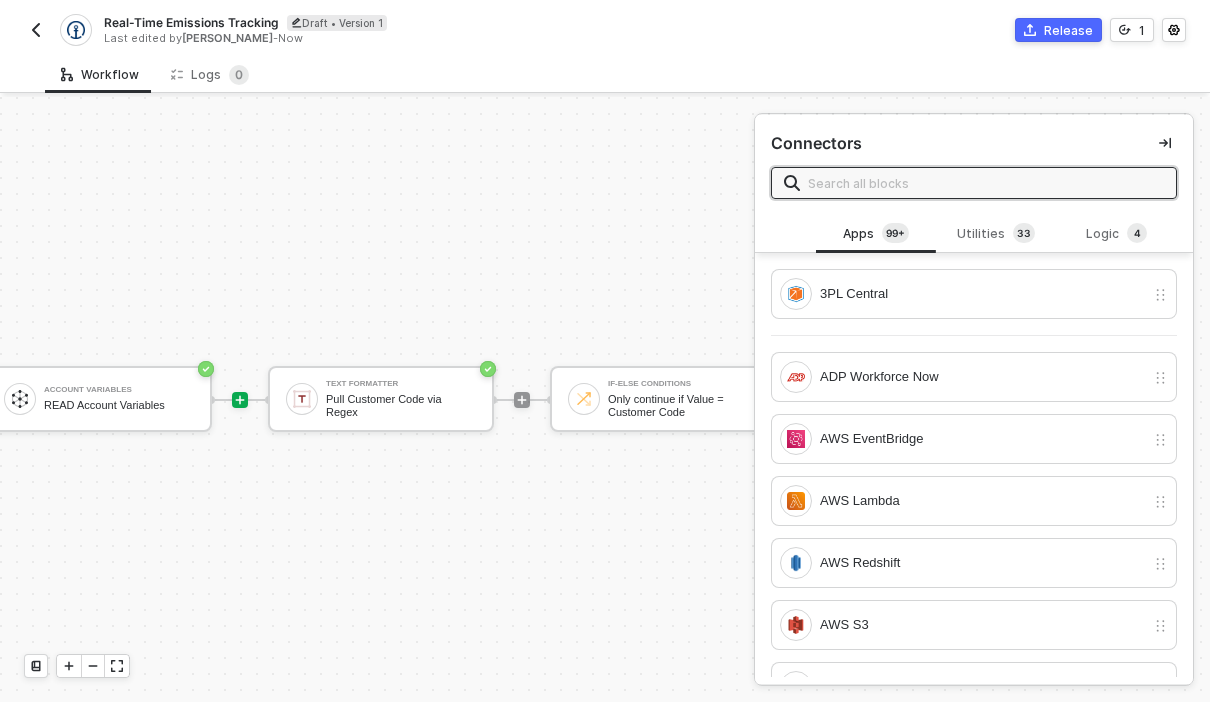 scroll, scrollTop: 0, scrollLeft: 340, axis: horizontal 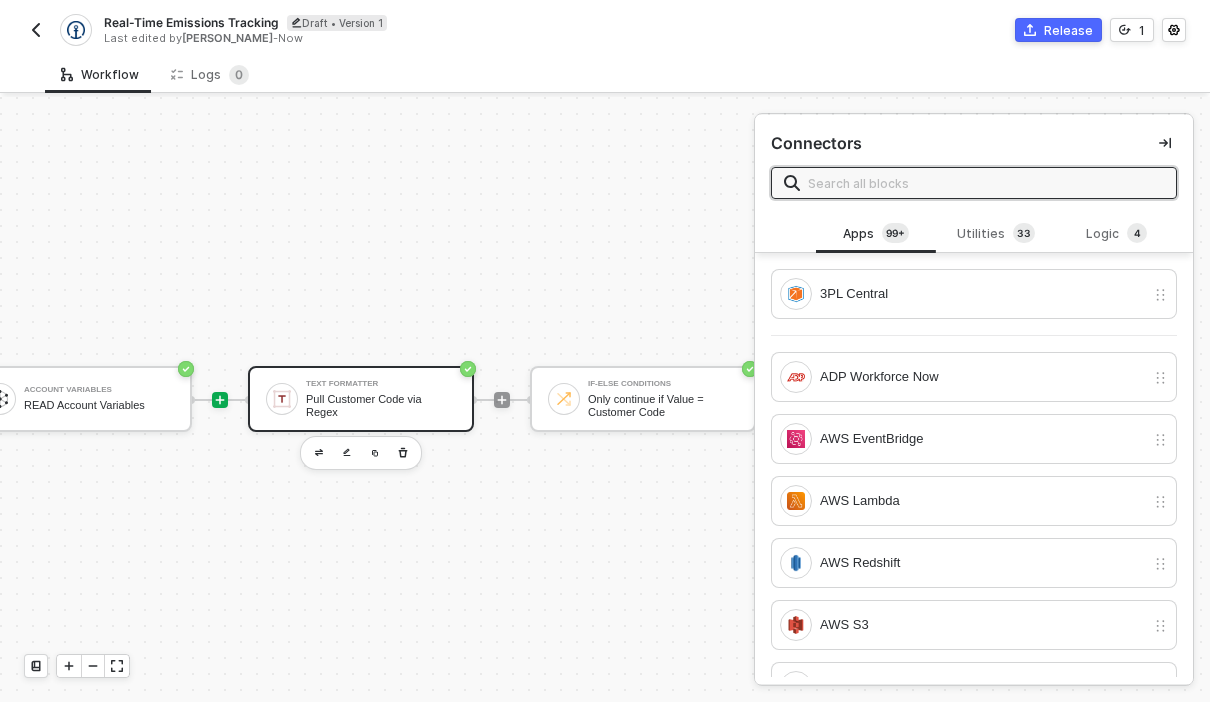 click on "Pull Customer Code via Regex" at bounding box center [381, 405] 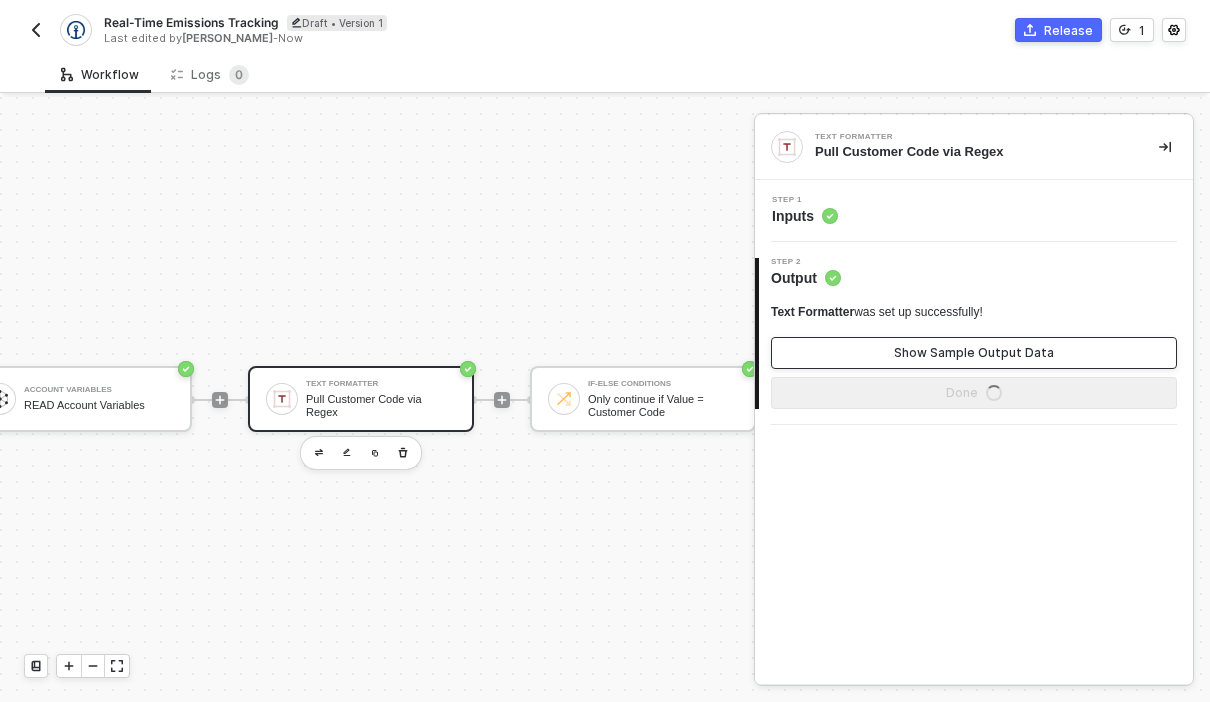 click on "Show Sample Output Data" at bounding box center (974, 353) 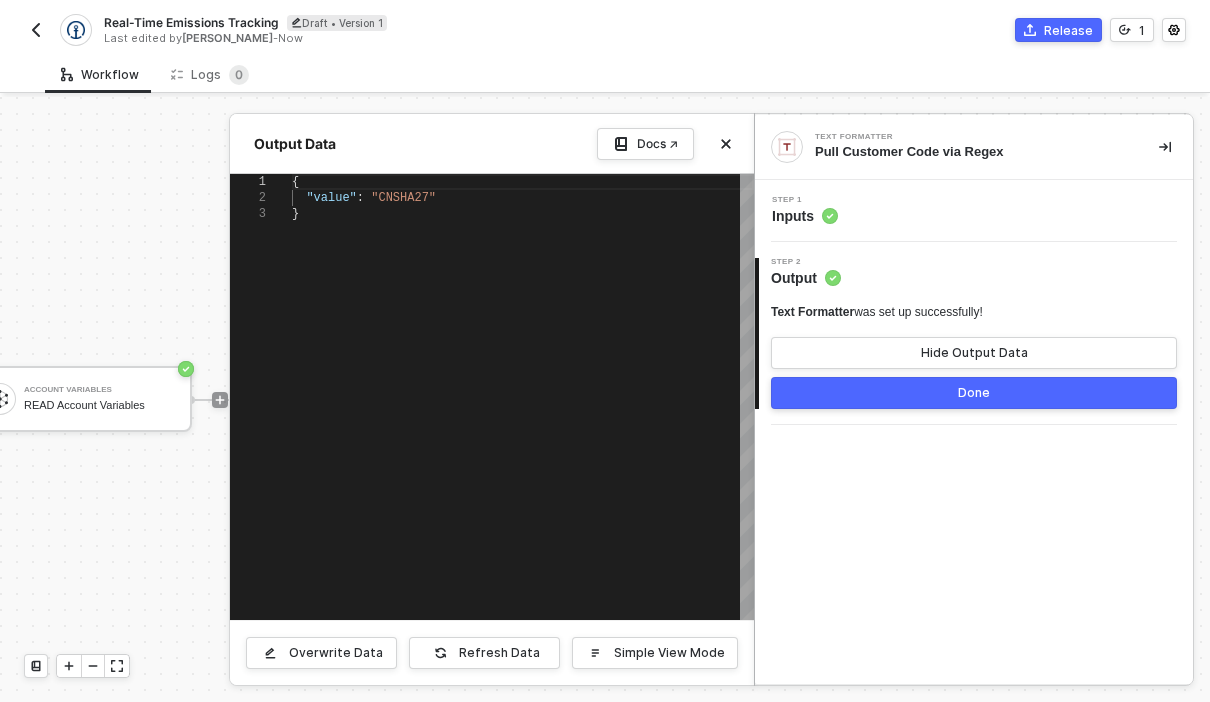 click 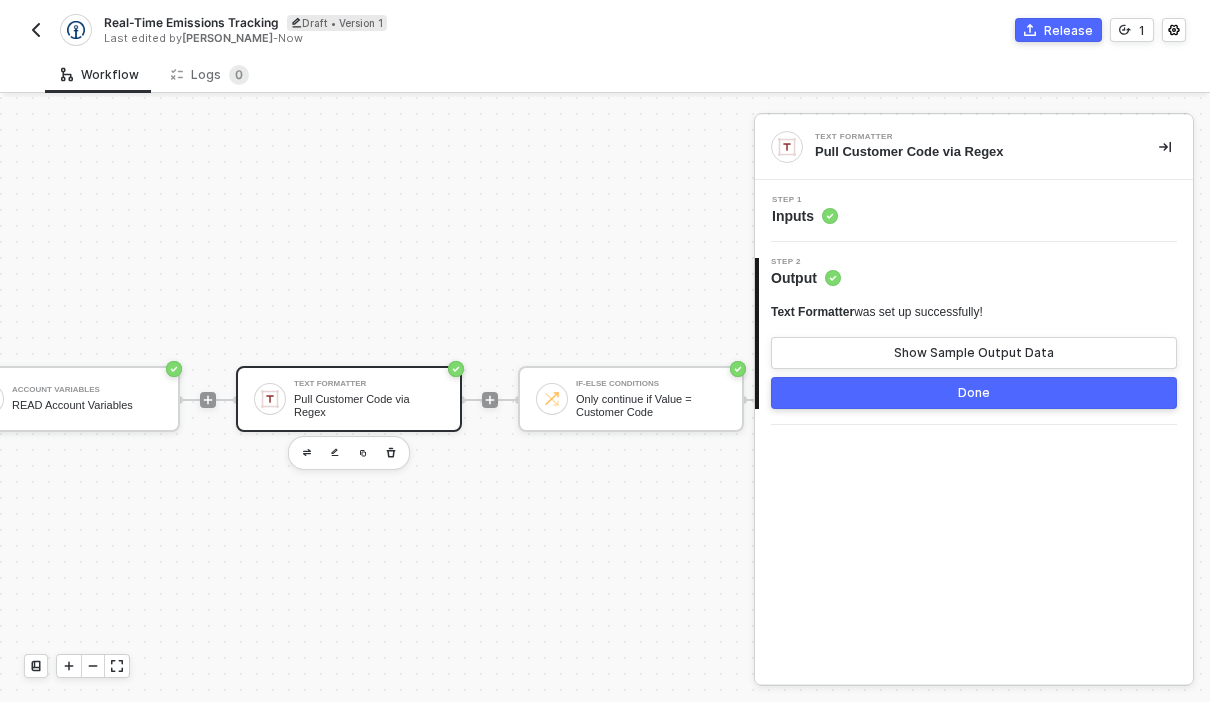 scroll, scrollTop: 0, scrollLeft: 357, axis: horizontal 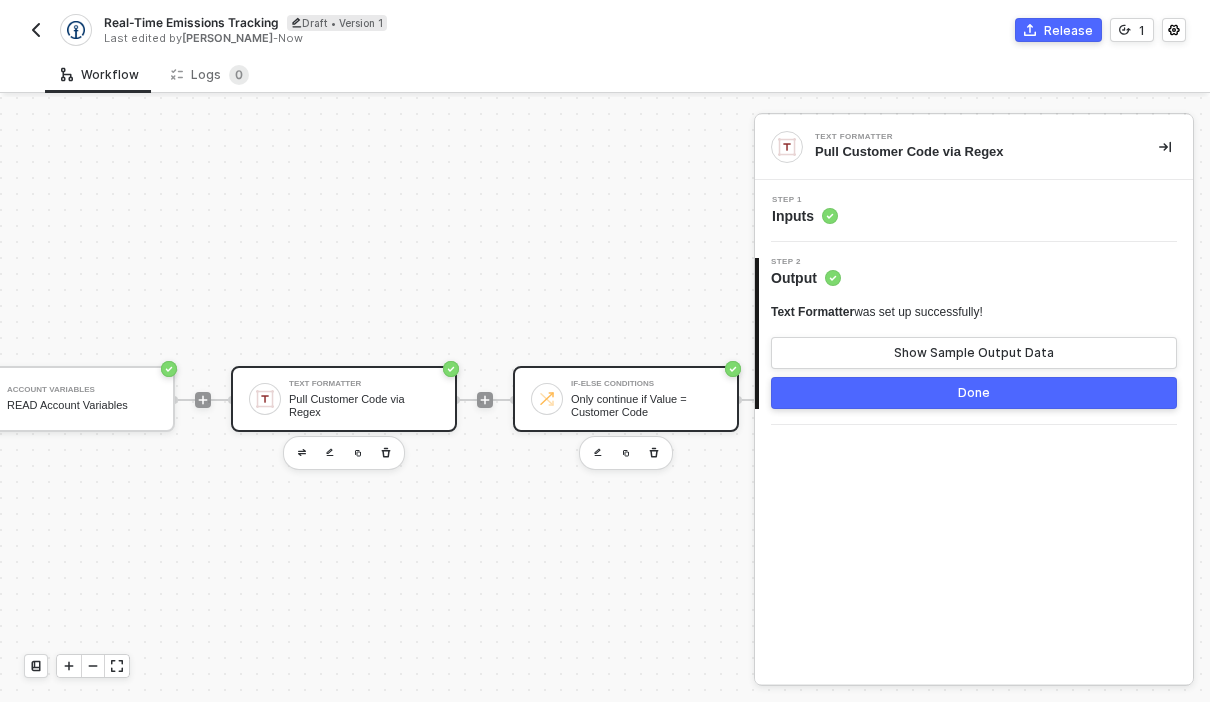 click on "If-Else Conditions Only continue if Value = Customer Code" at bounding box center (646, 399) 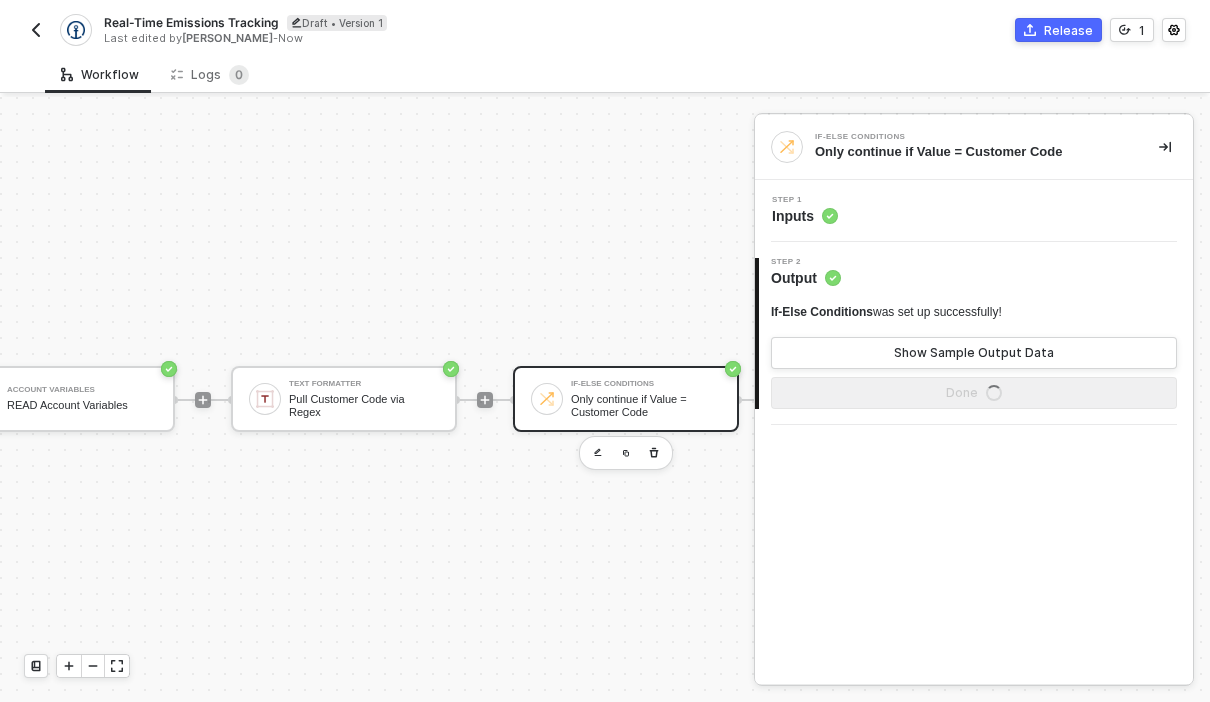 click on "Step 1 Inputs" at bounding box center [976, 211] 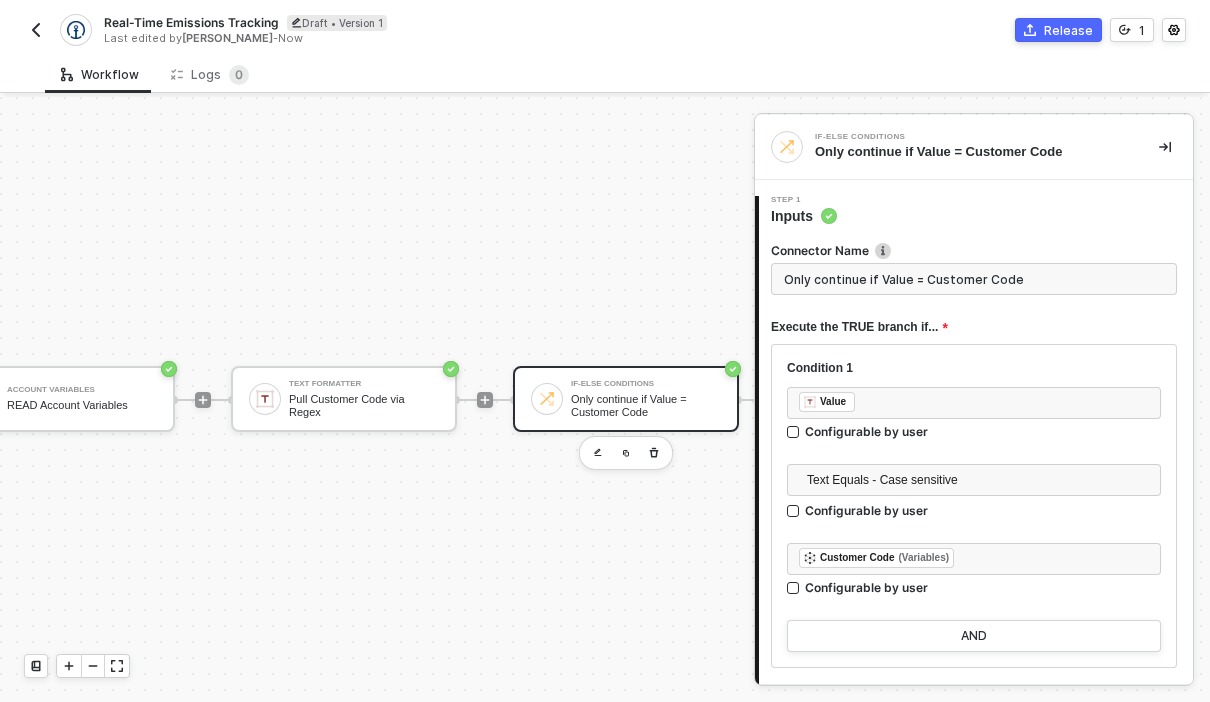 click on "Only continue if Value = Customer Code" at bounding box center [974, 279] 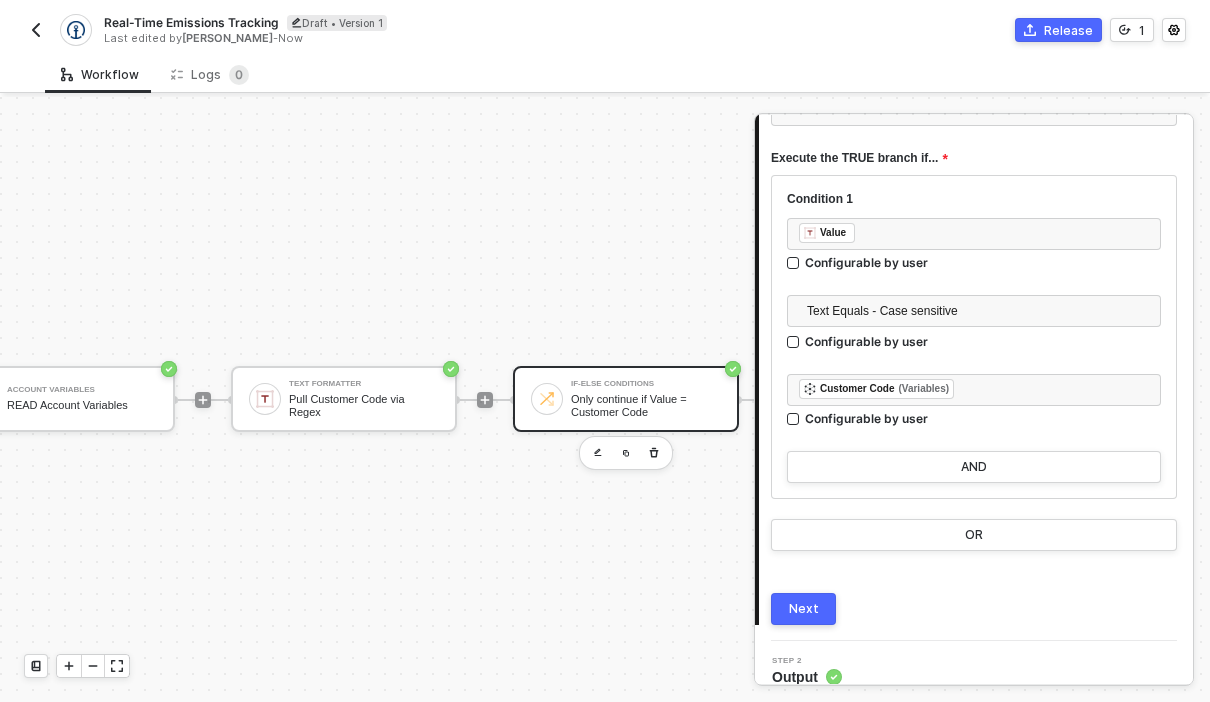scroll, scrollTop: 168, scrollLeft: 0, axis: vertical 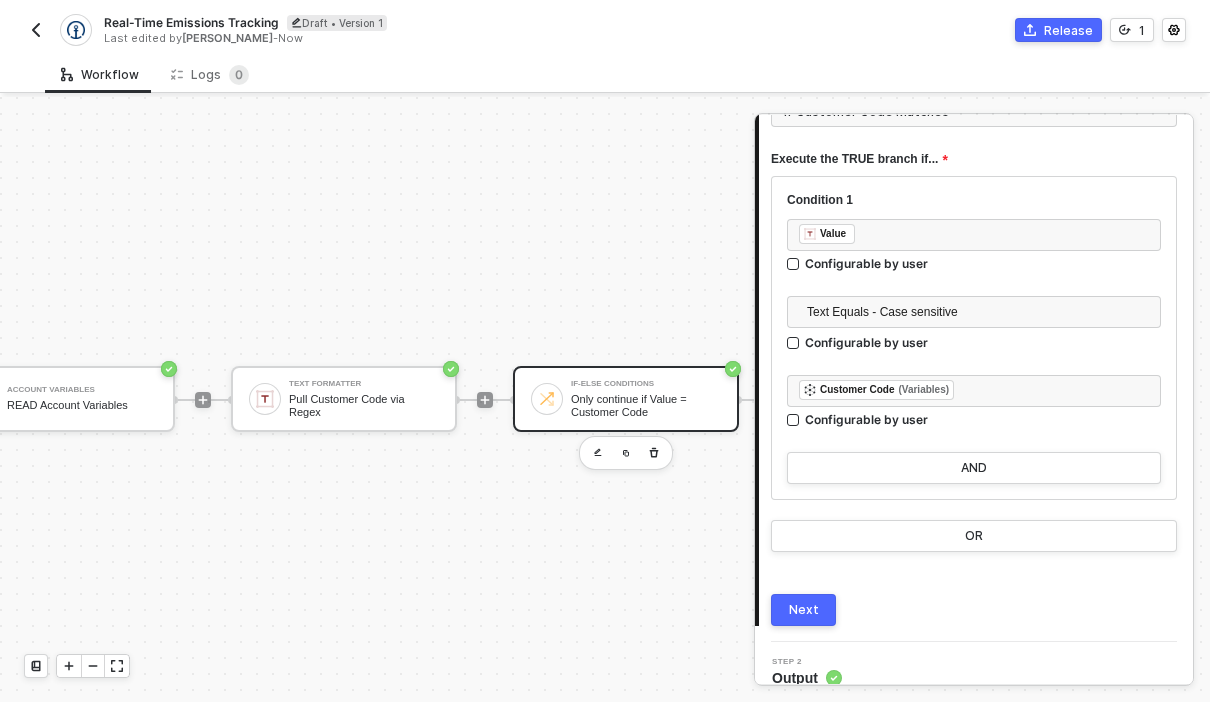 type on "If Customer Code Matches" 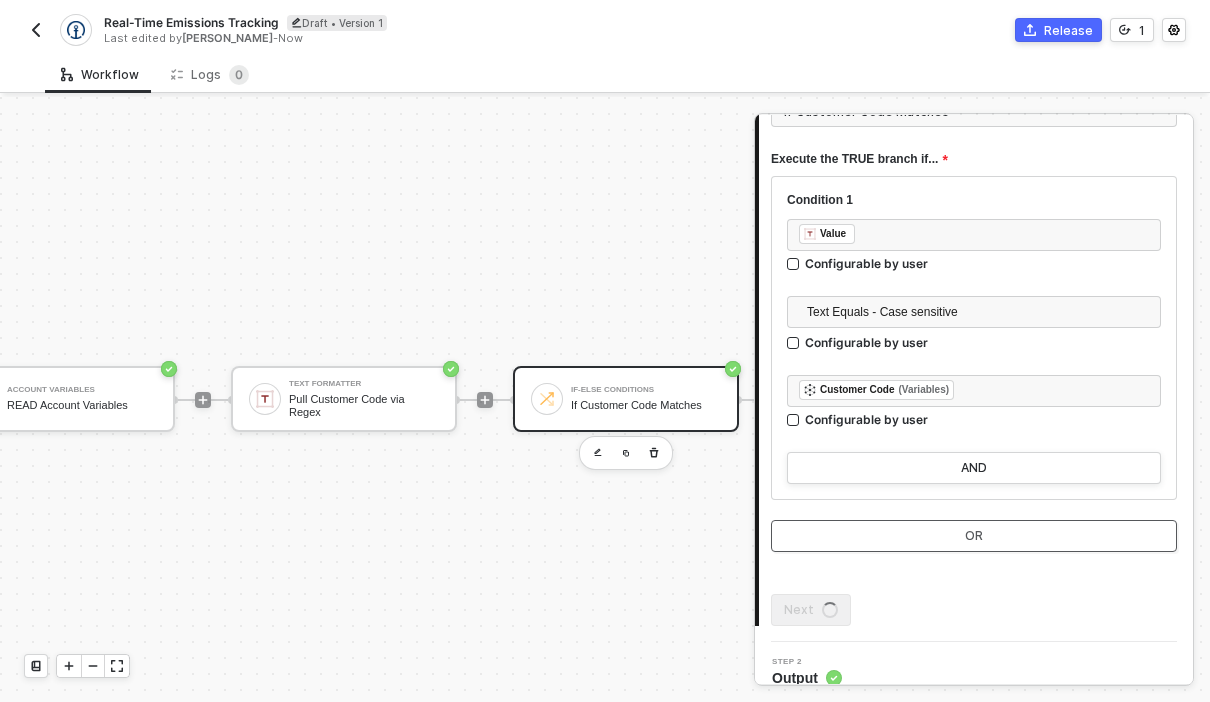 scroll, scrollTop: 0, scrollLeft: 0, axis: both 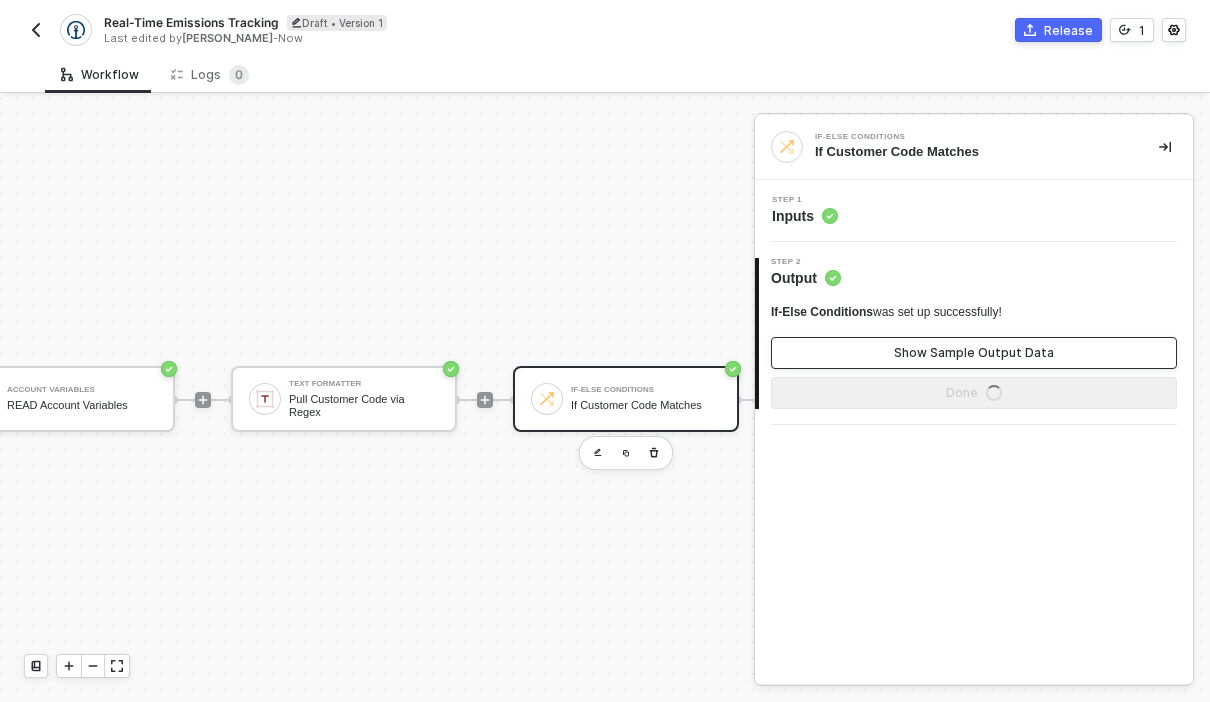 click on "Show Sample Output Data" at bounding box center [974, 353] 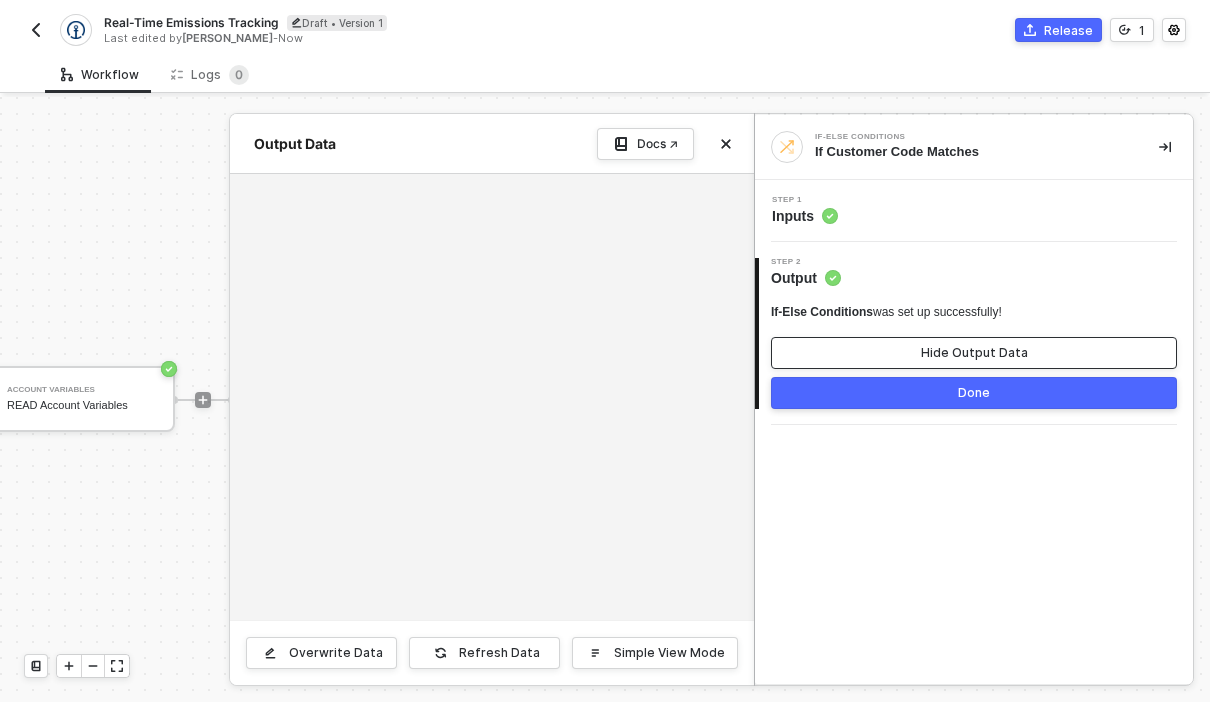 click on "Hide Output Data" at bounding box center [974, 353] 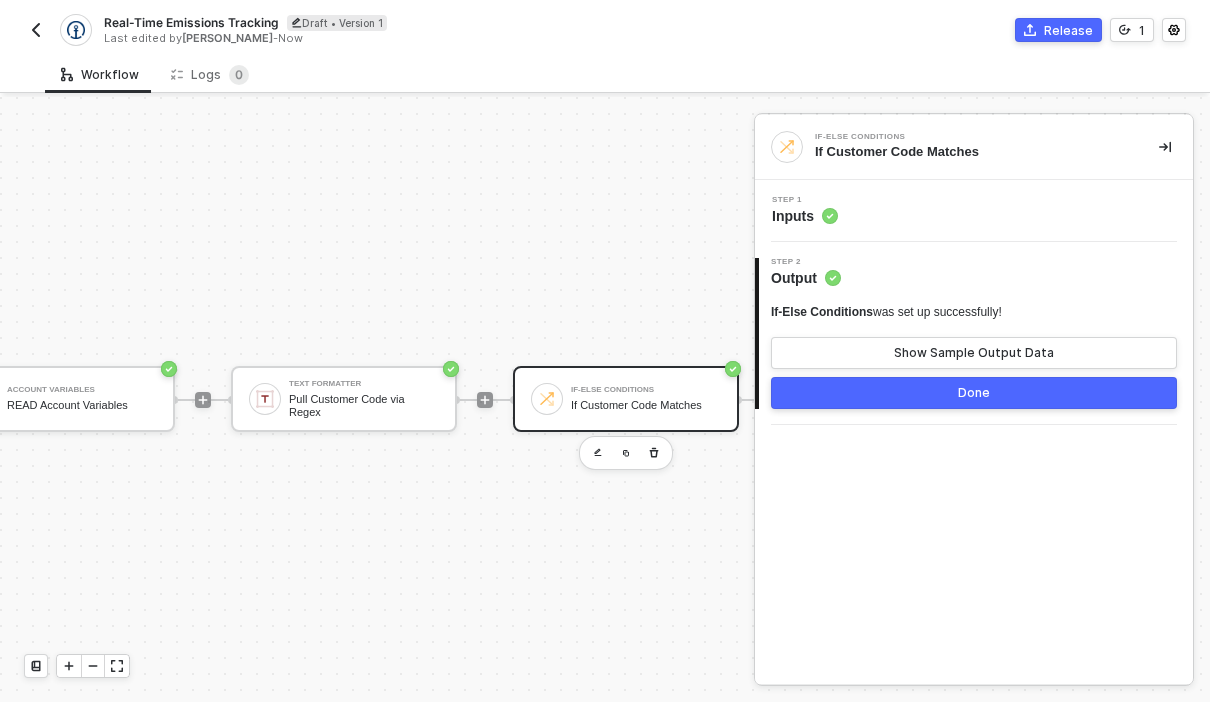 click on "Done" at bounding box center (974, 393) 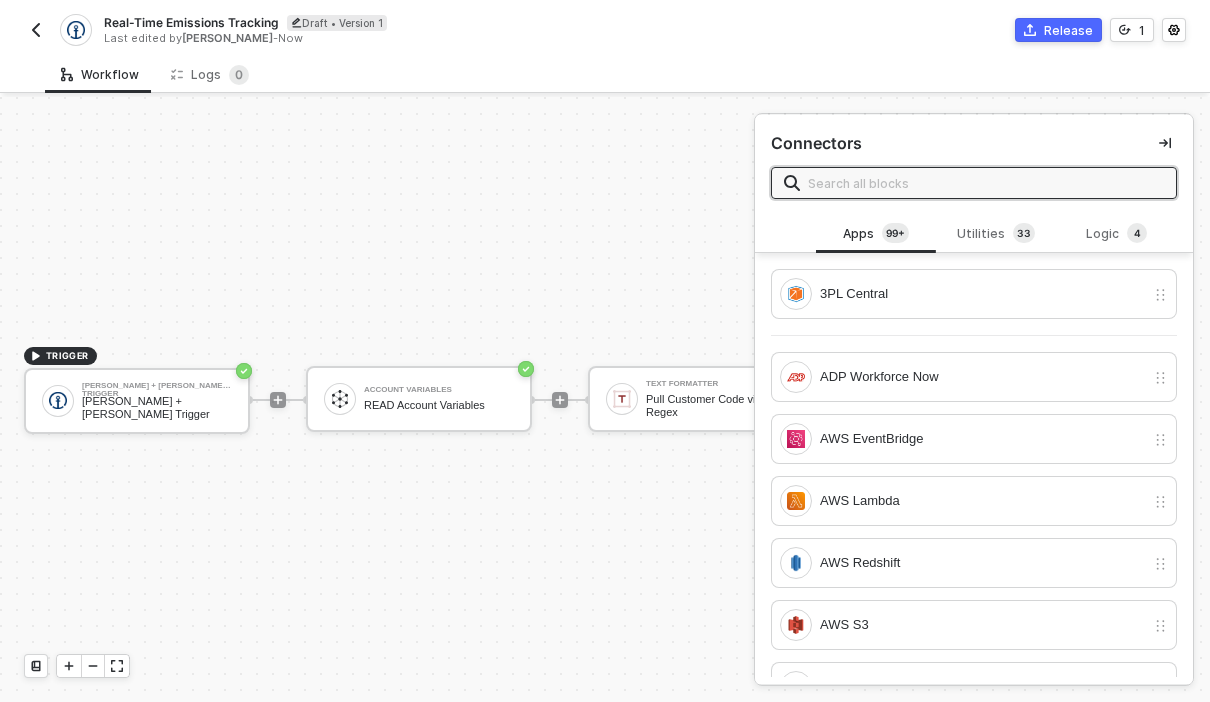 scroll, scrollTop: 0, scrollLeft: 0, axis: both 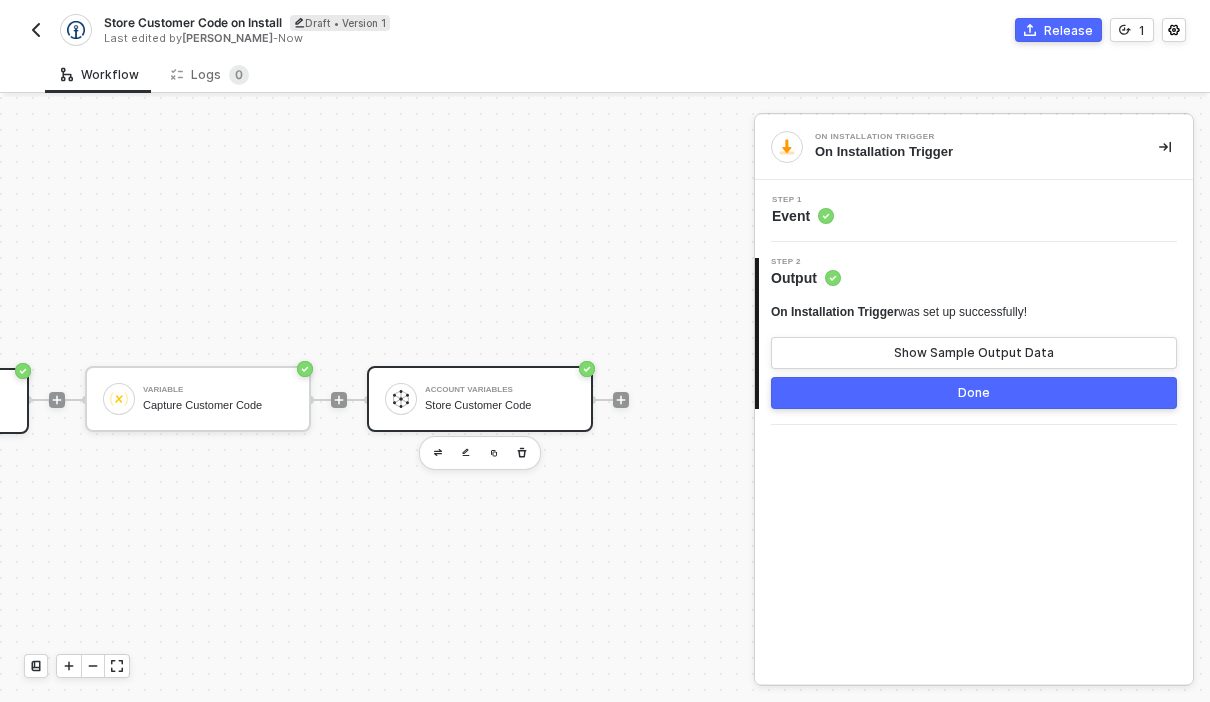 click on "Store Customer Code" at bounding box center [500, 405] 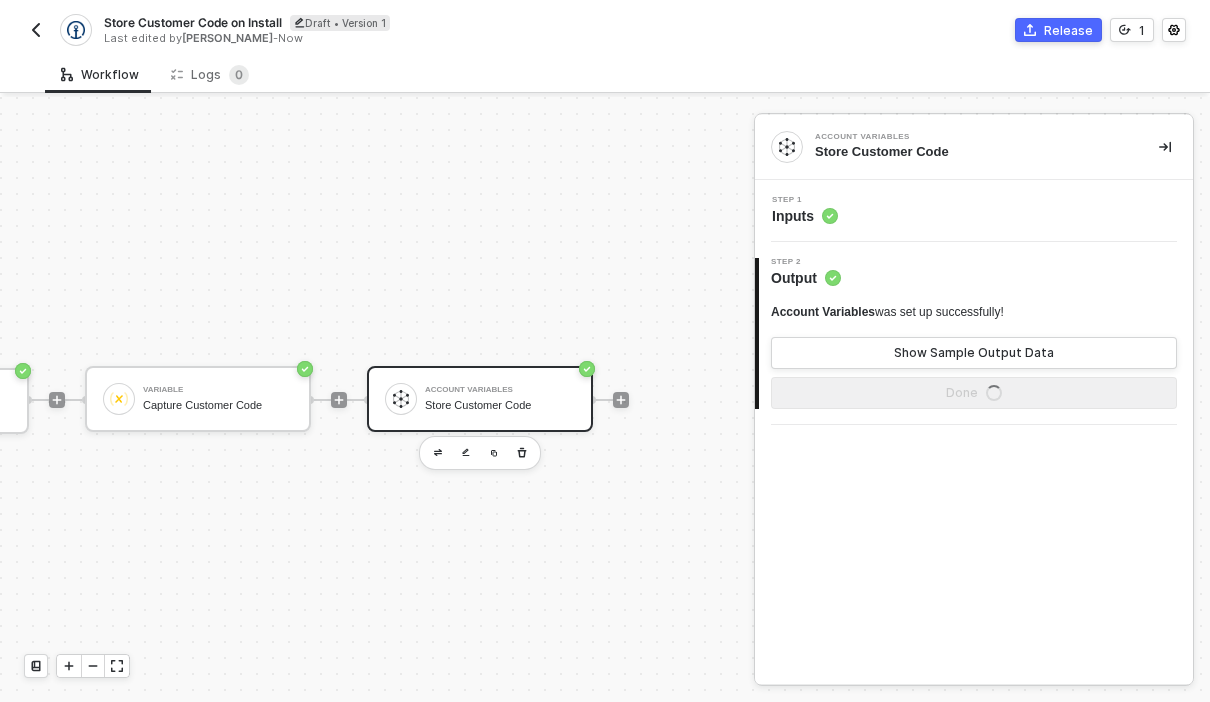 click on "Step 1 Inputs" at bounding box center [976, 211] 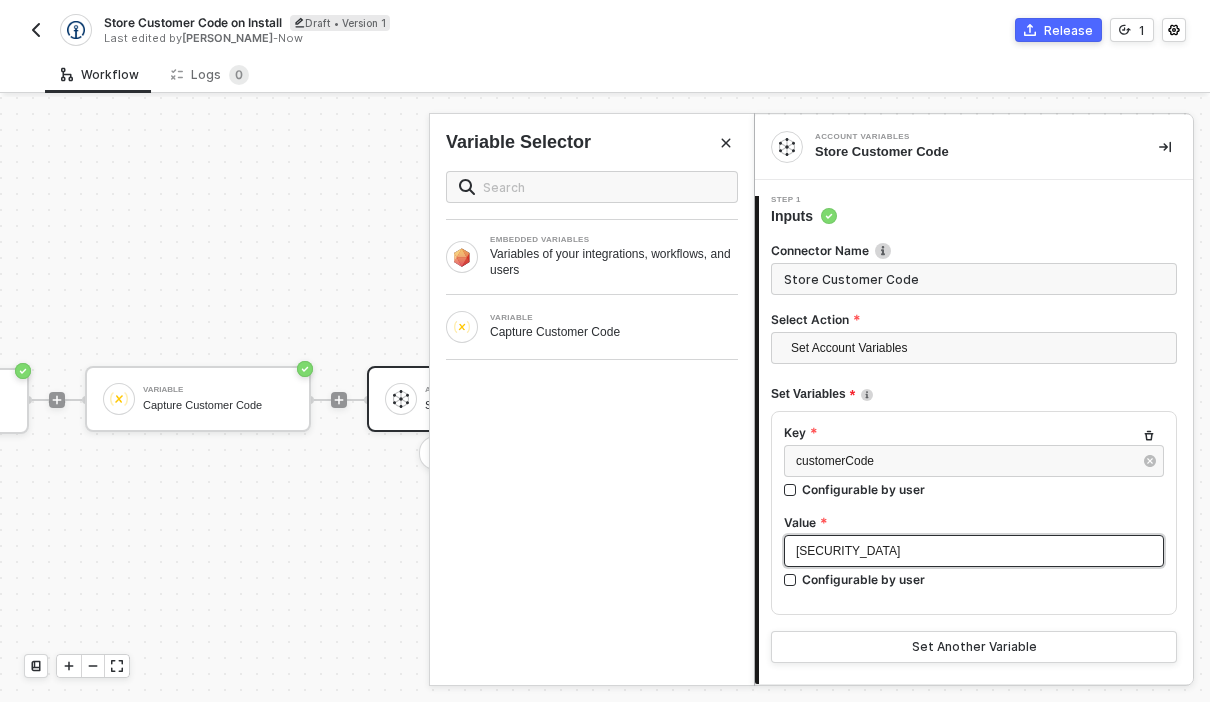 click on "ABC123" at bounding box center [974, 551] 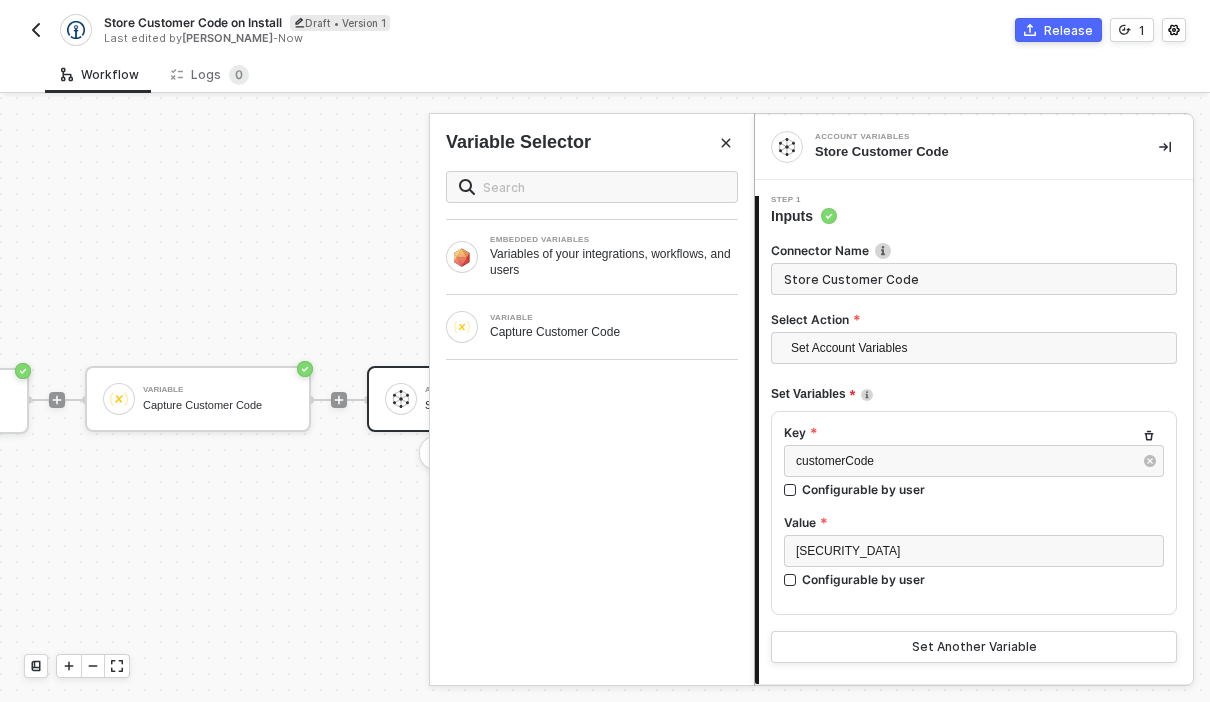click on "Connector Name Store Customer Code Select Action Set Account Variables Set Variables Key customerCode Configurable by user Value ABC123 Configurable by user Set Another Variable Next" at bounding box center [974, 481] 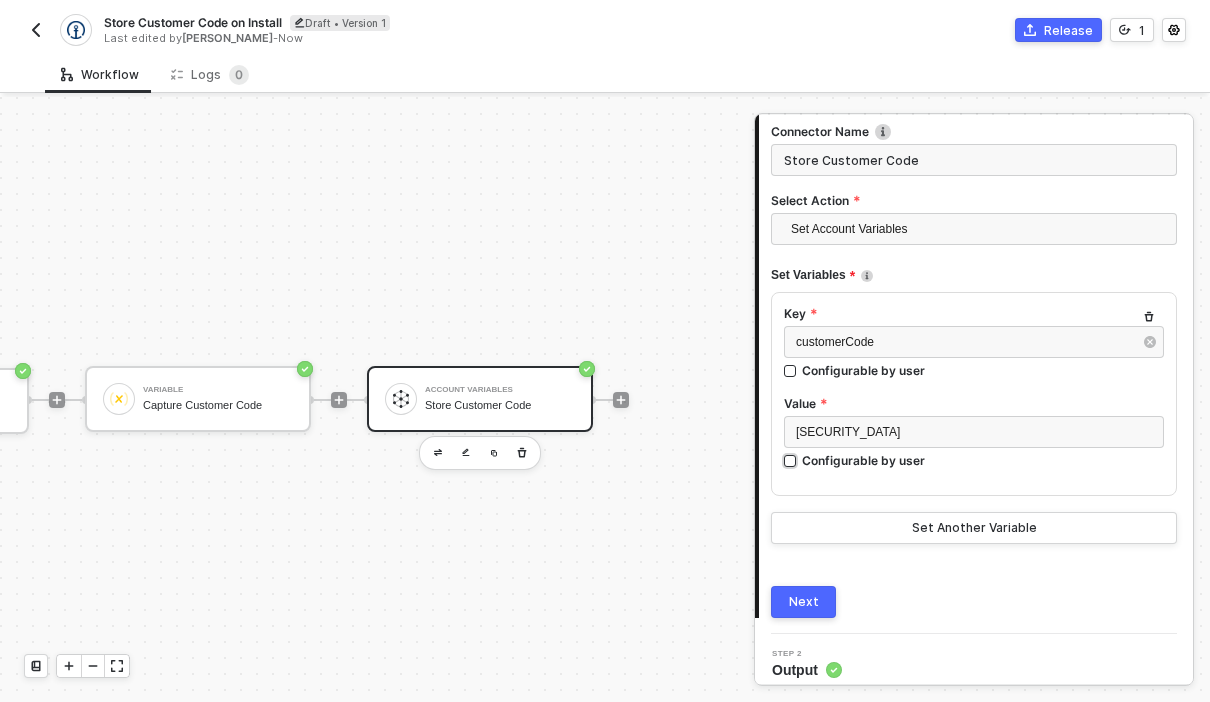 drag, startPoint x: 852, startPoint y: 549, endPoint x: 907, endPoint y: 464, distance: 101.24229 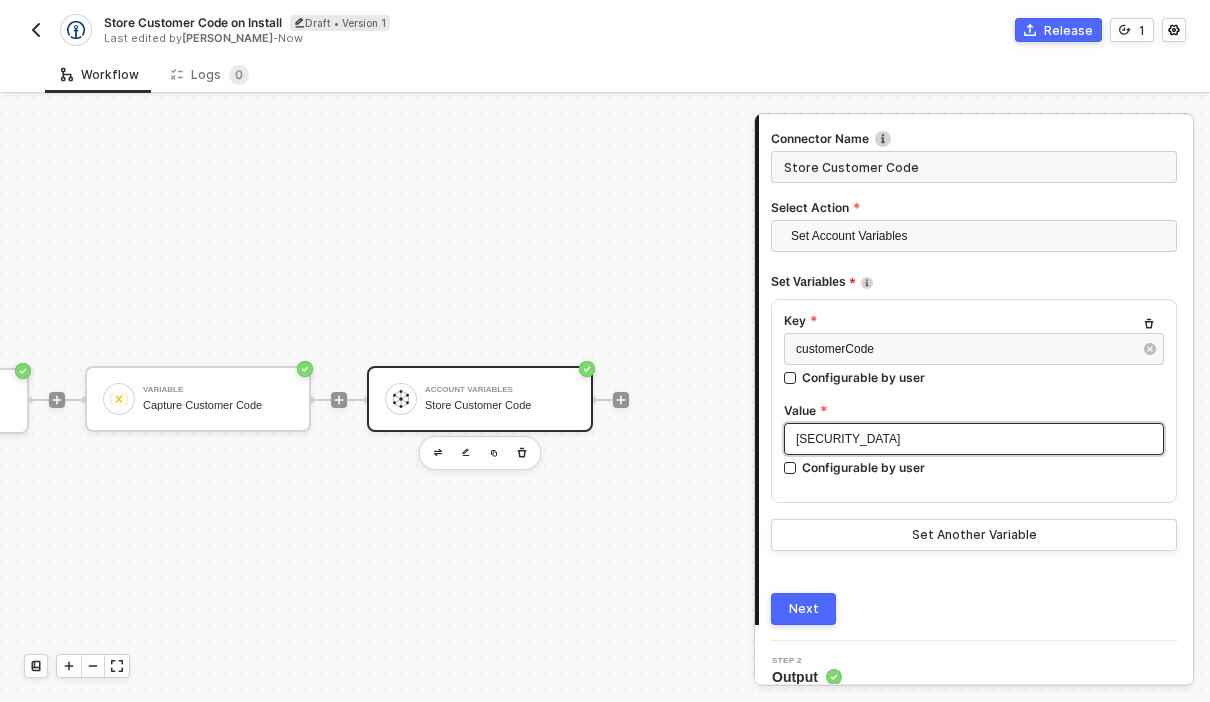 scroll, scrollTop: 111, scrollLeft: 0, axis: vertical 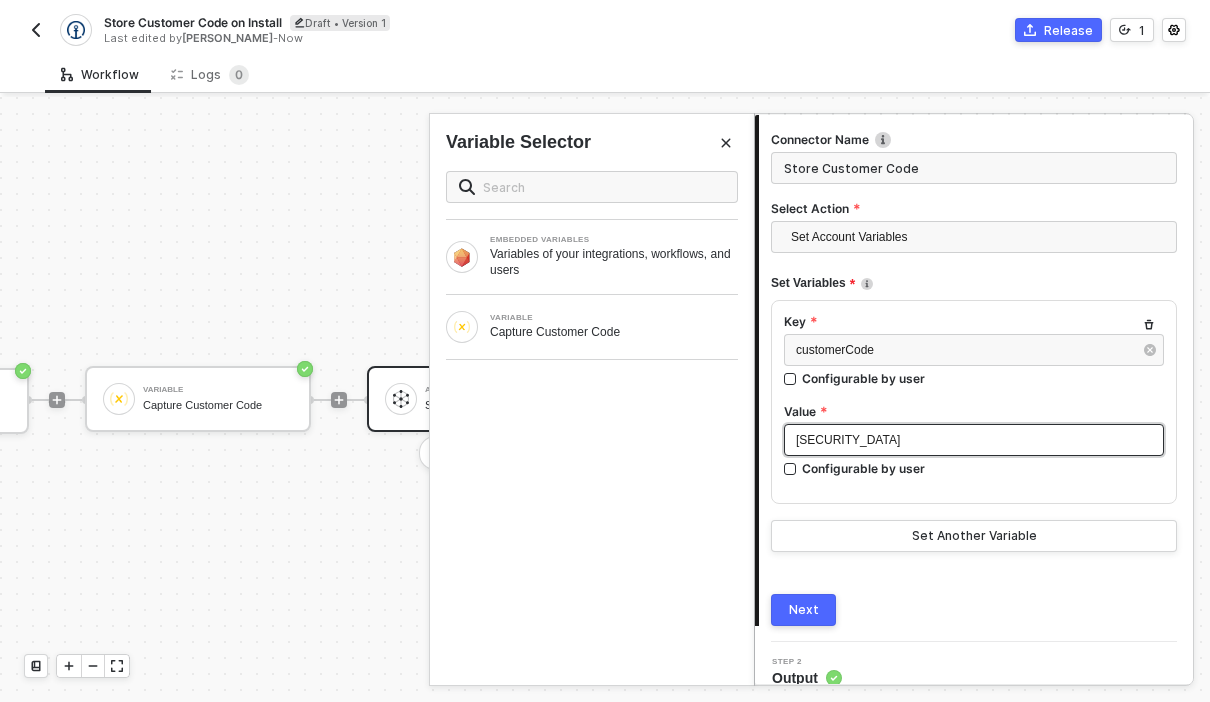 click on "ABC123" at bounding box center [974, 440] 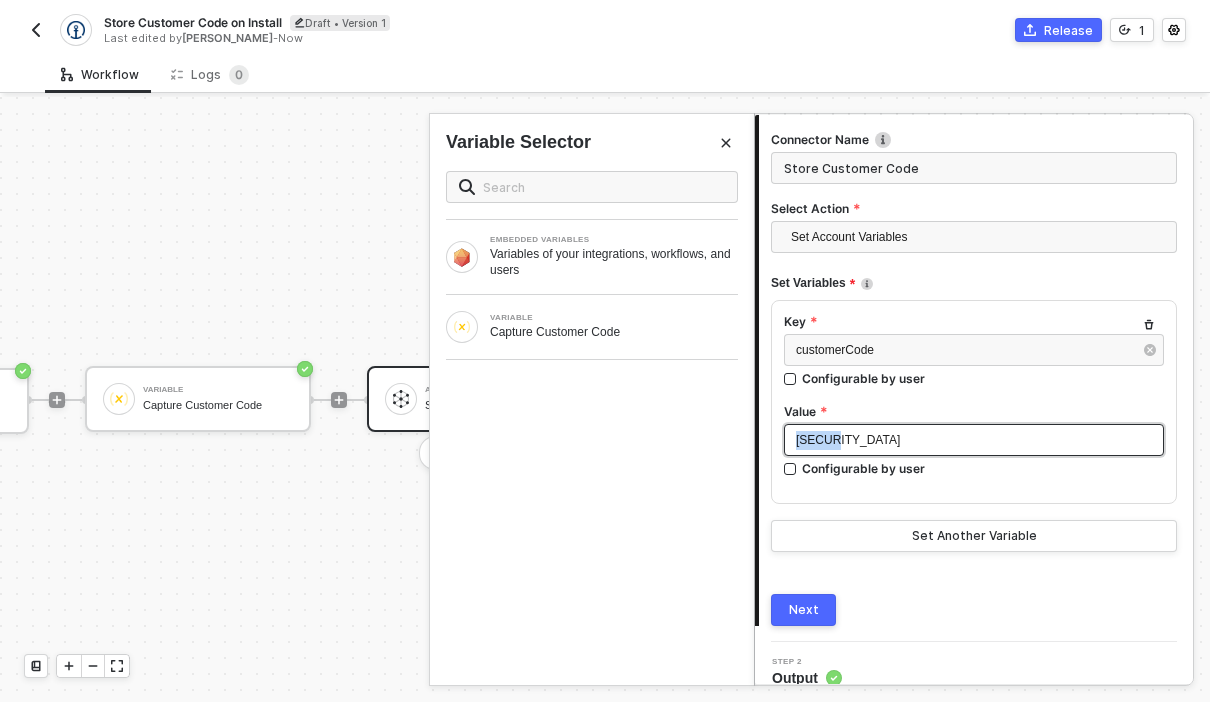 click on "ABC123" at bounding box center [974, 440] 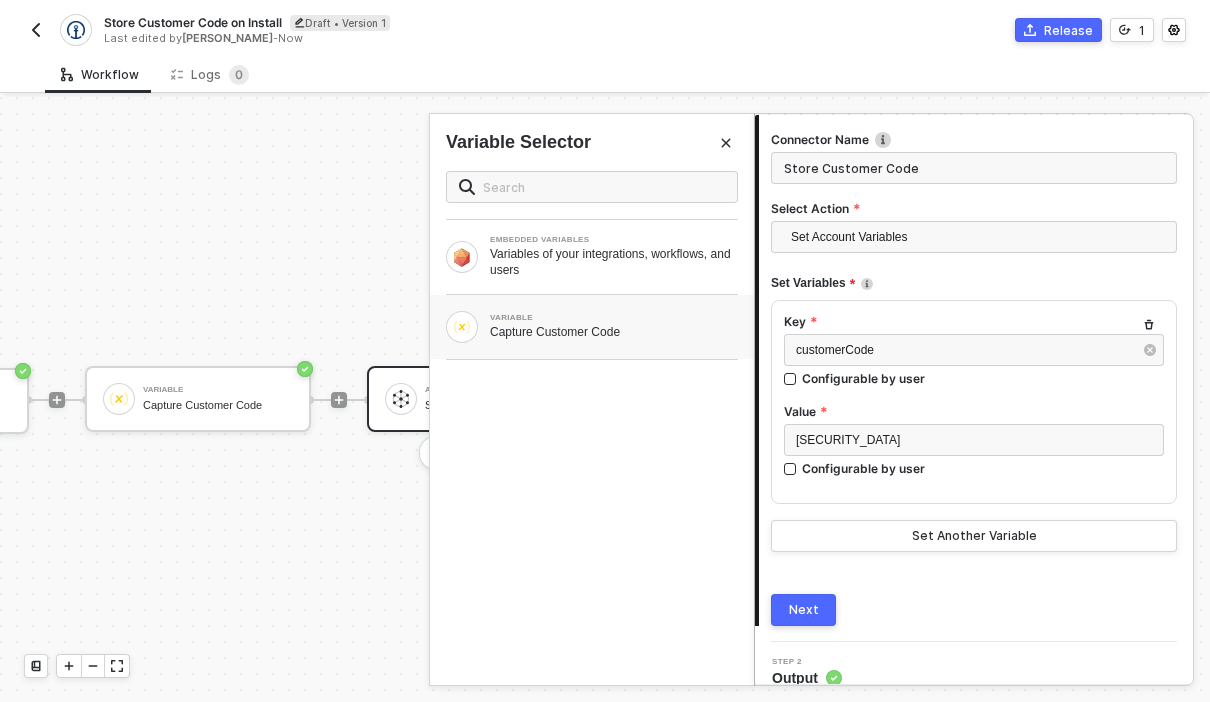 click on "VARIABLE" at bounding box center (614, 318) 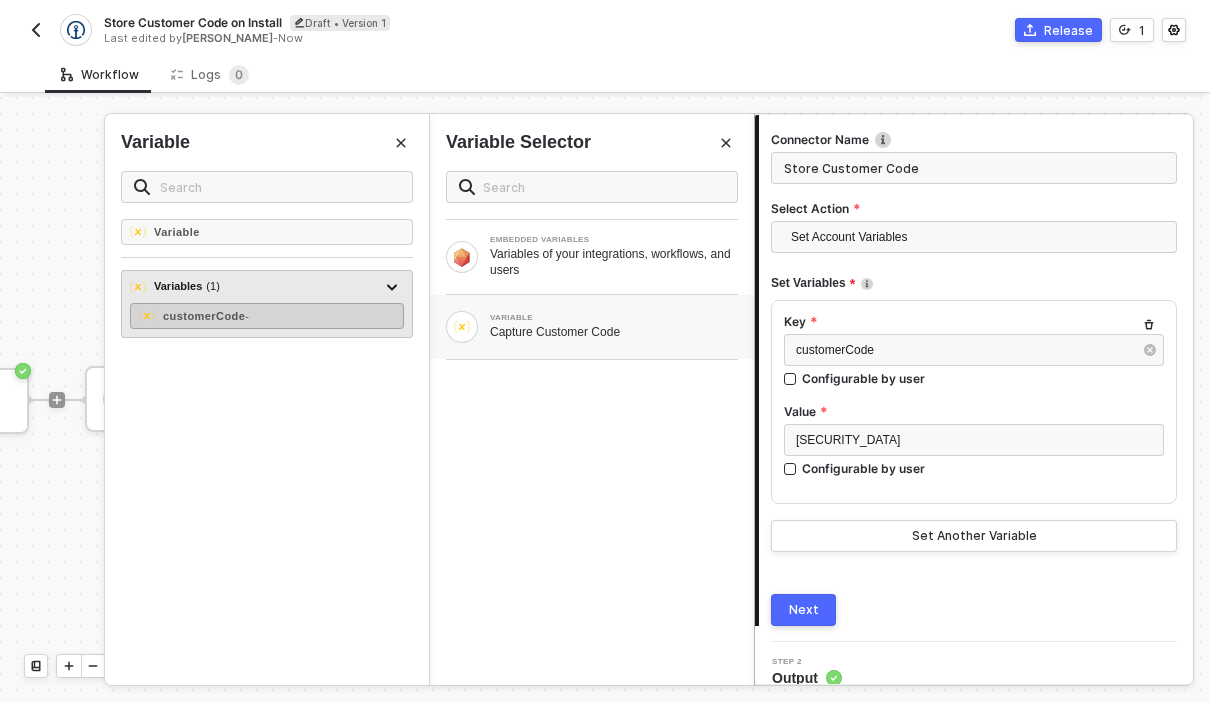 click on "customerCode" at bounding box center [204, 316] 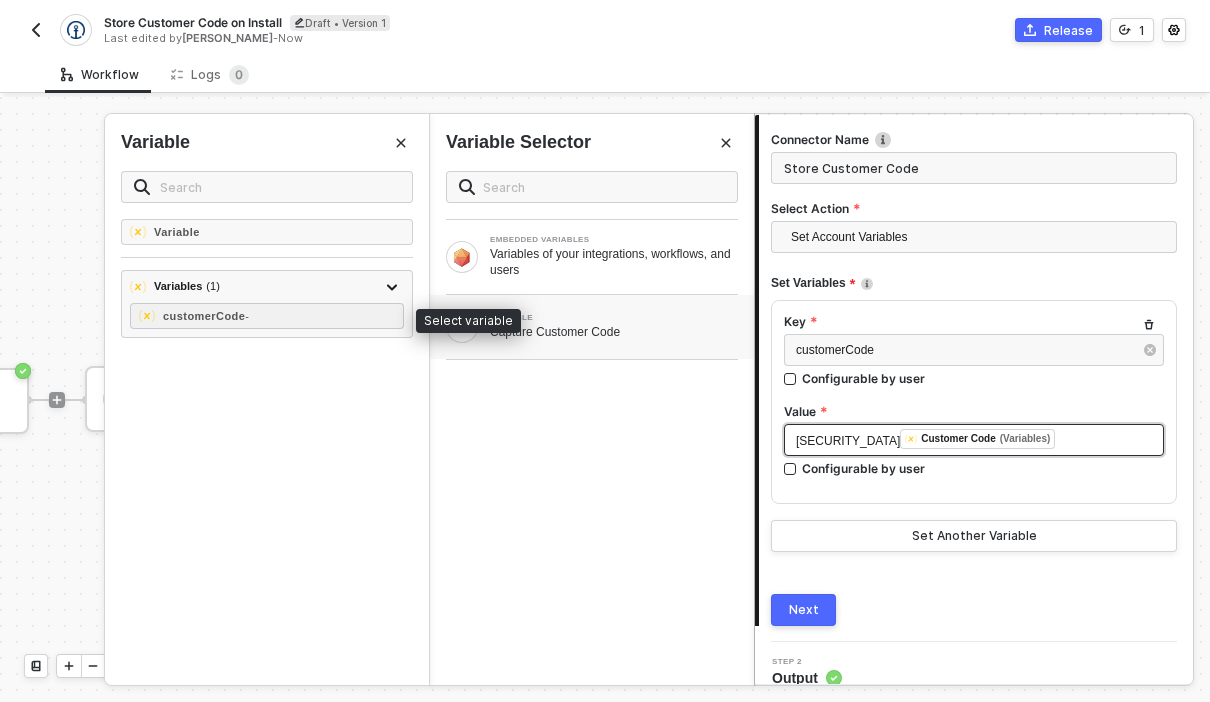 click on "ABC123" at bounding box center (848, 441) 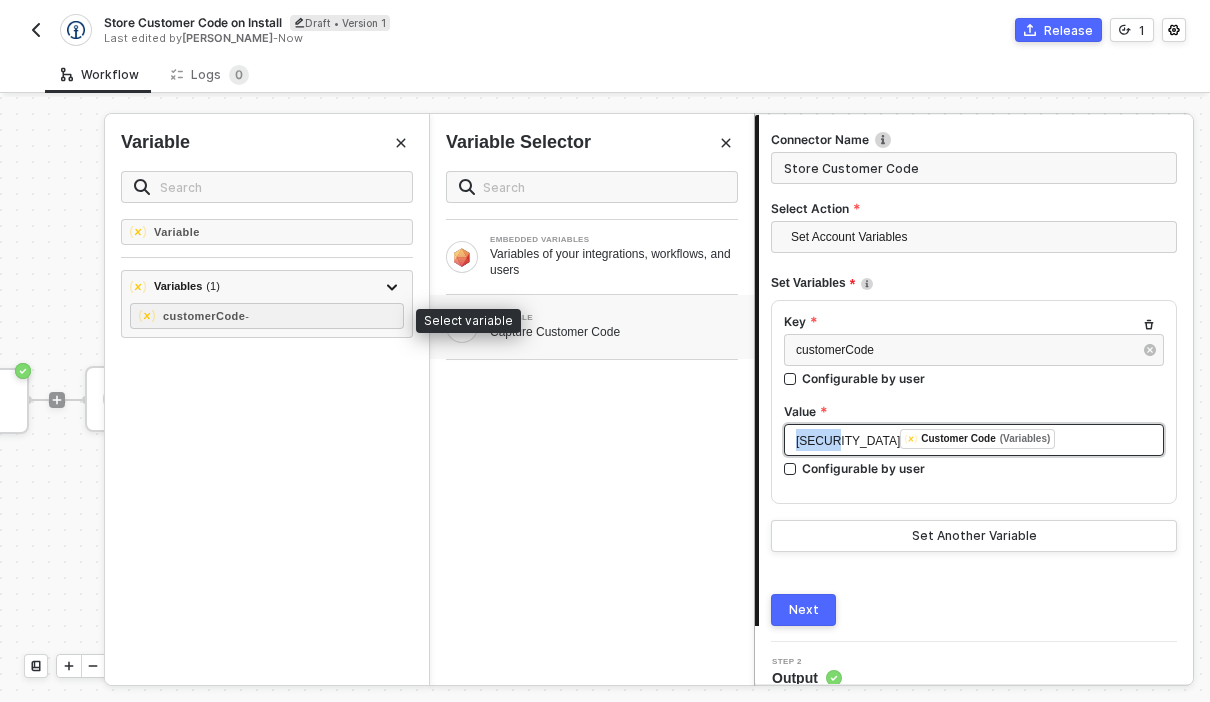 click on "ABC123" at bounding box center [848, 441] 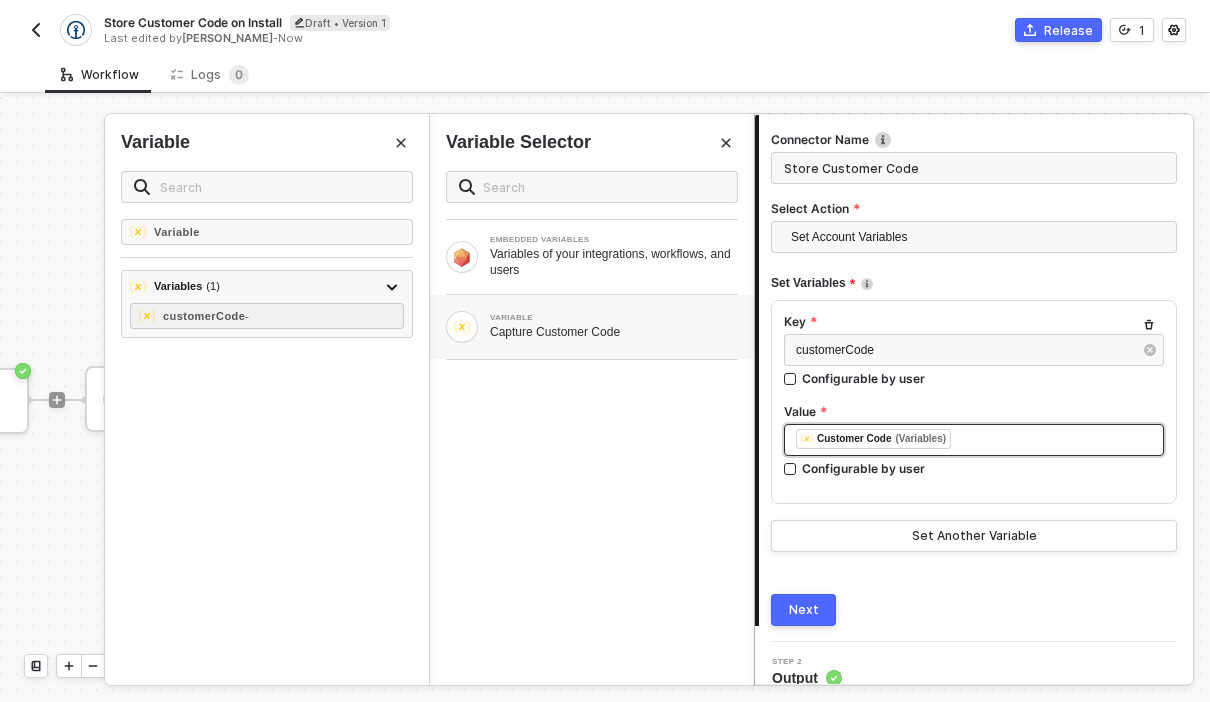 click on "Next" at bounding box center (803, 610) 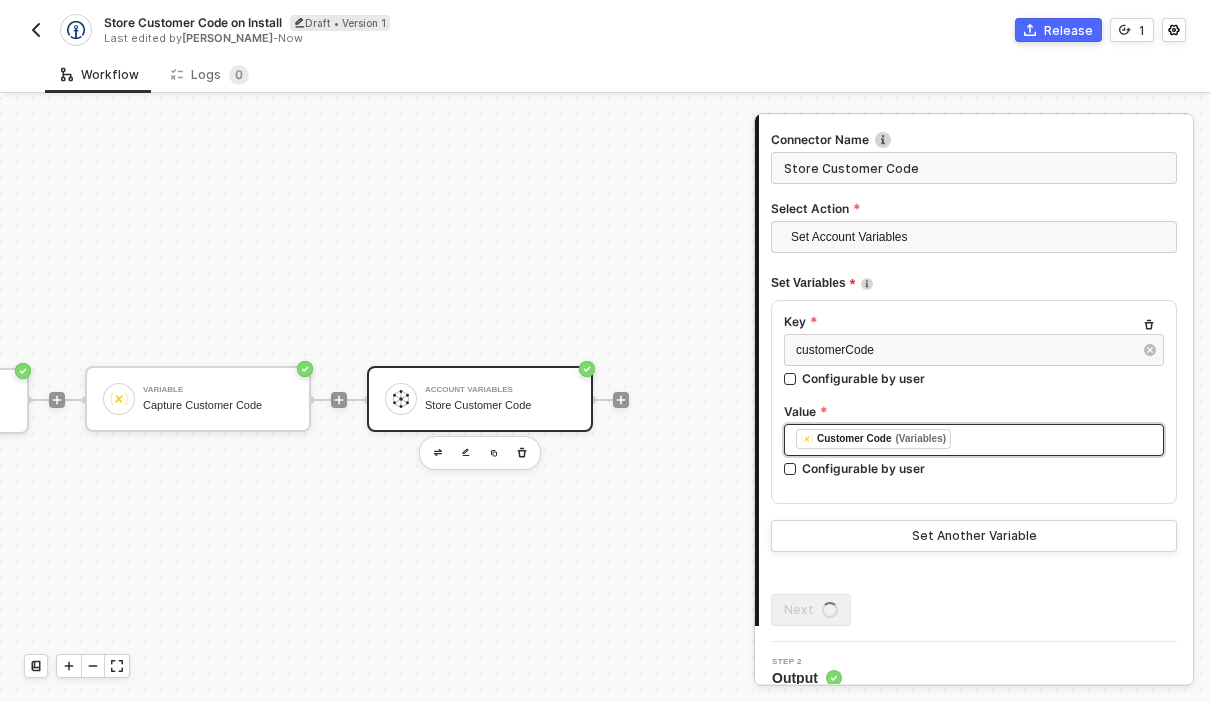 scroll, scrollTop: 0, scrollLeft: 0, axis: both 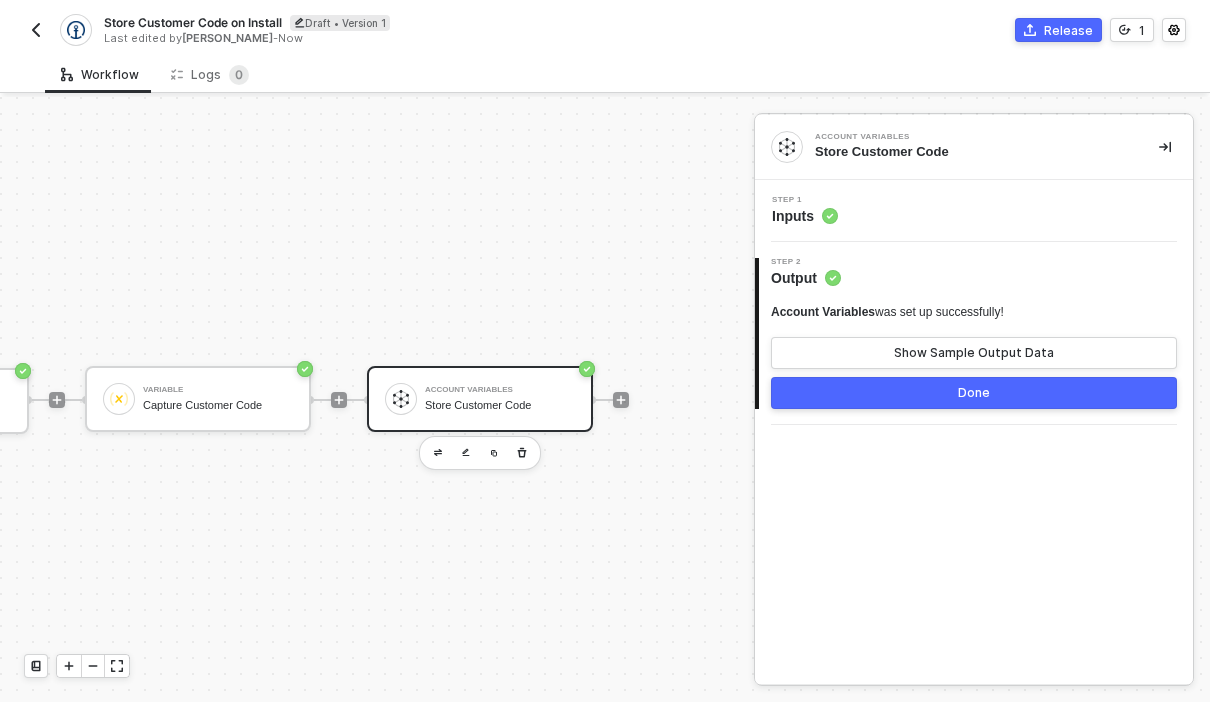 click on "Done" at bounding box center [974, 393] 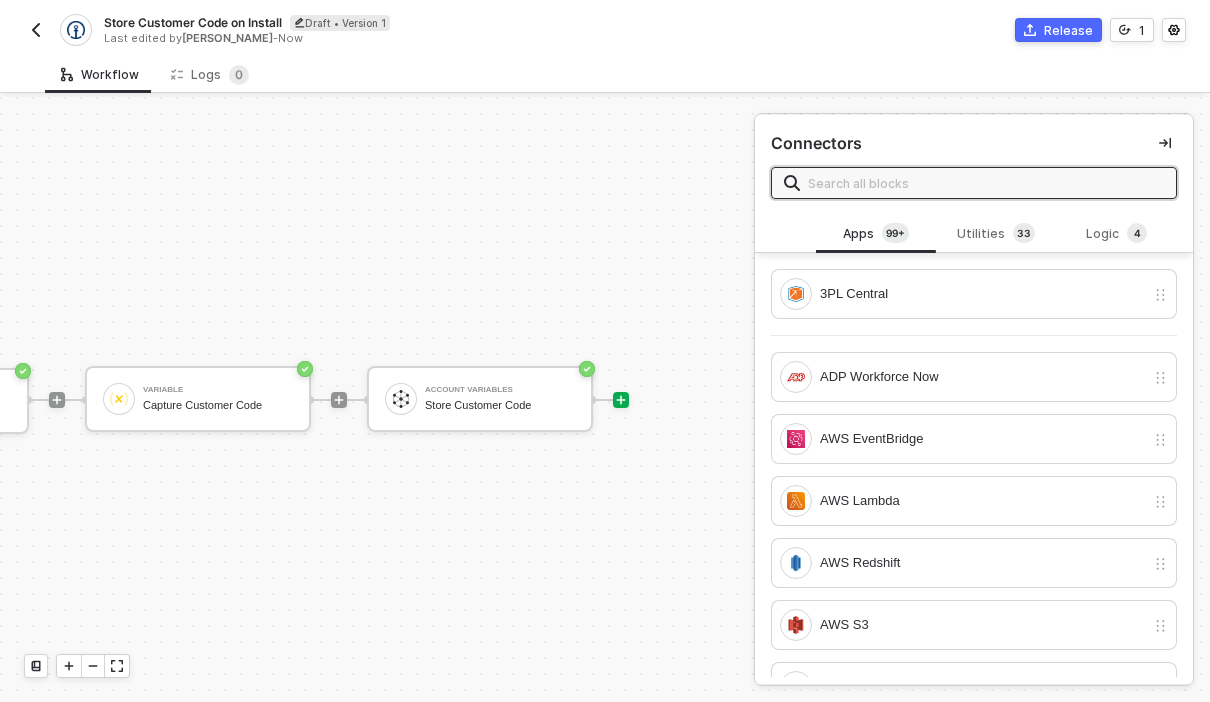 scroll, scrollTop: 20, scrollLeft: 0, axis: vertical 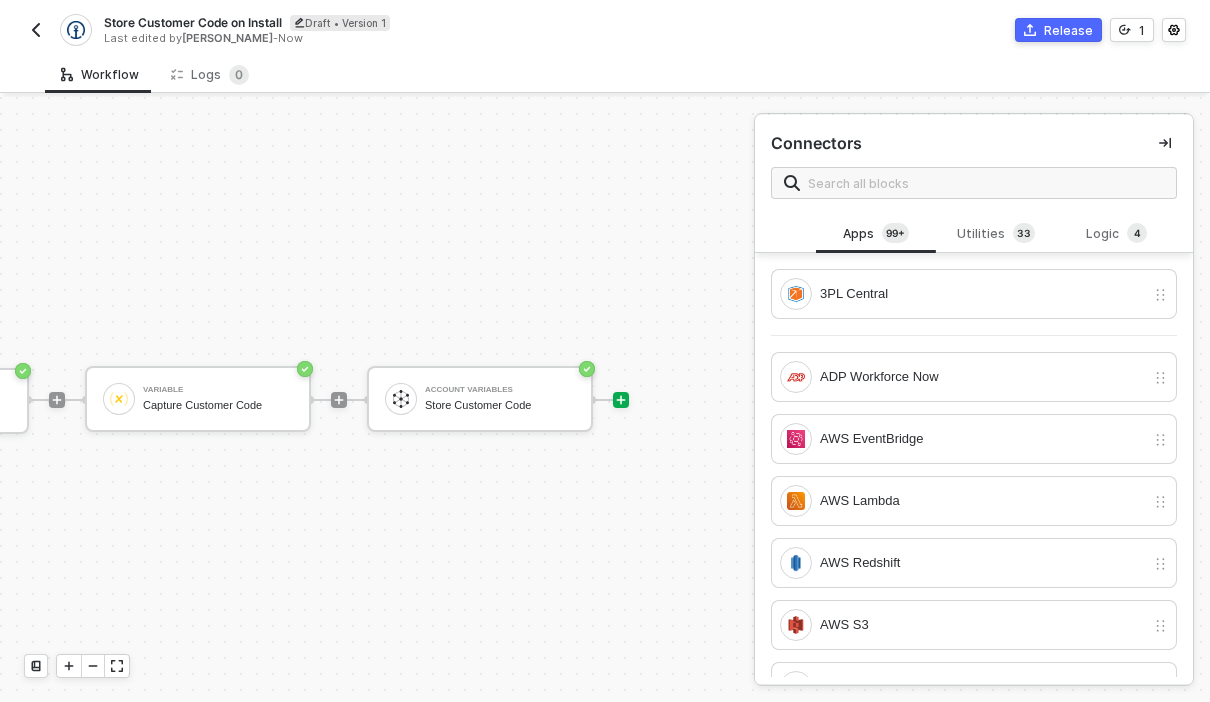 click at bounding box center [36, 30] 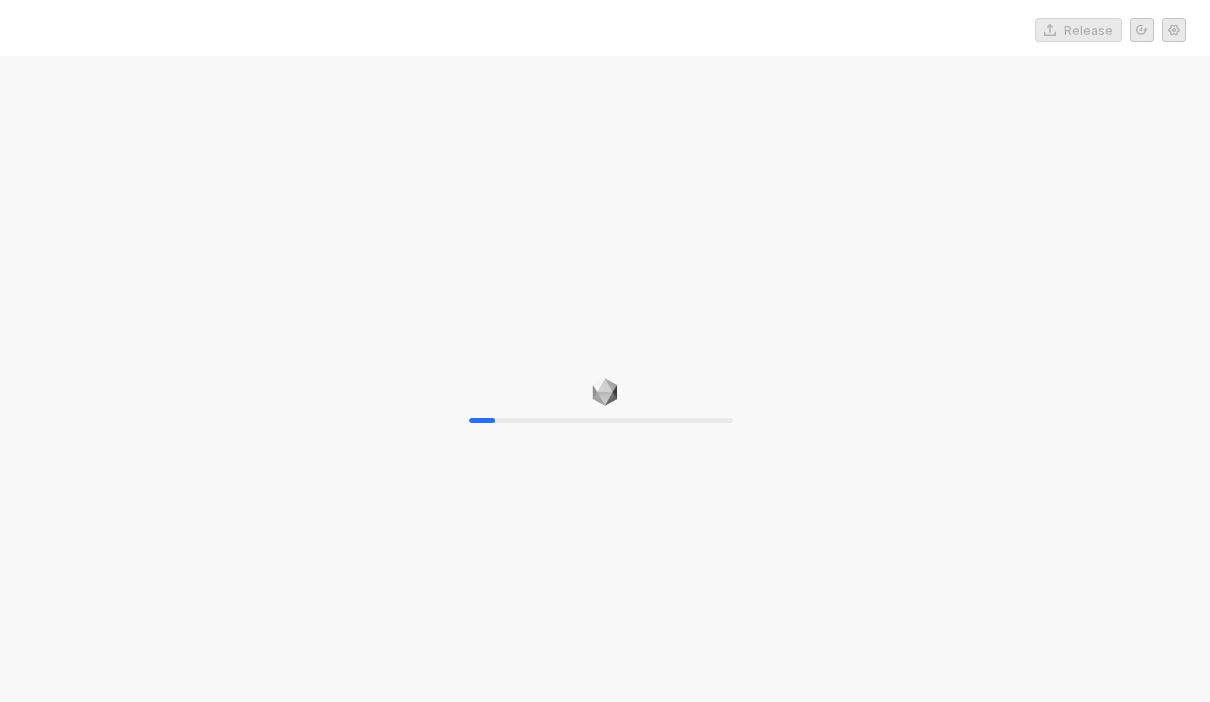scroll, scrollTop: 0, scrollLeft: 0, axis: both 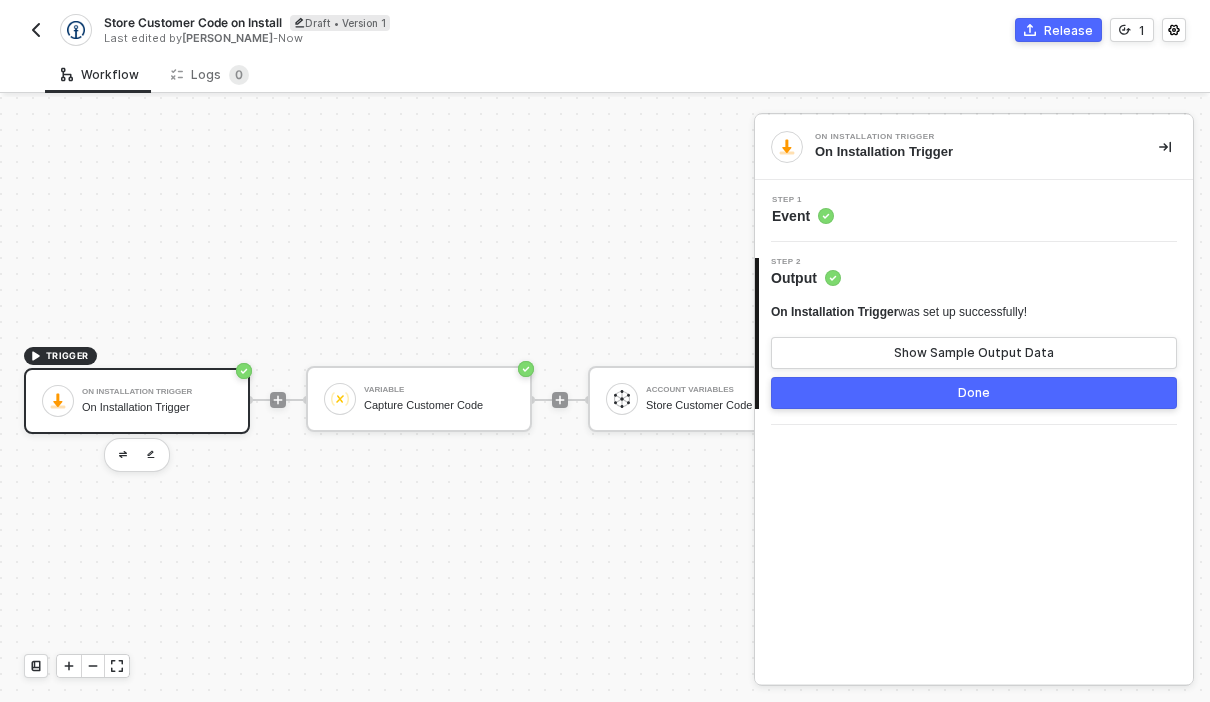 click at bounding box center [36, 30] 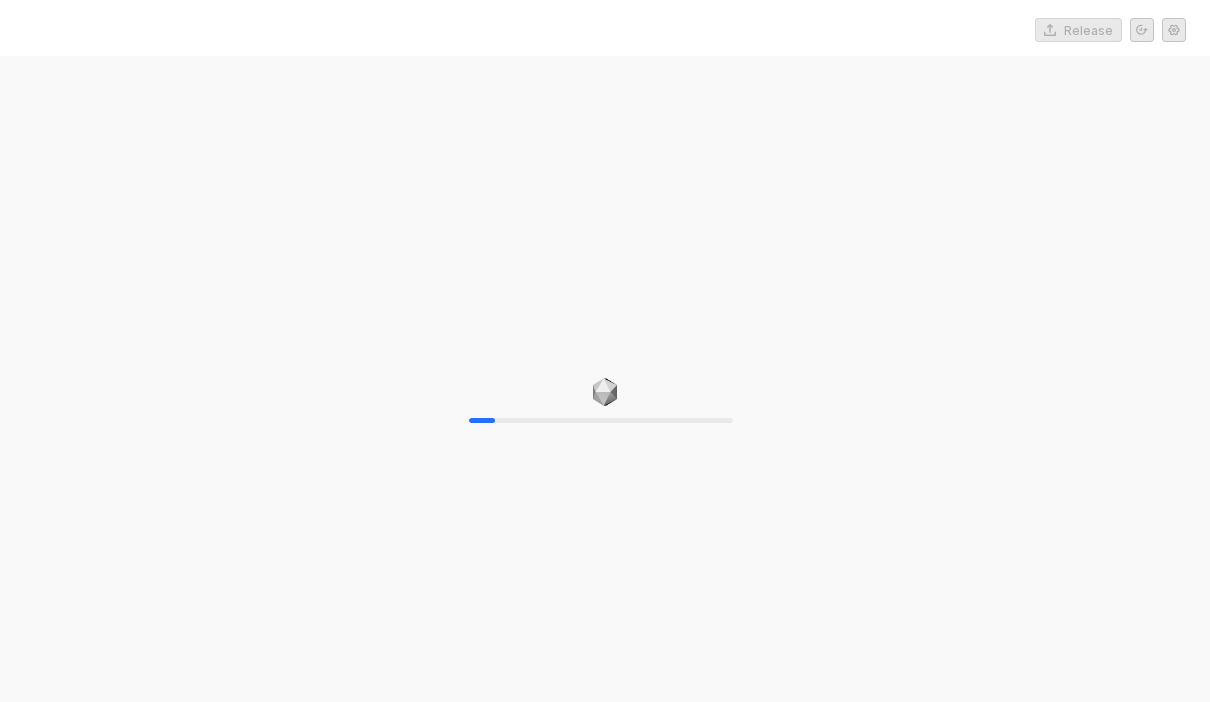 scroll, scrollTop: 0, scrollLeft: 0, axis: both 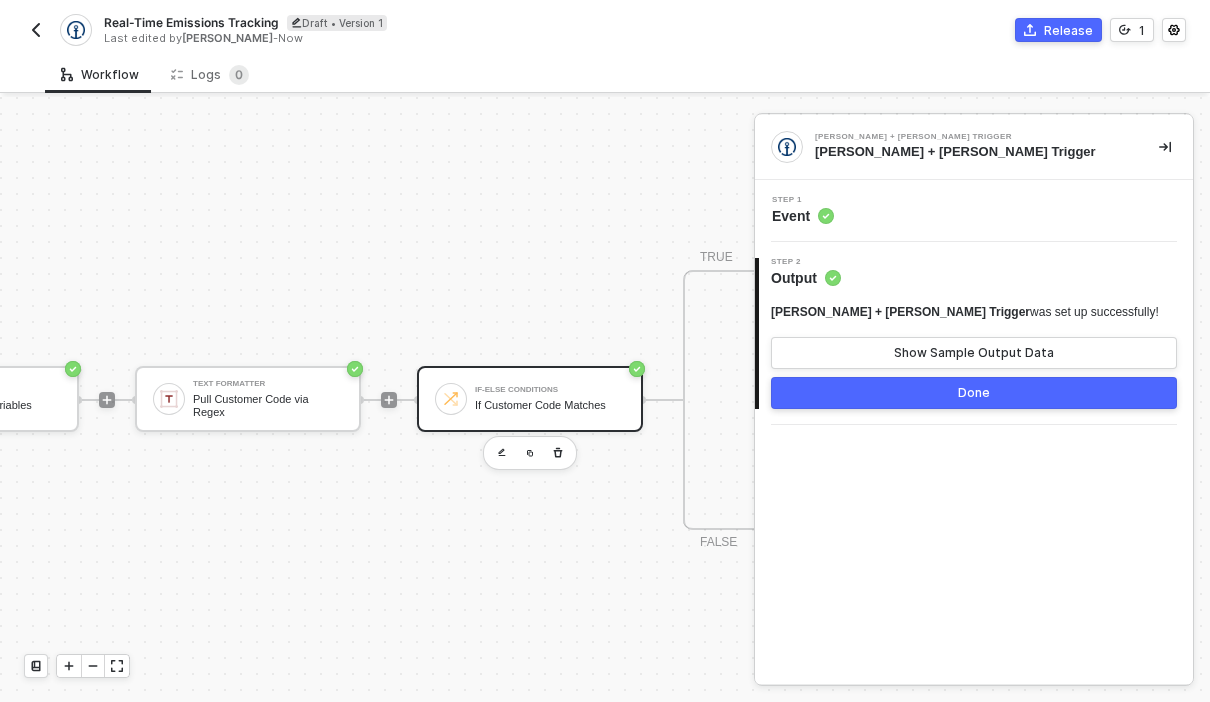click on "If Customer Code Matches" at bounding box center (550, 405) 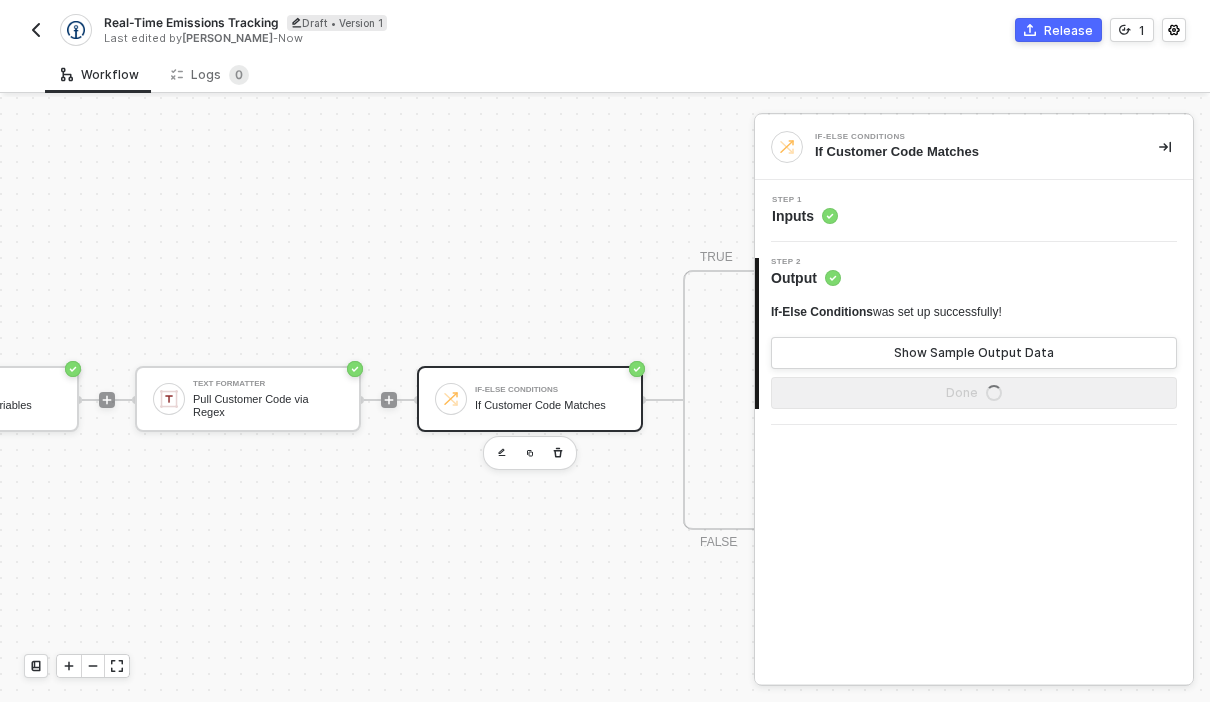 click on "Step 1 Inputs" at bounding box center [974, 211] 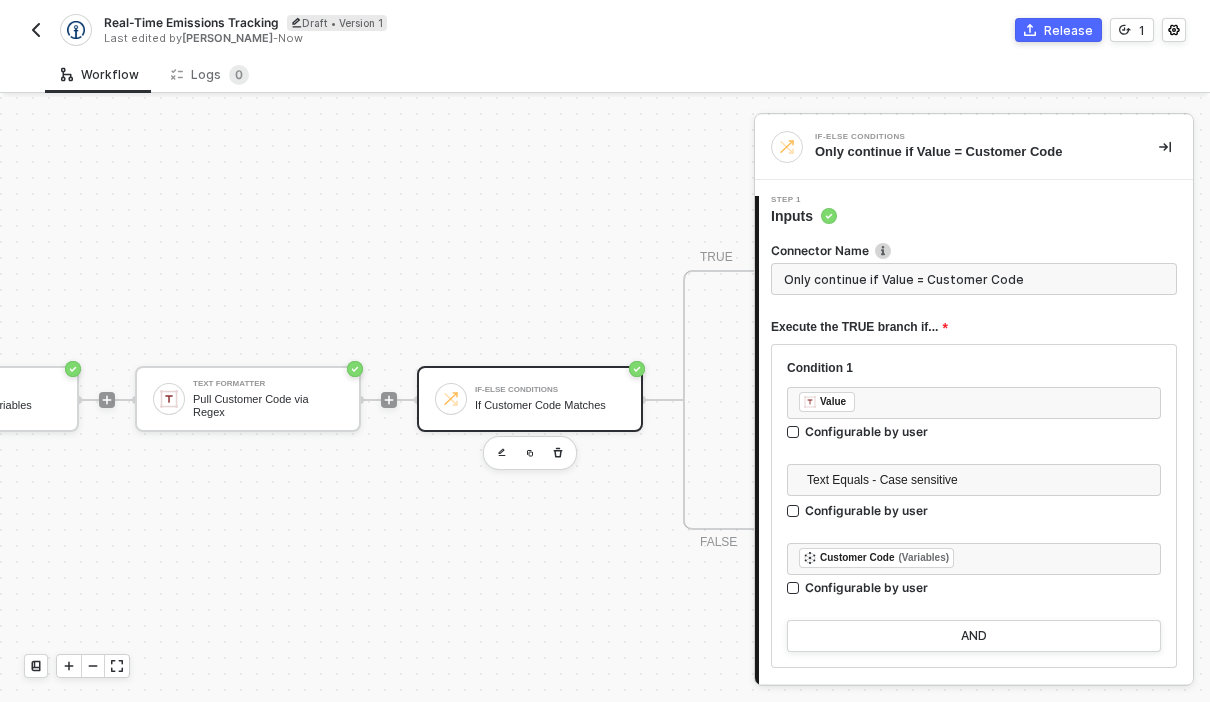 click at bounding box center (36, 30) 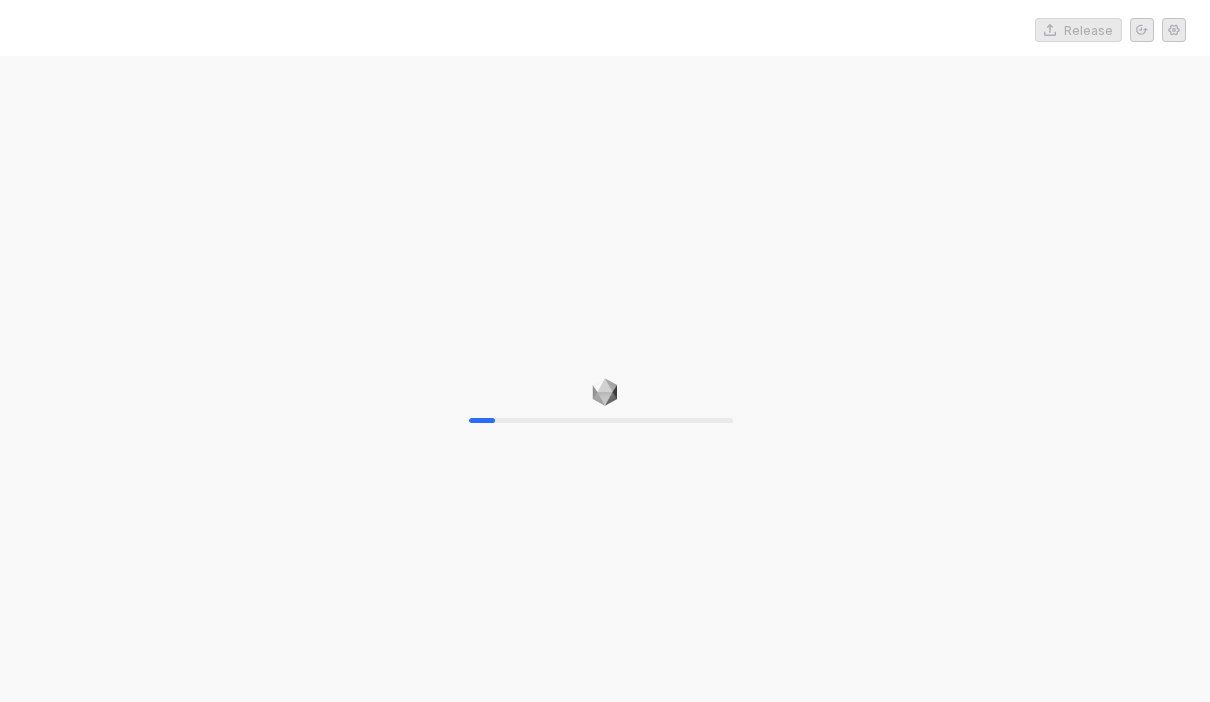 scroll, scrollTop: 0, scrollLeft: 0, axis: both 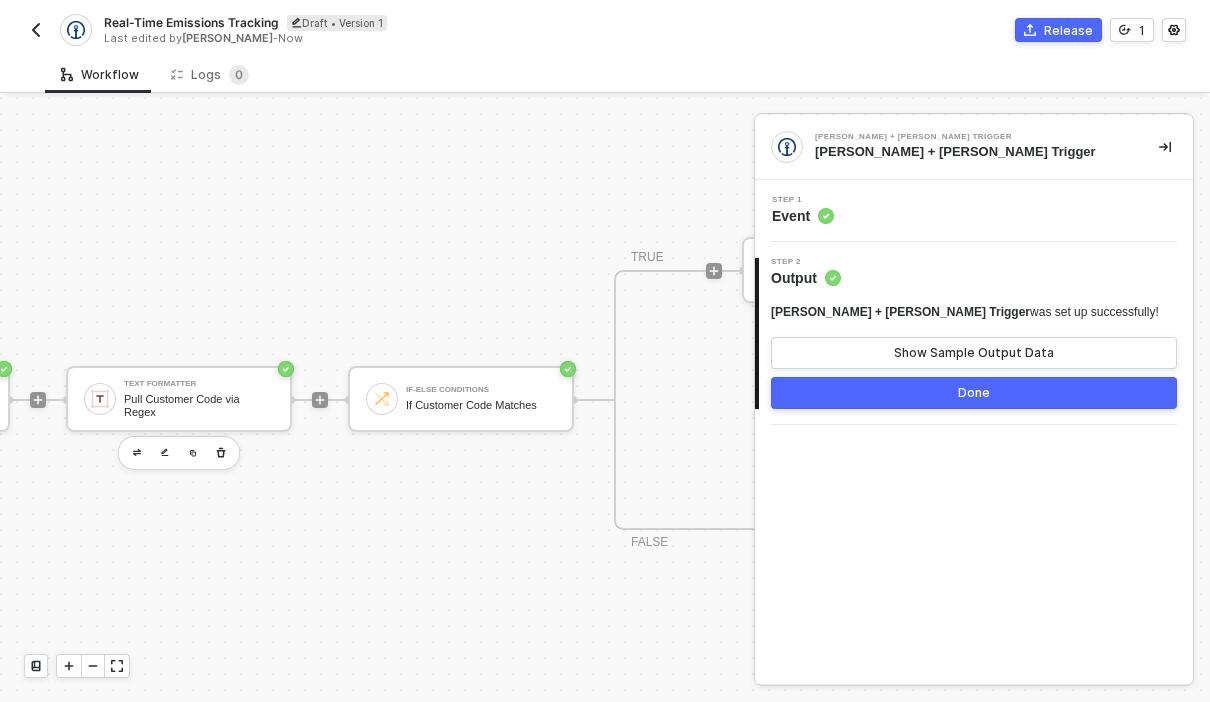 click at bounding box center (179, 453) 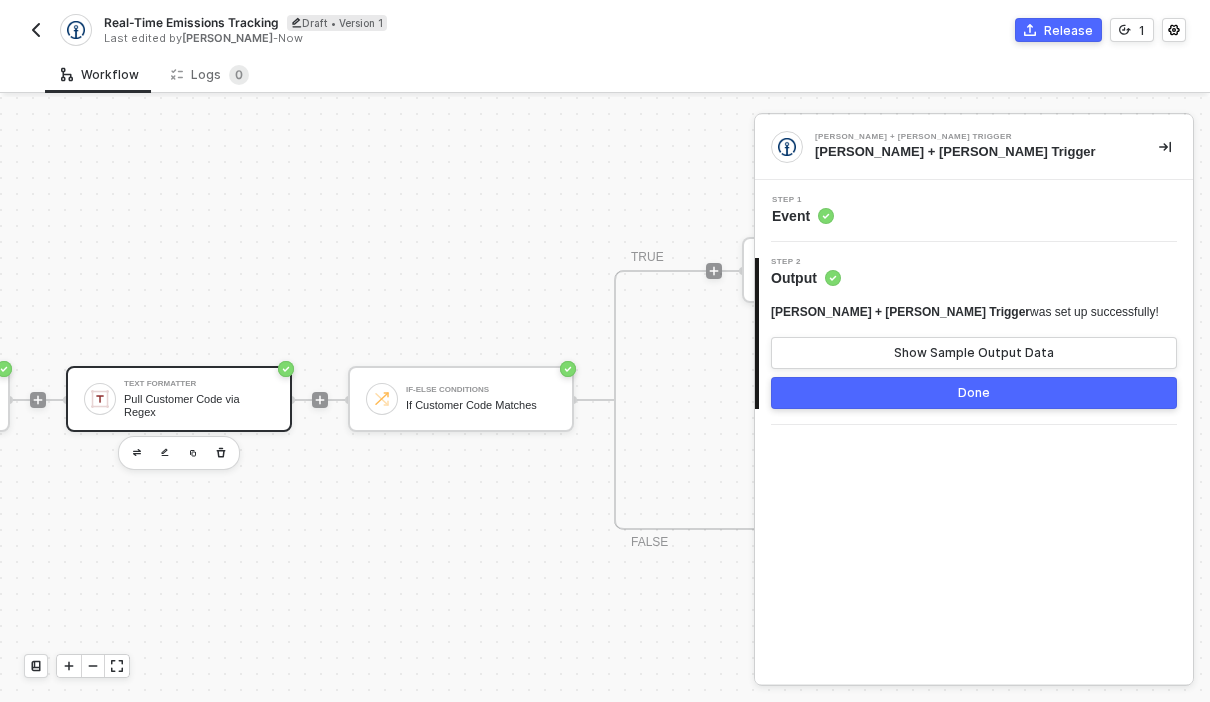 click on "Pull Customer Code via Regex" at bounding box center [199, 405] 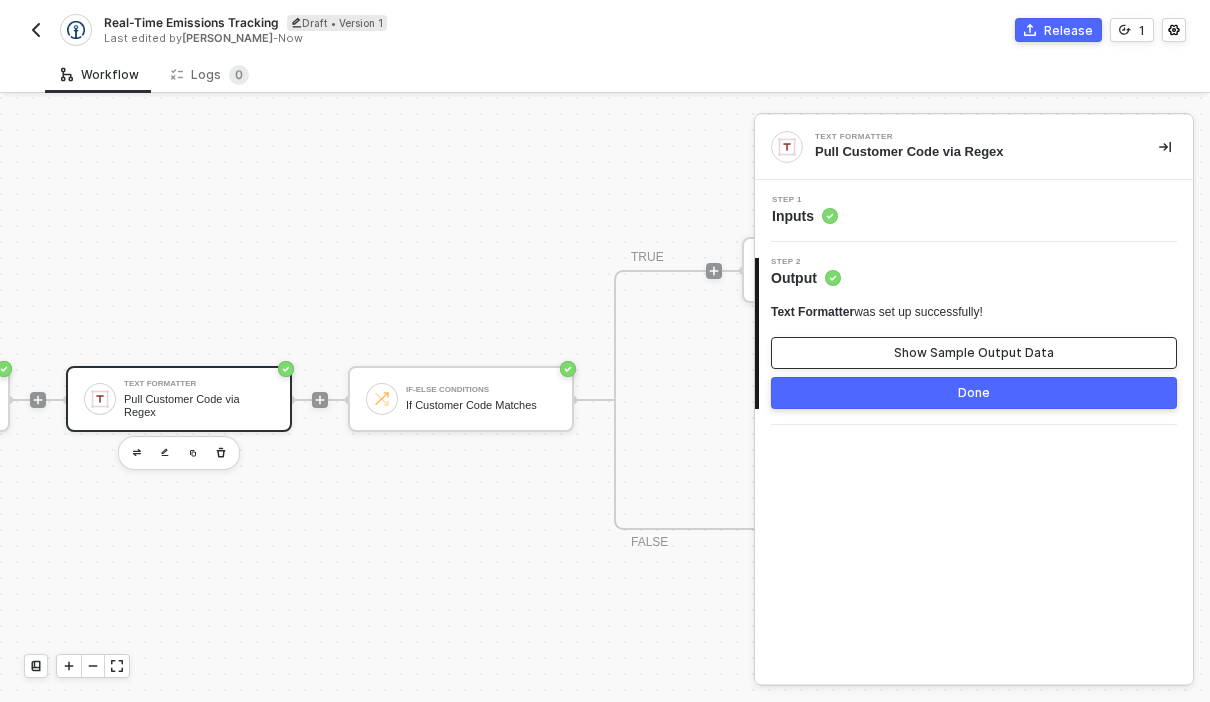 click on "Show Sample Output Data" at bounding box center [974, 353] 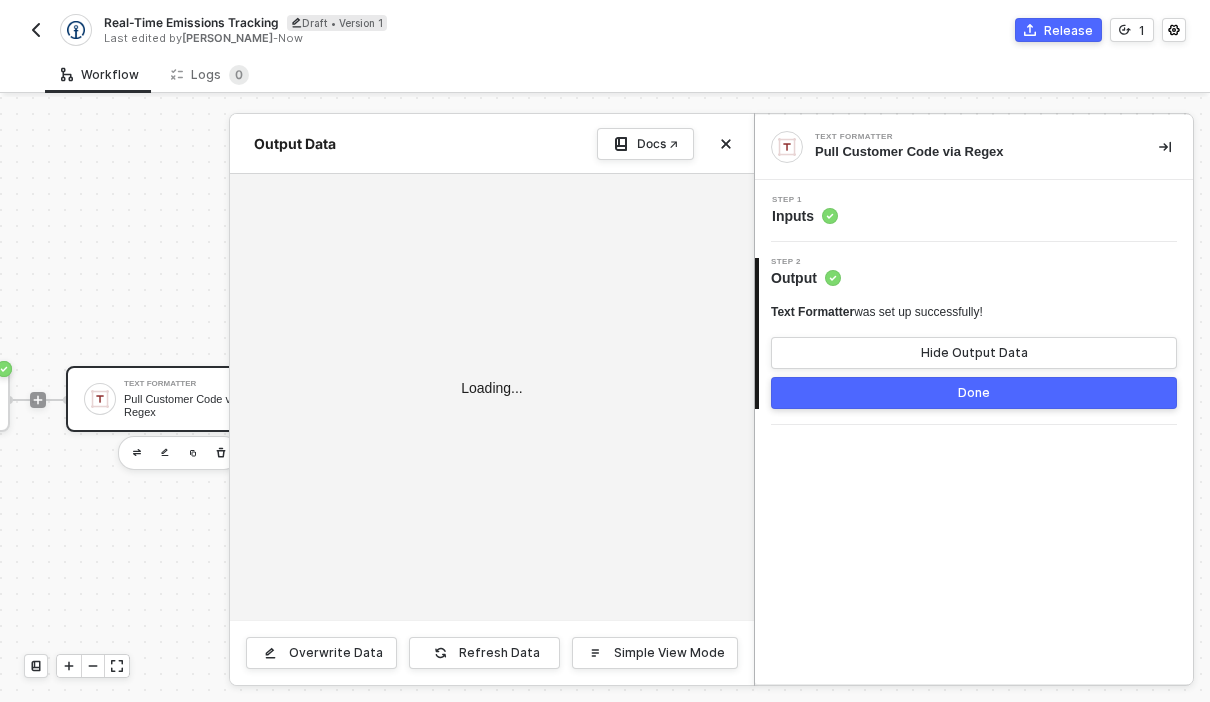 type on "{
"value": "CNSHA27"
}" 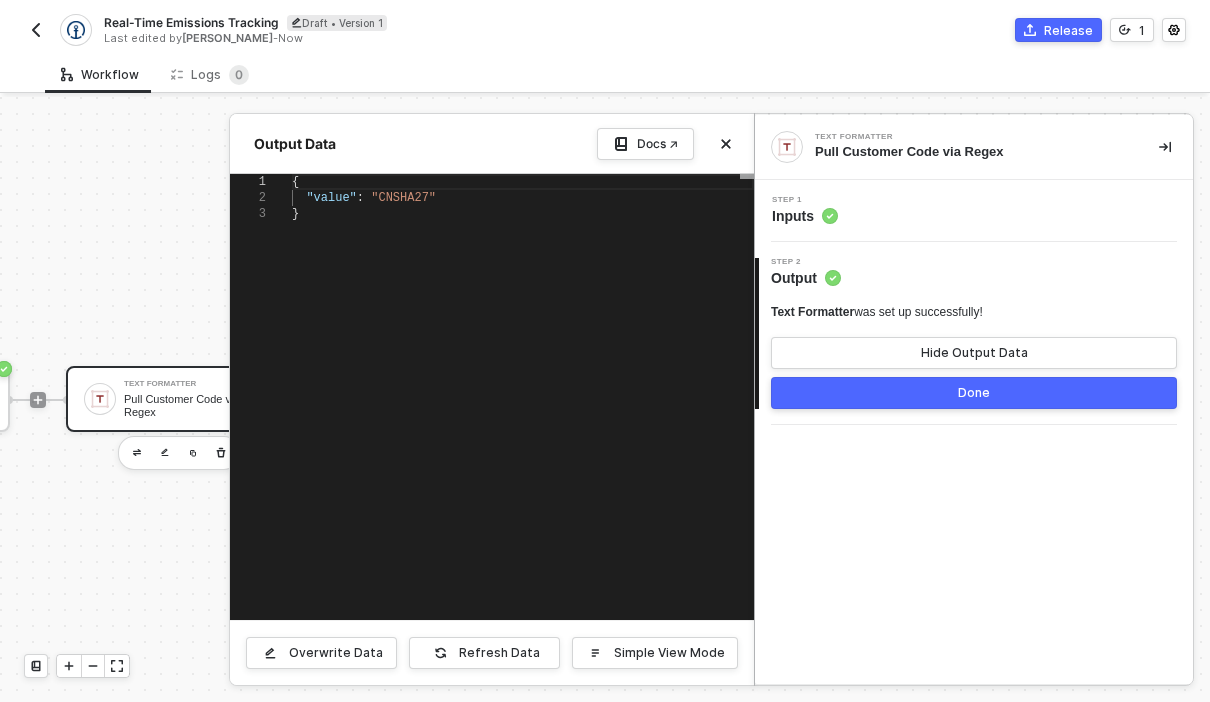 click on "Done" at bounding box center (974, 393) 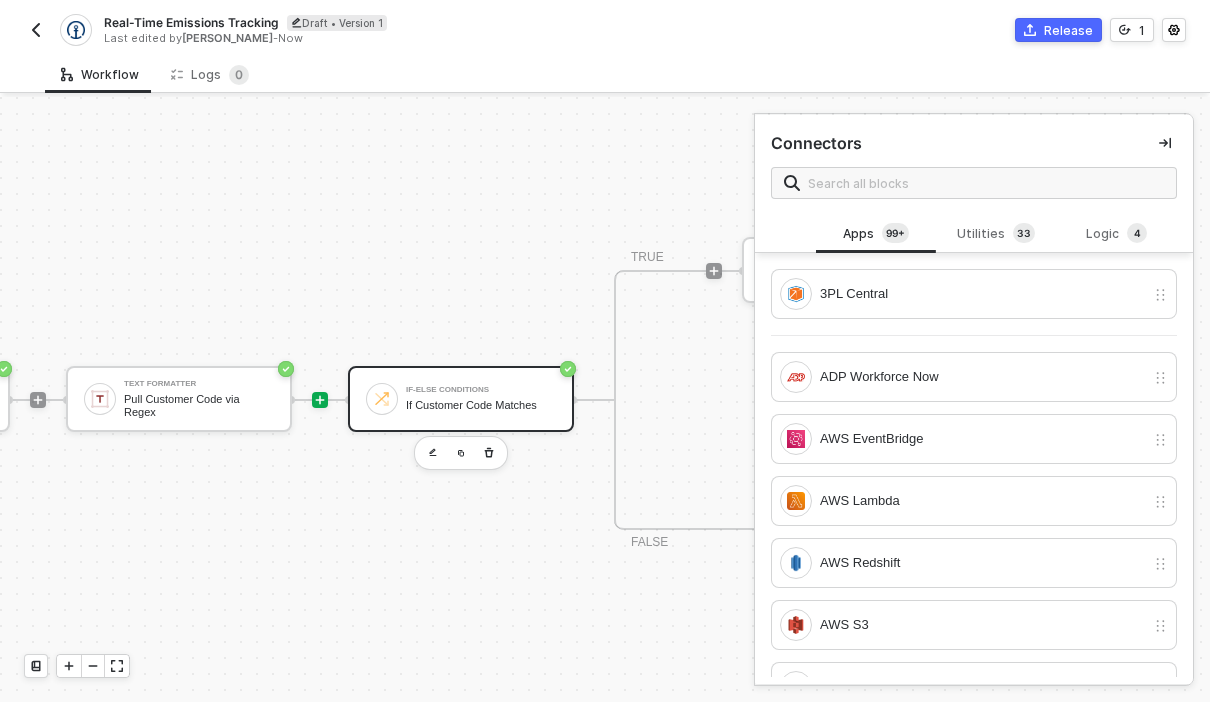 click at bounding box center (382, 399) 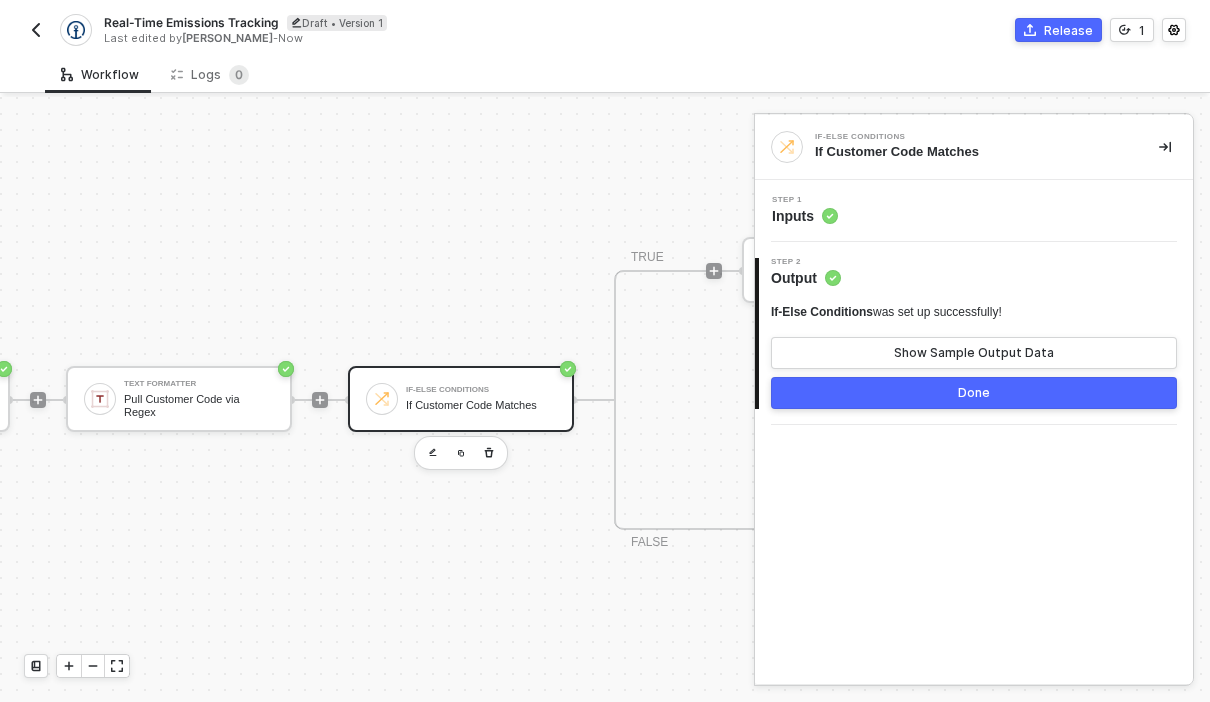 click at bounding box center (36, 30) 